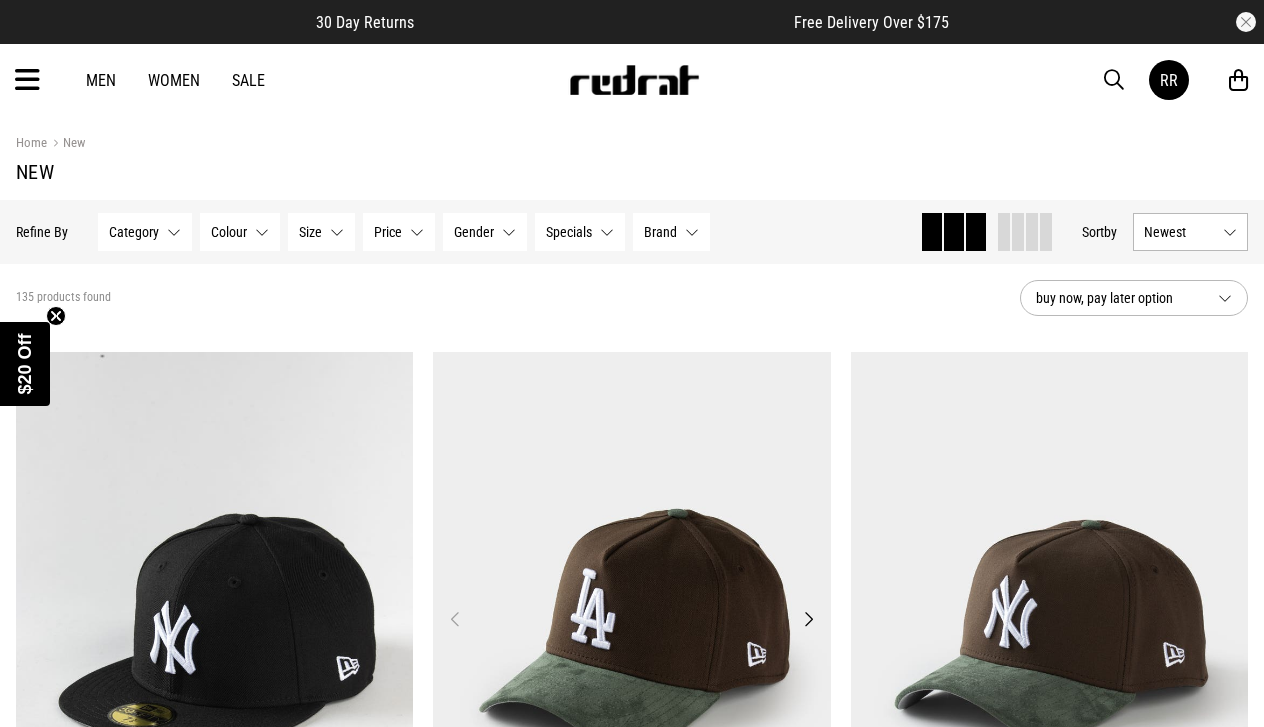 scroll, scrollTop: 0, scrollLeft: 0, axis: both 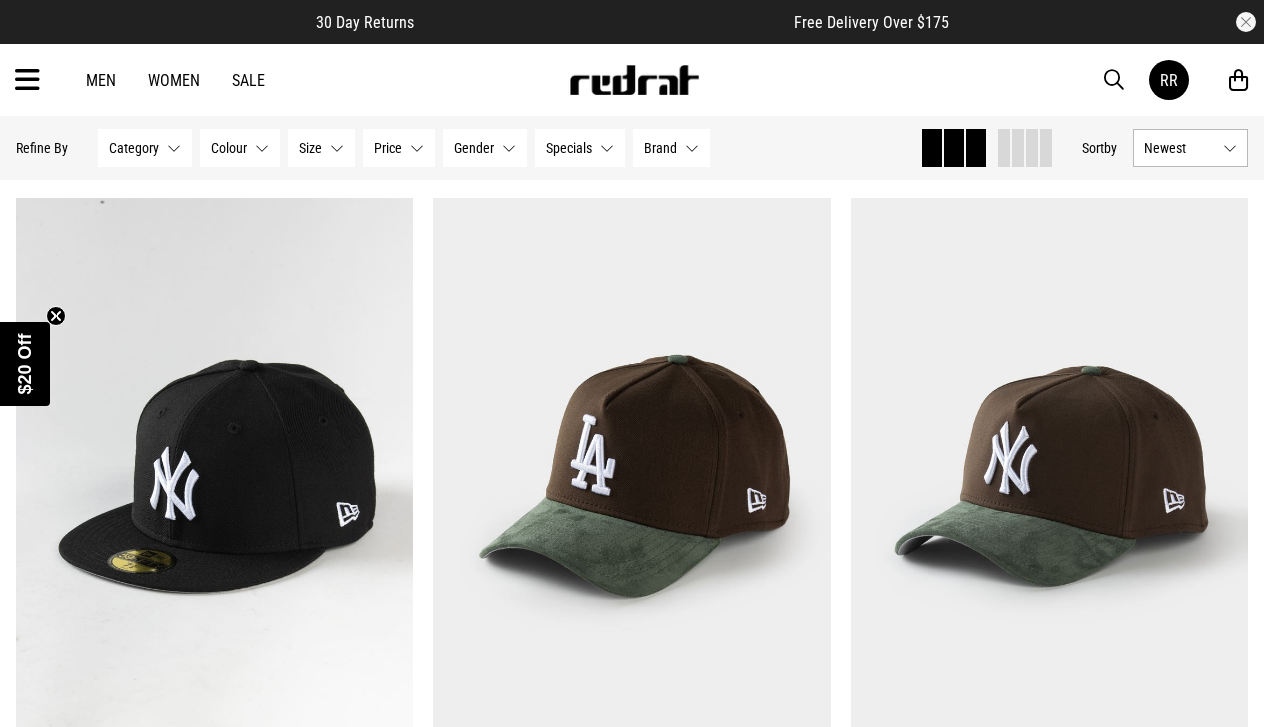 click at bounding box center [27, 80] 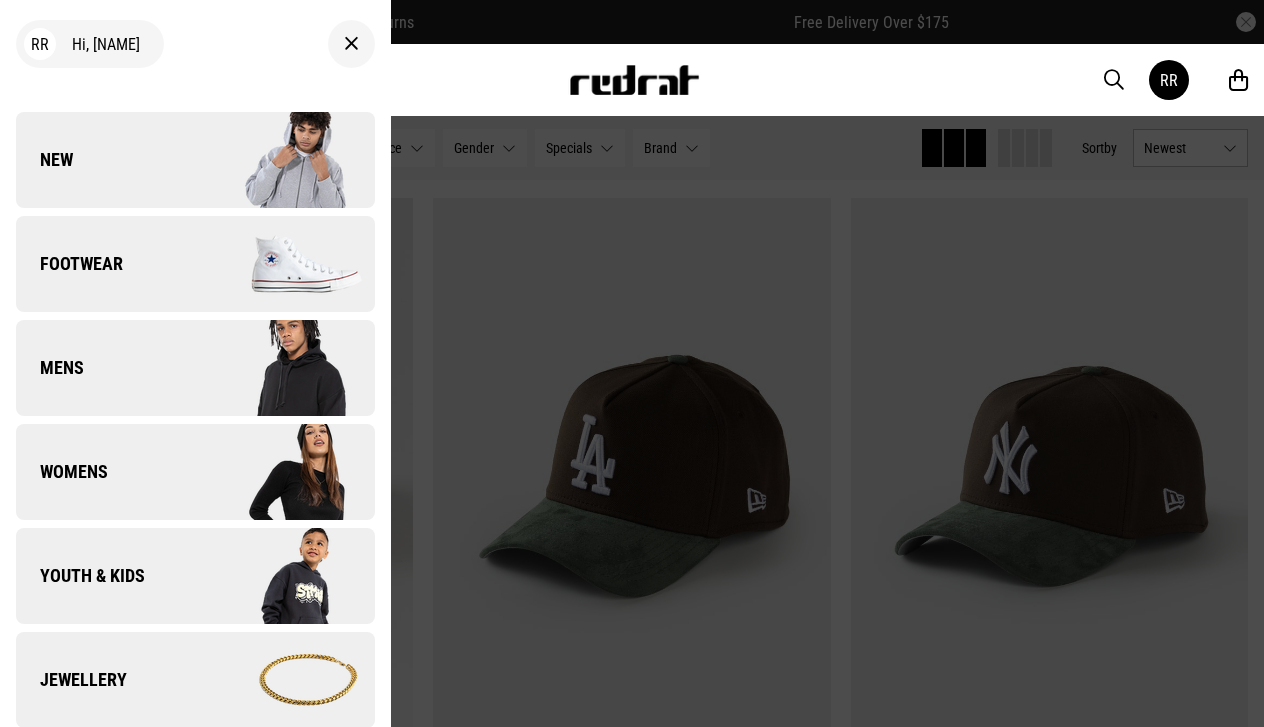 click on "New" at bounding box center [195, 160] 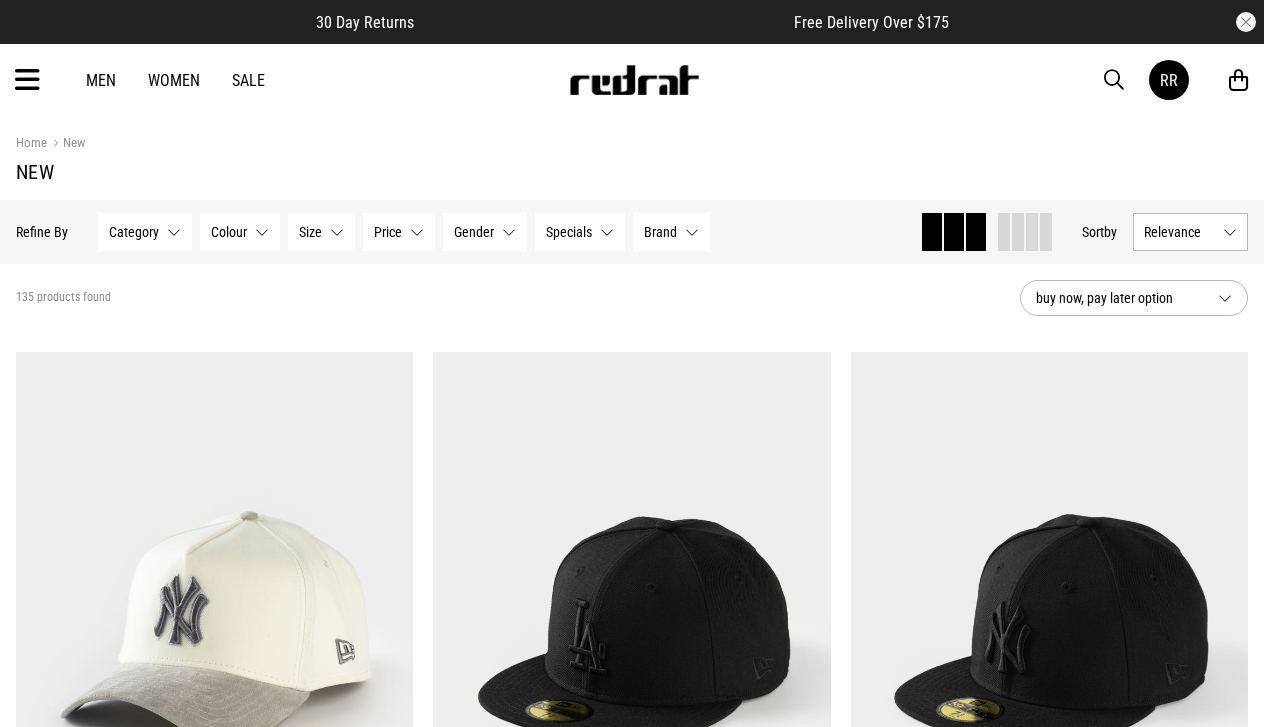 scroll, scrollTop: 0, scrollLeft: 0, axis: both 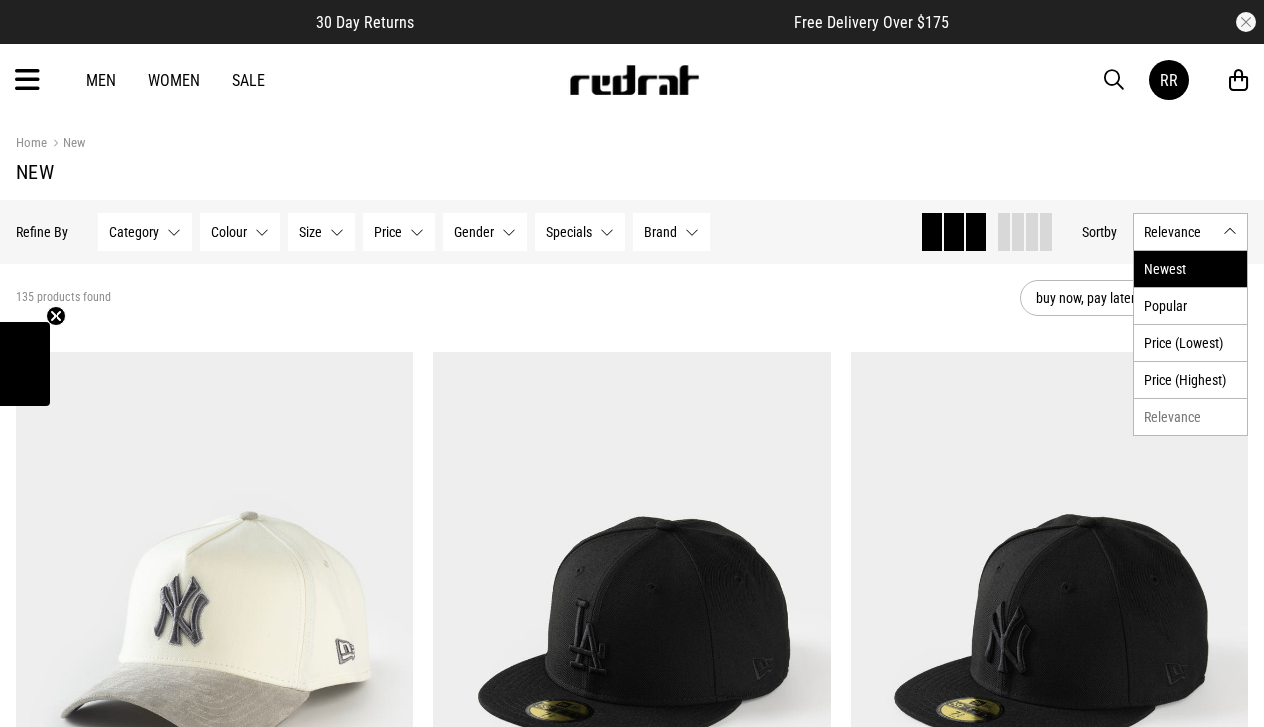 click on "Newest" at bounding box center [1190, 269] 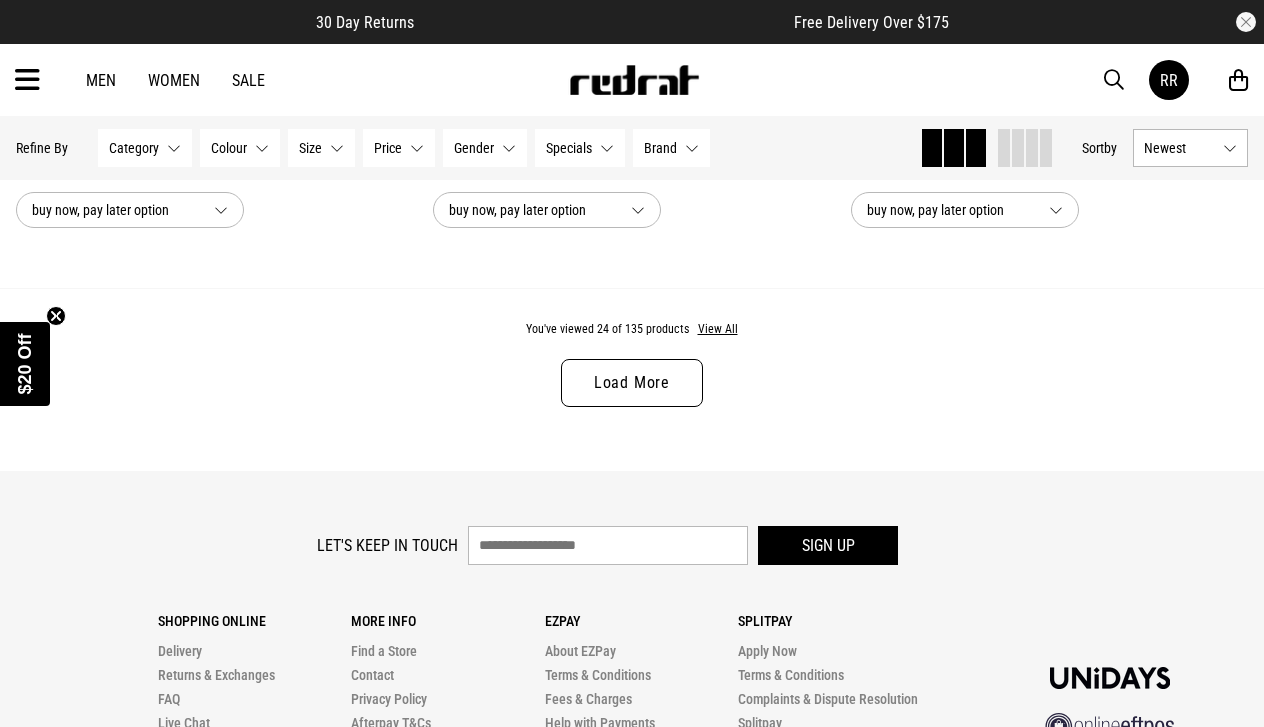 scroll, scrollTop: 5734, scrollLeft: 0, axis: vertical 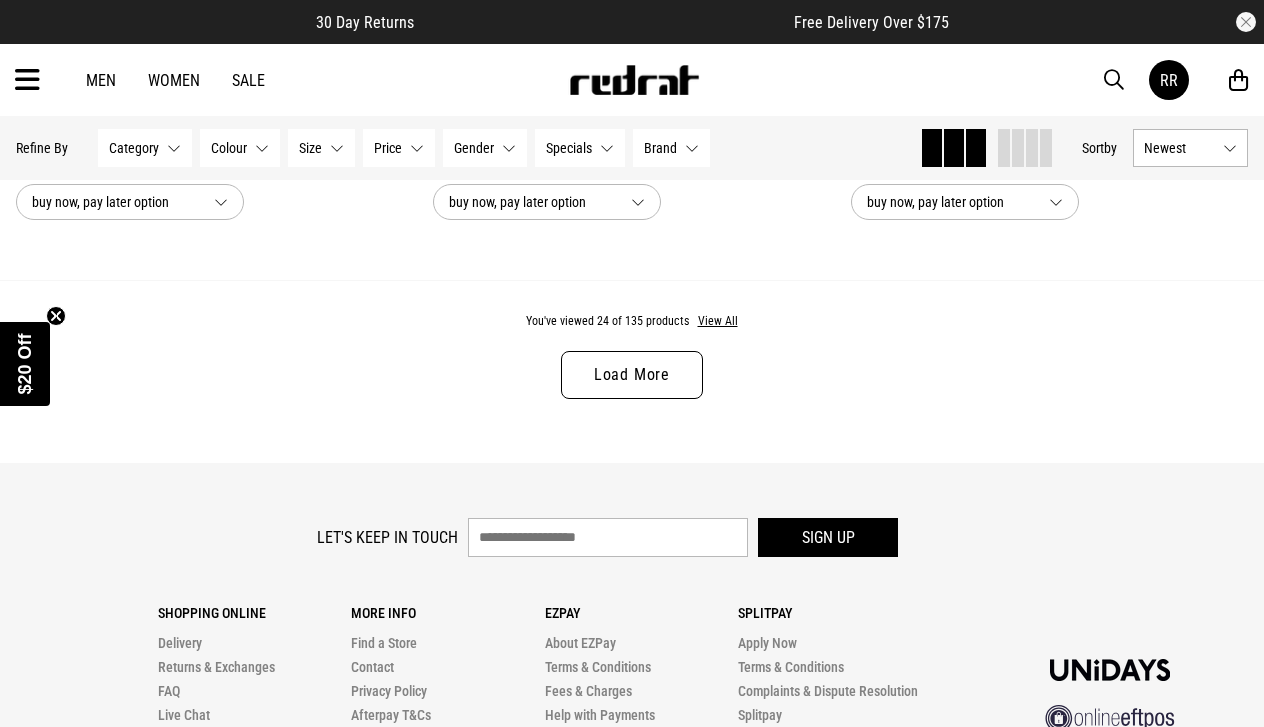 click on "Load More" at bounding box center (632, 375) 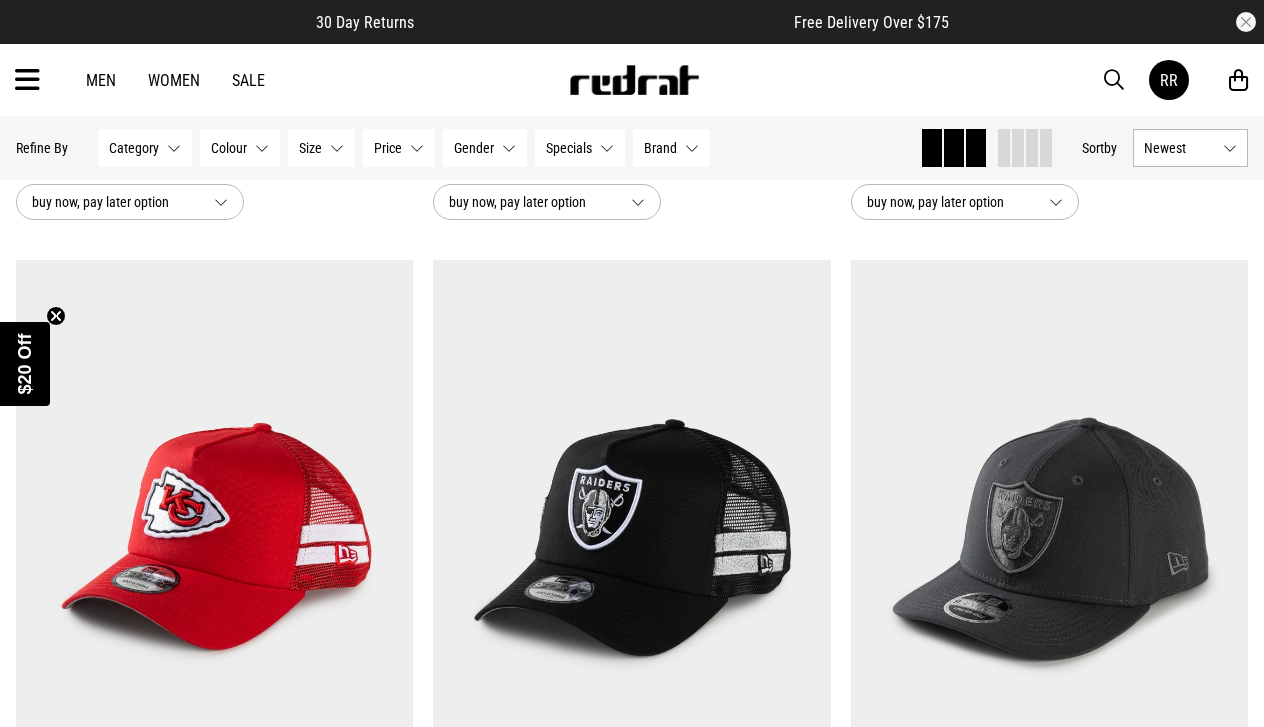 click on "Sale" at bounding box center (248, 80) 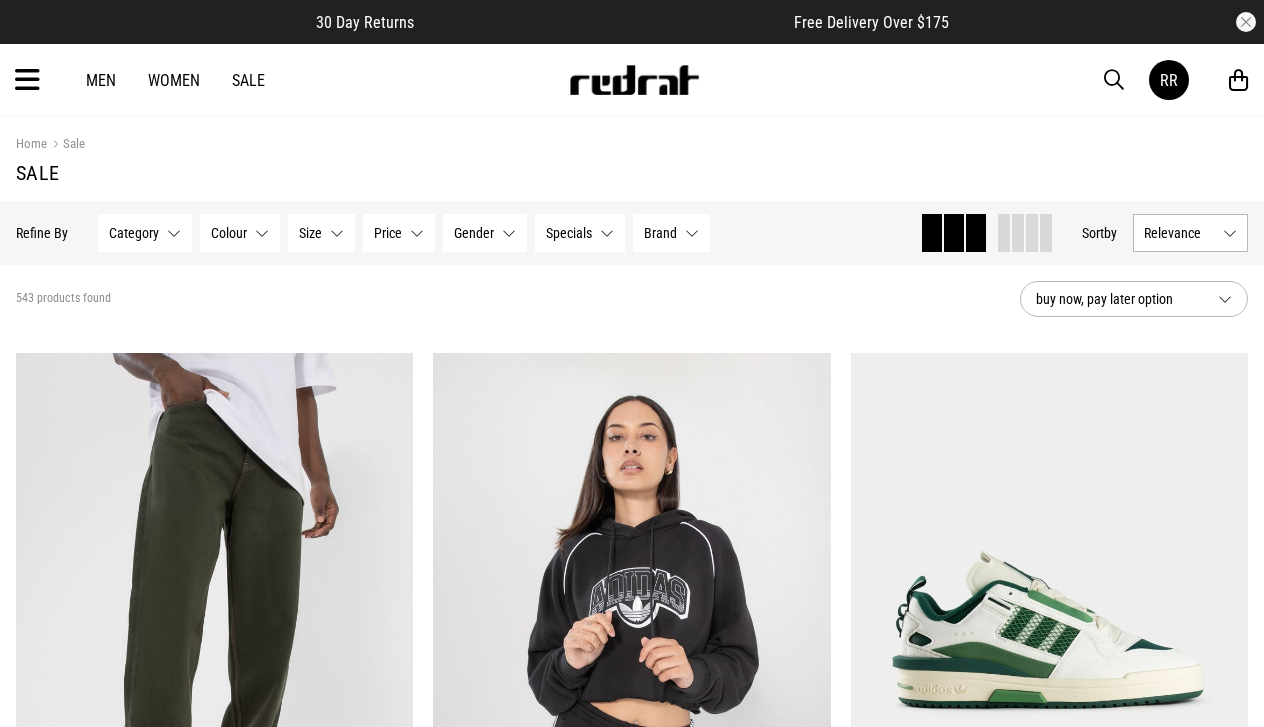 scroll, scrollTop: 0, scrollLeft: 0, axis: both 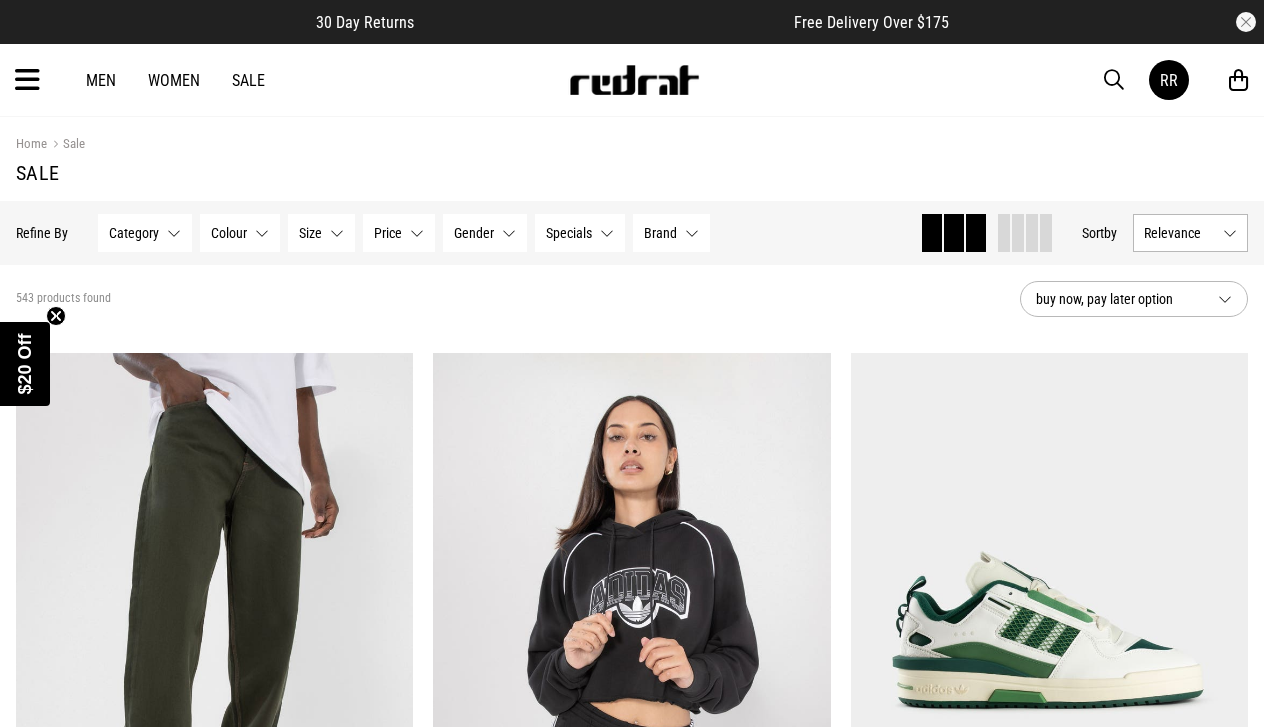 click on "Category" at bounding box center [134, 233] 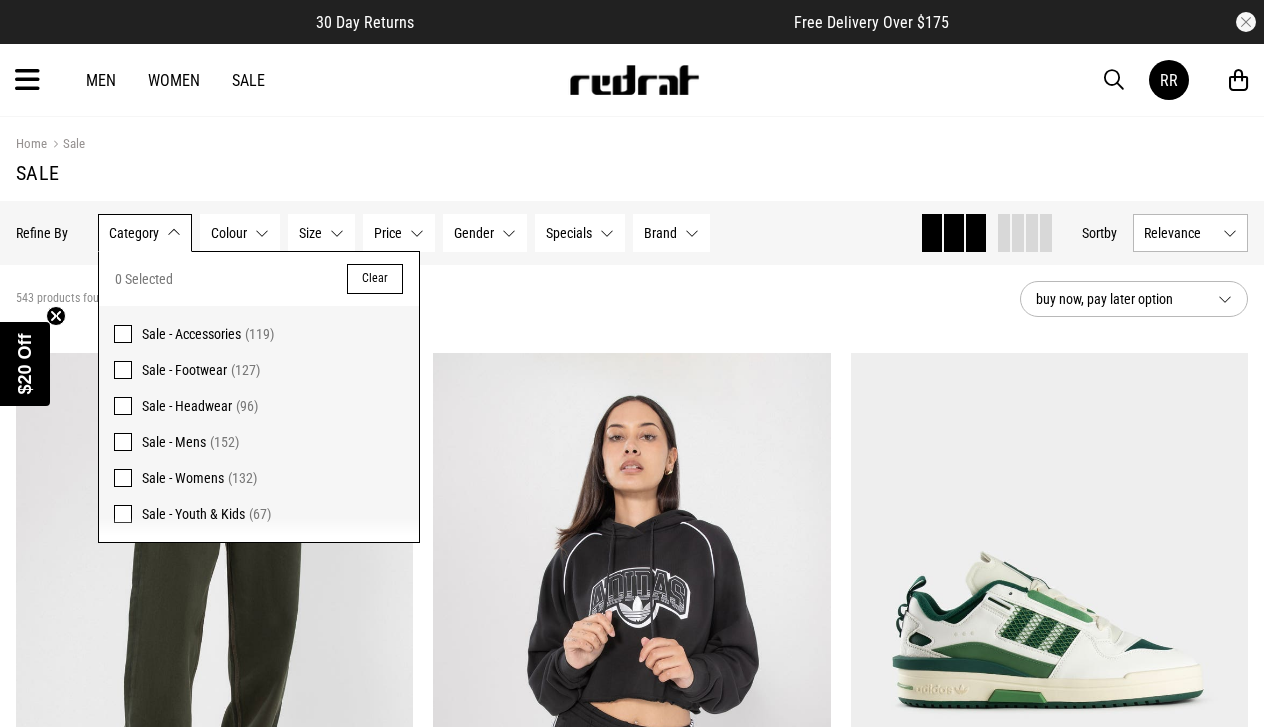click at bounding box center [123, 406] 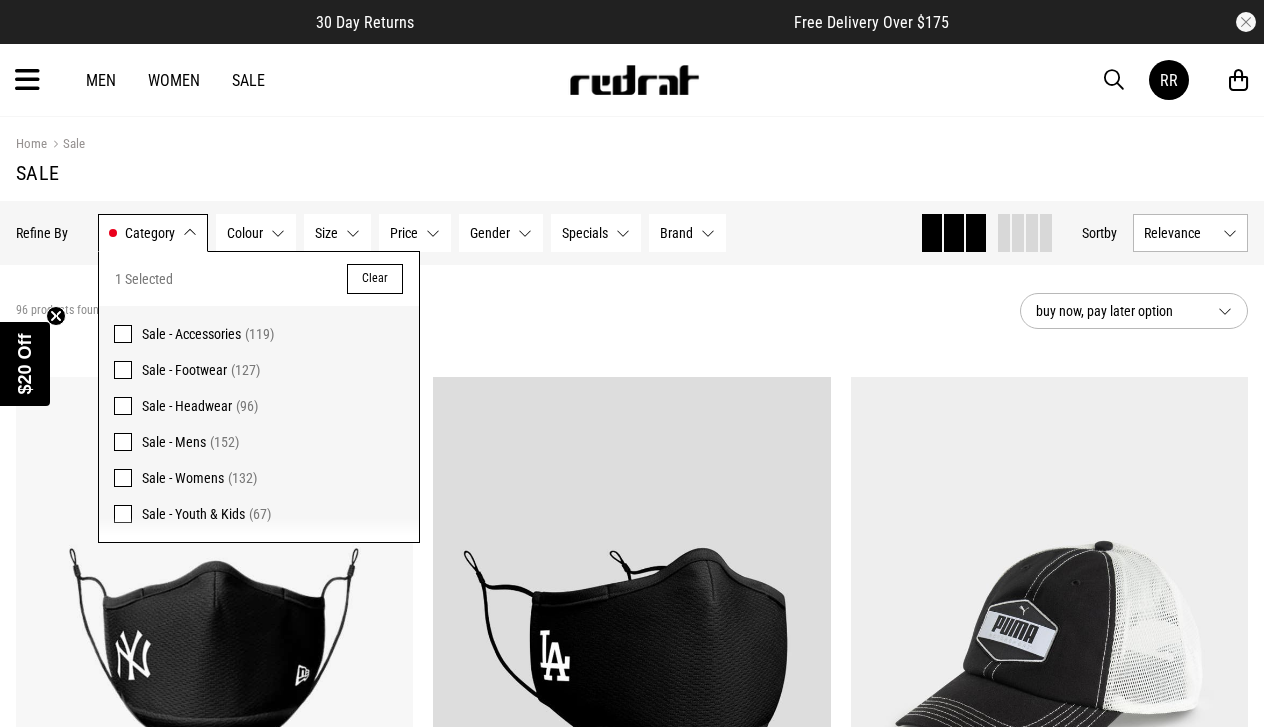click on "96 products found   Active Filters Sale - Headwear Clear" at bounding box center [510, 311] 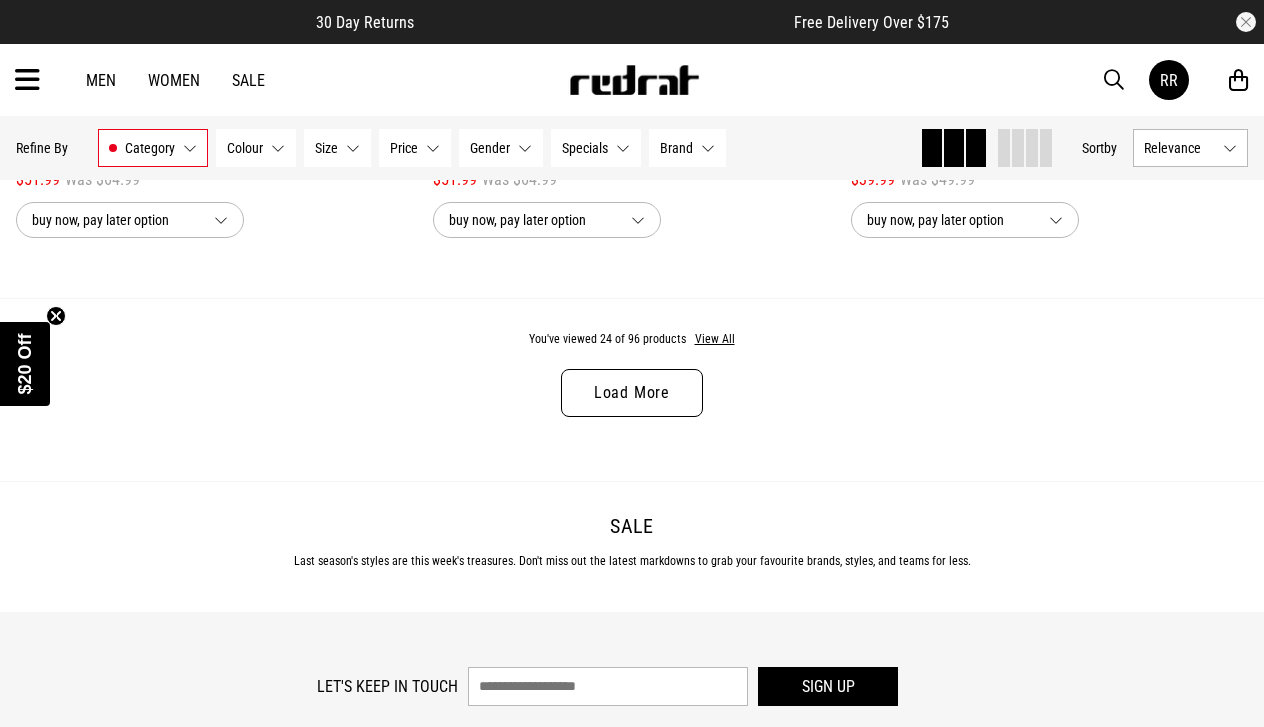 scroll, scrollTop: 5745, scrollLeft: 0, axis: vertical 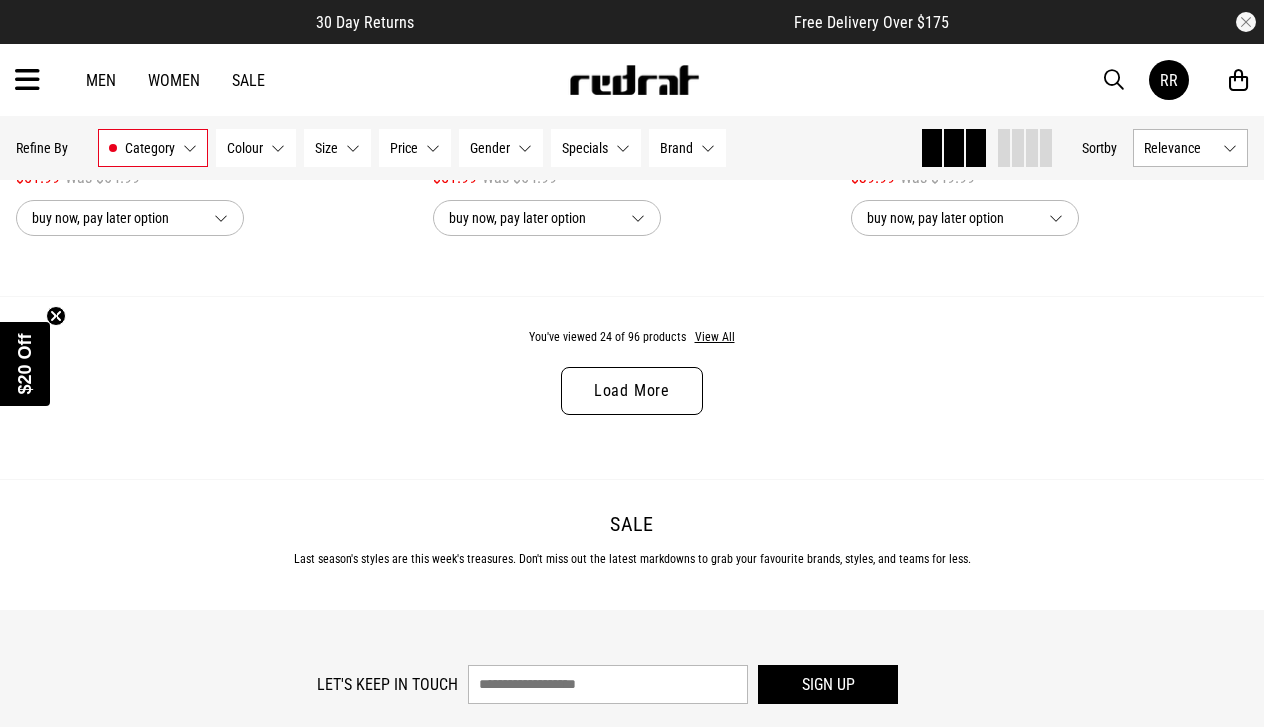 click on "Load More" at bounding box center (632, 391) 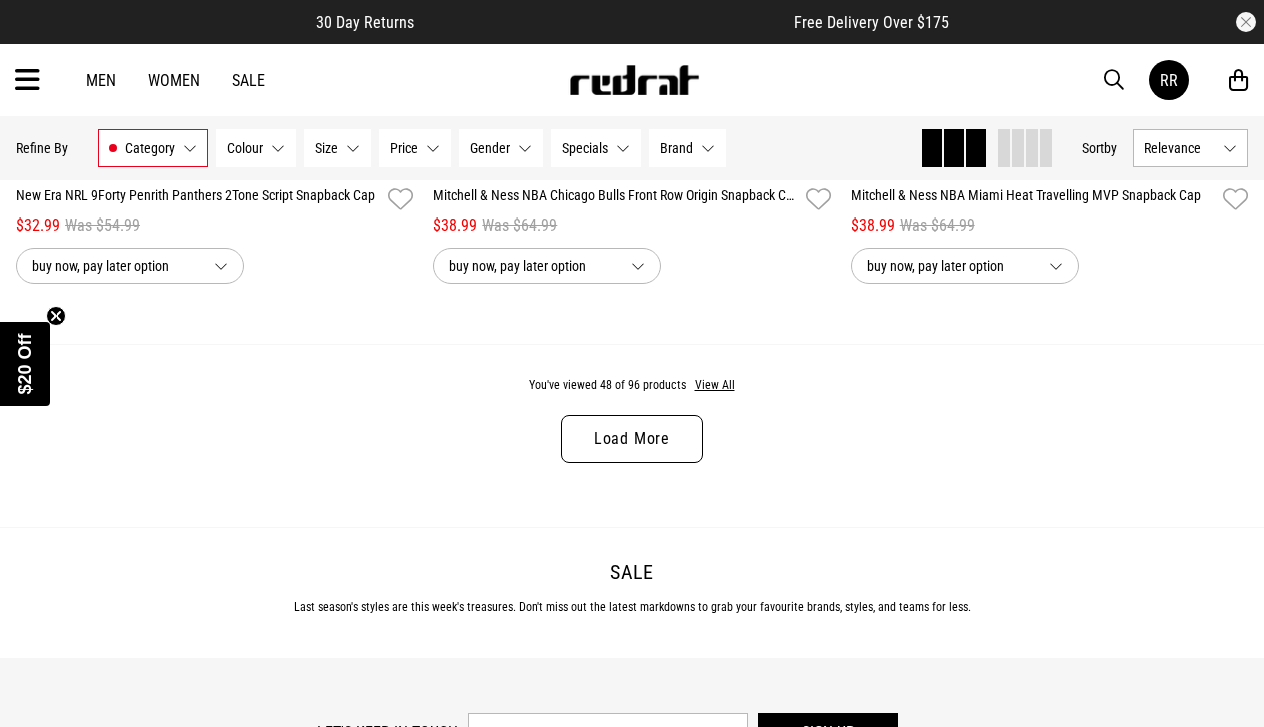 scroll, scrollTop: 11362, scrollLeft: 0, axis: vertical 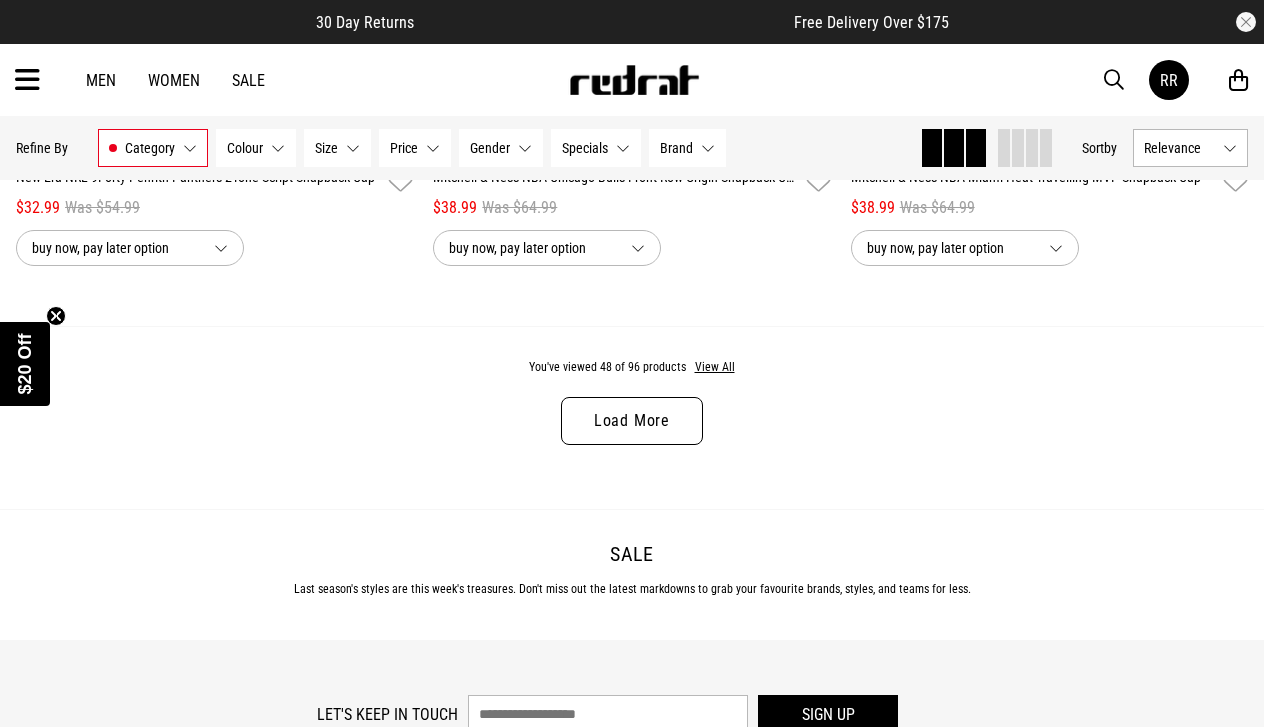 click on "Load More" at bounding box center (632, 421) 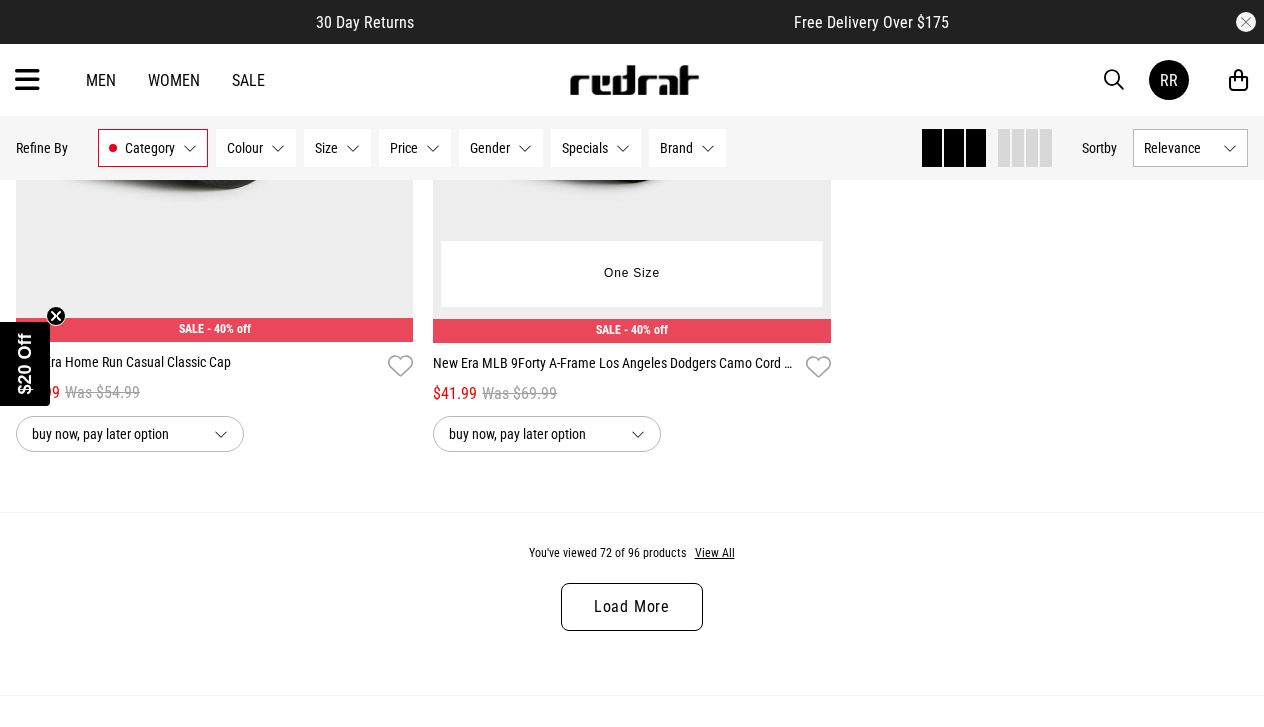 scroll, scrollTop: 16828, scrollLeft: 0, axis: vertical 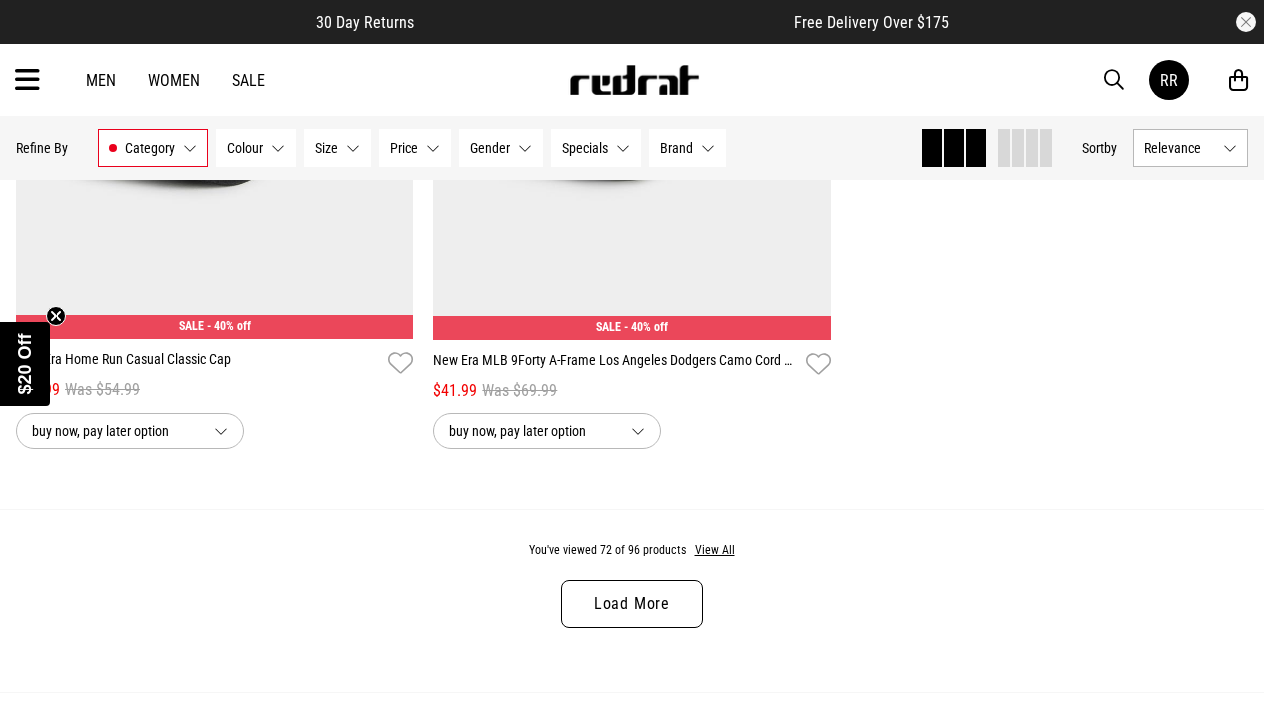 click on "Load More" at bounding box center (632, 604) 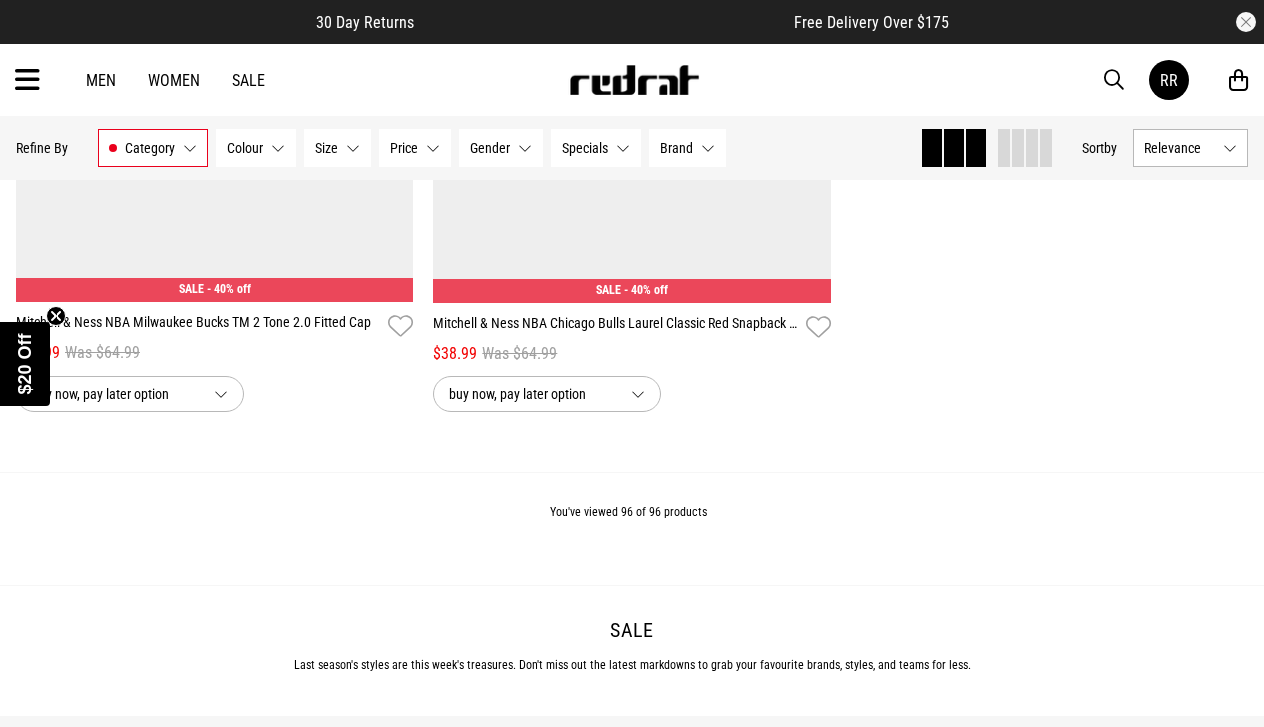 scroll, scrollTop: 22511, scrollLeft: 0, axis: vertical 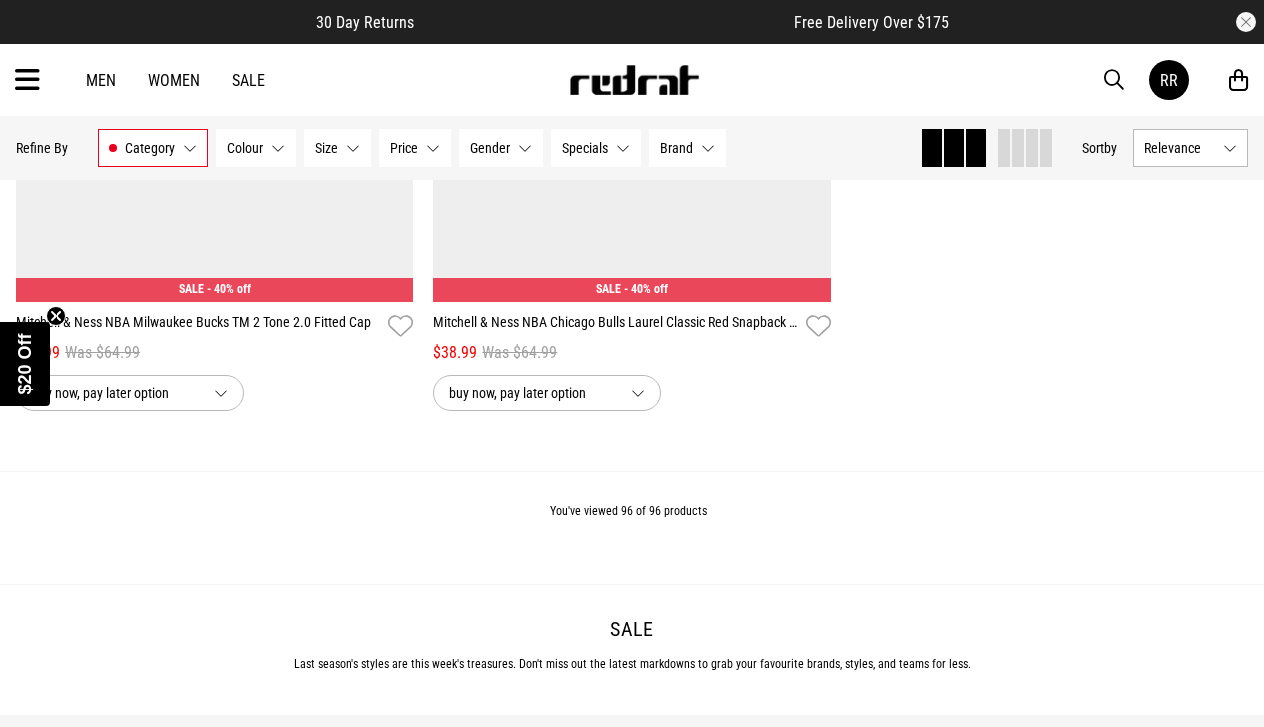 click on "Category  Sale - Headwear" at bounding box center (153, 148) 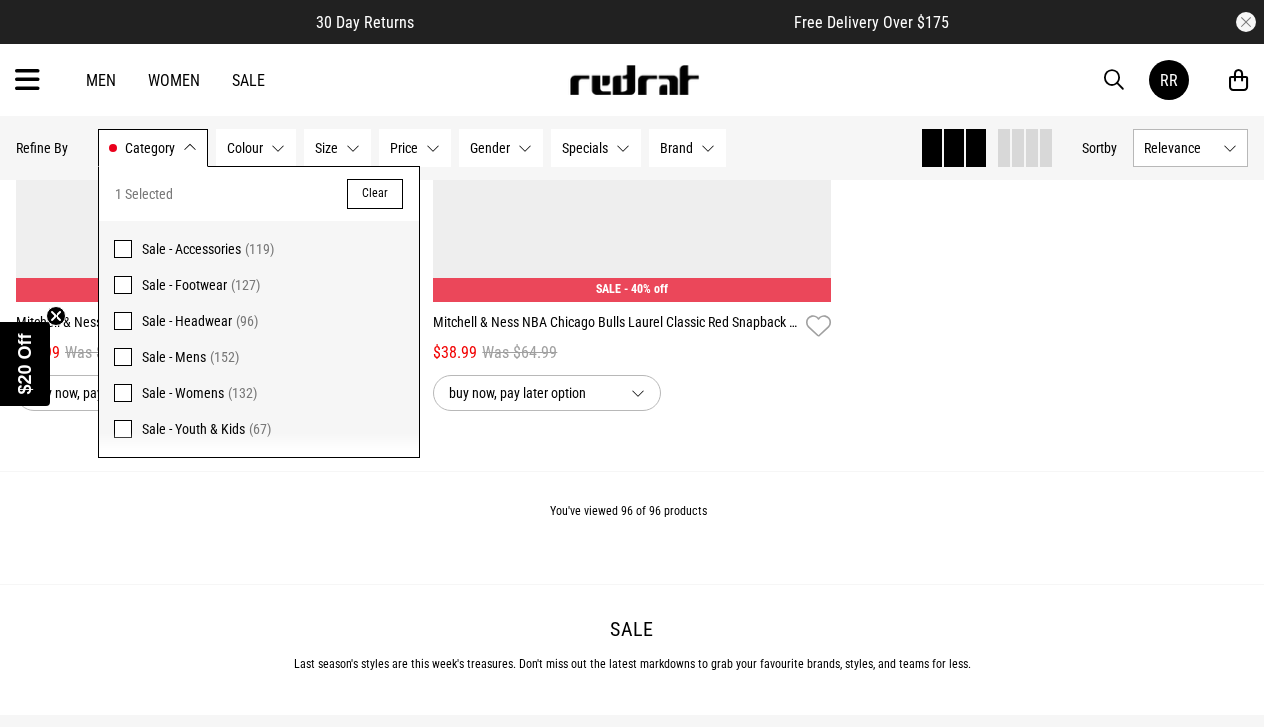 click on "Clear" at bounding box center [375, 194] 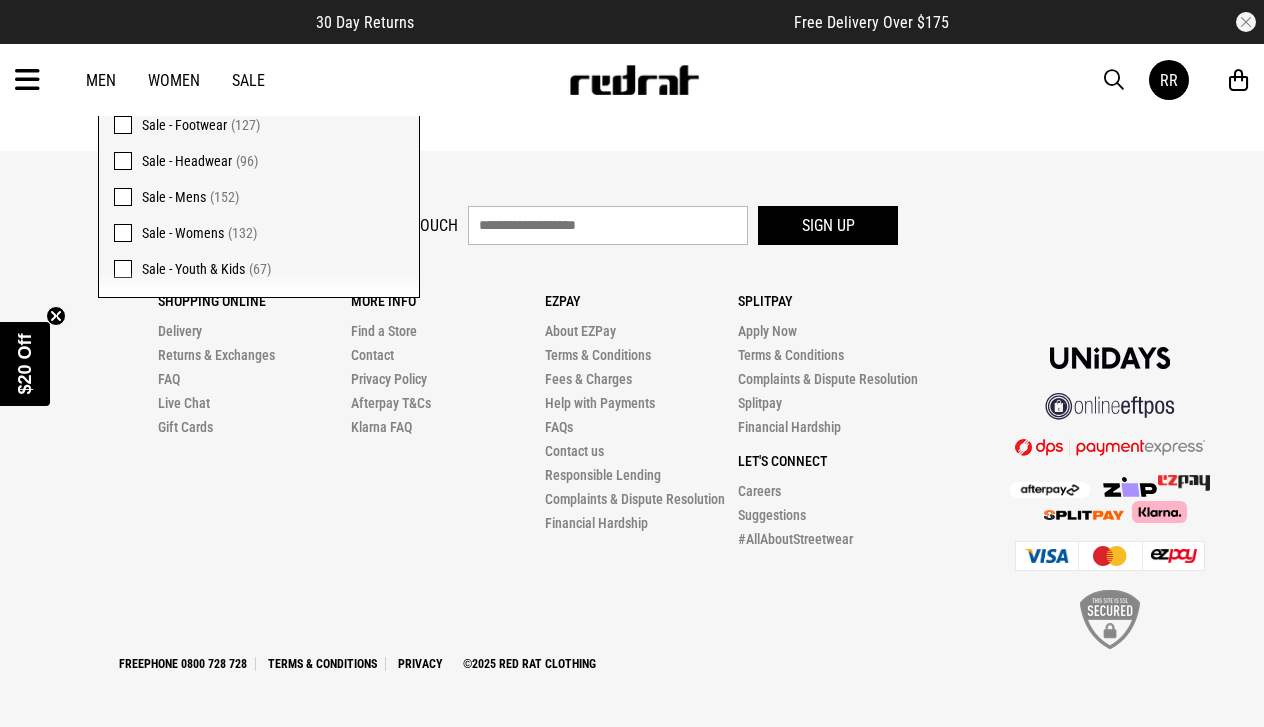 scroll, scrollTop: 6178, scrollLeft: 0, axis: vertical 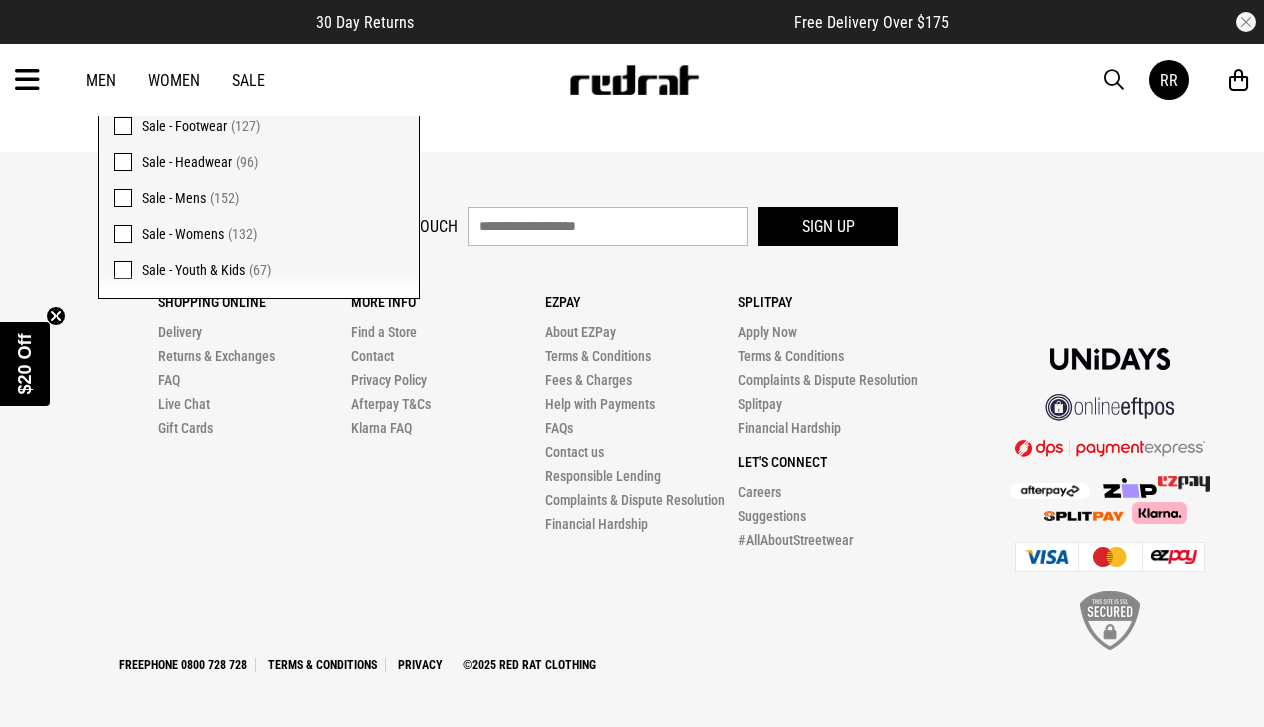 click on "Let's keep in touch
Sign up
Shopping Online
Delivery
Returns & Exchanges
FAQ
Live Chat
Gift Cards
More Info
Find a Store
Contact
Privacy Policy
Afterpay T&Cs
Klarna FAQ
Ezpay
About EZPay" at bounding box center (632, 440) 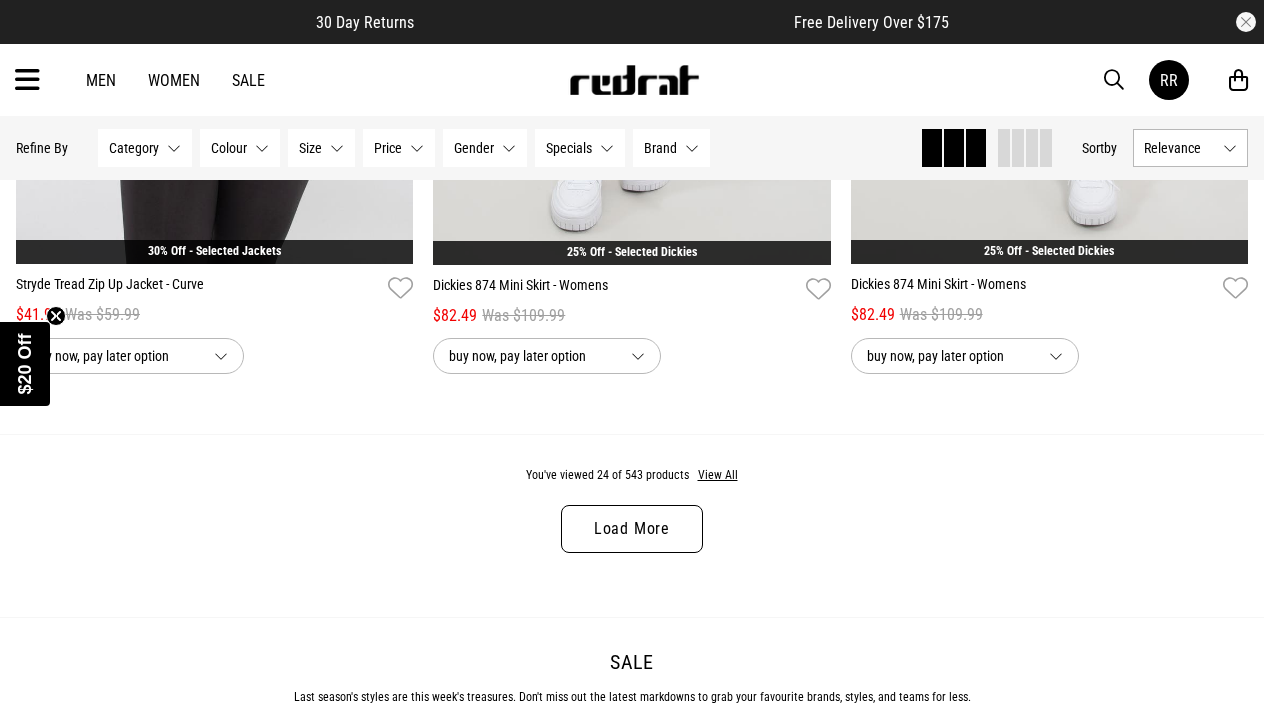 scroll, scrollTop: 5586, scrollLeft: 0, axis: vertical 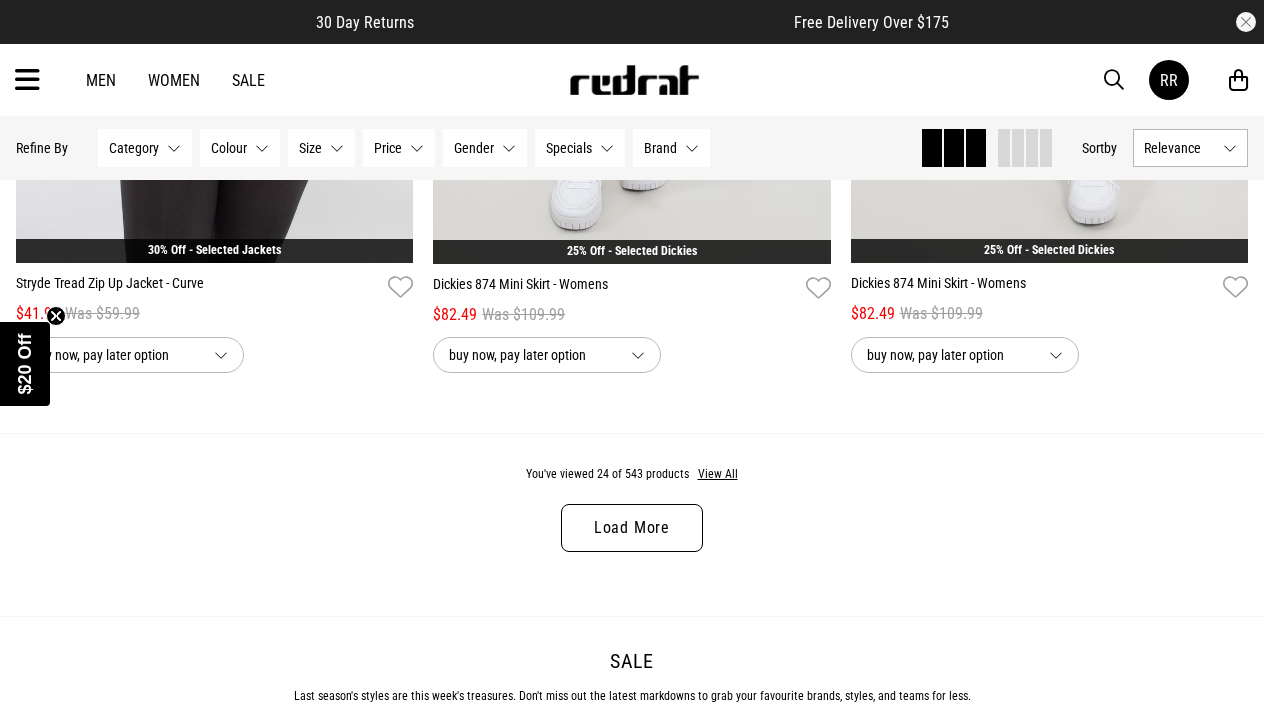 click on "Load More" at bounding box center (632, 528) 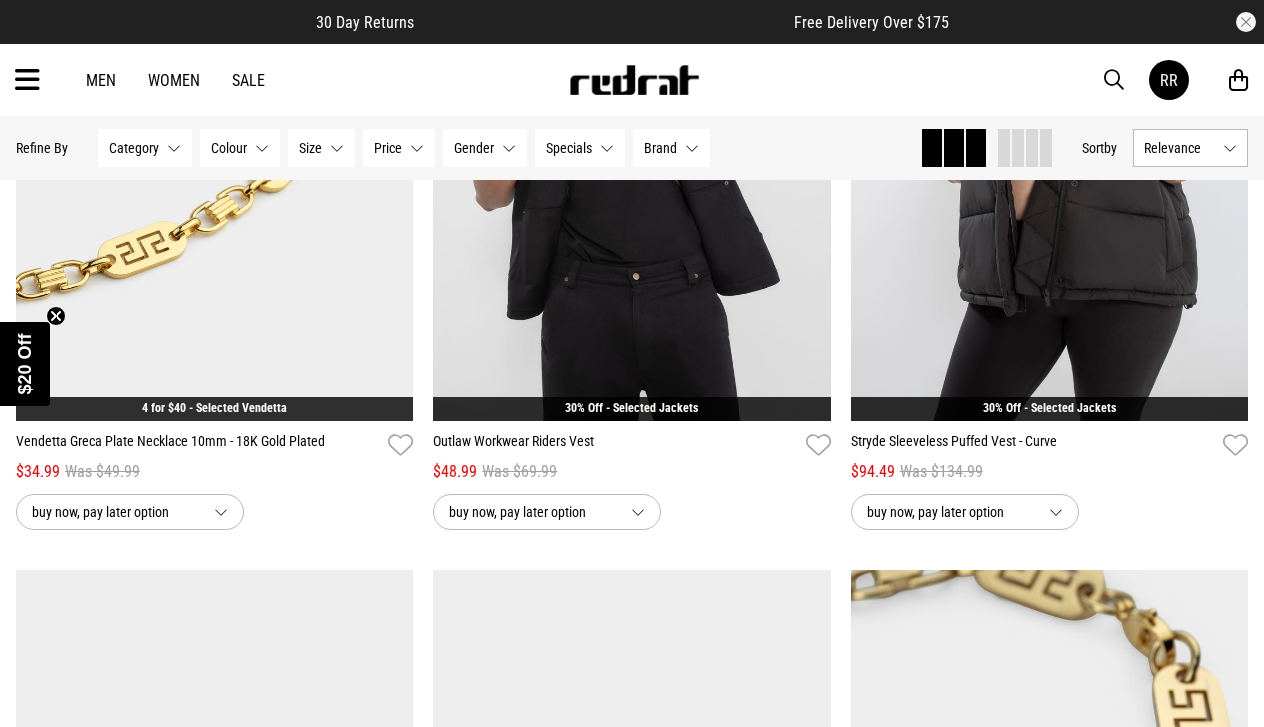 scroll, scrollTop: 8972, scrollLeft: 0, axis: vertical 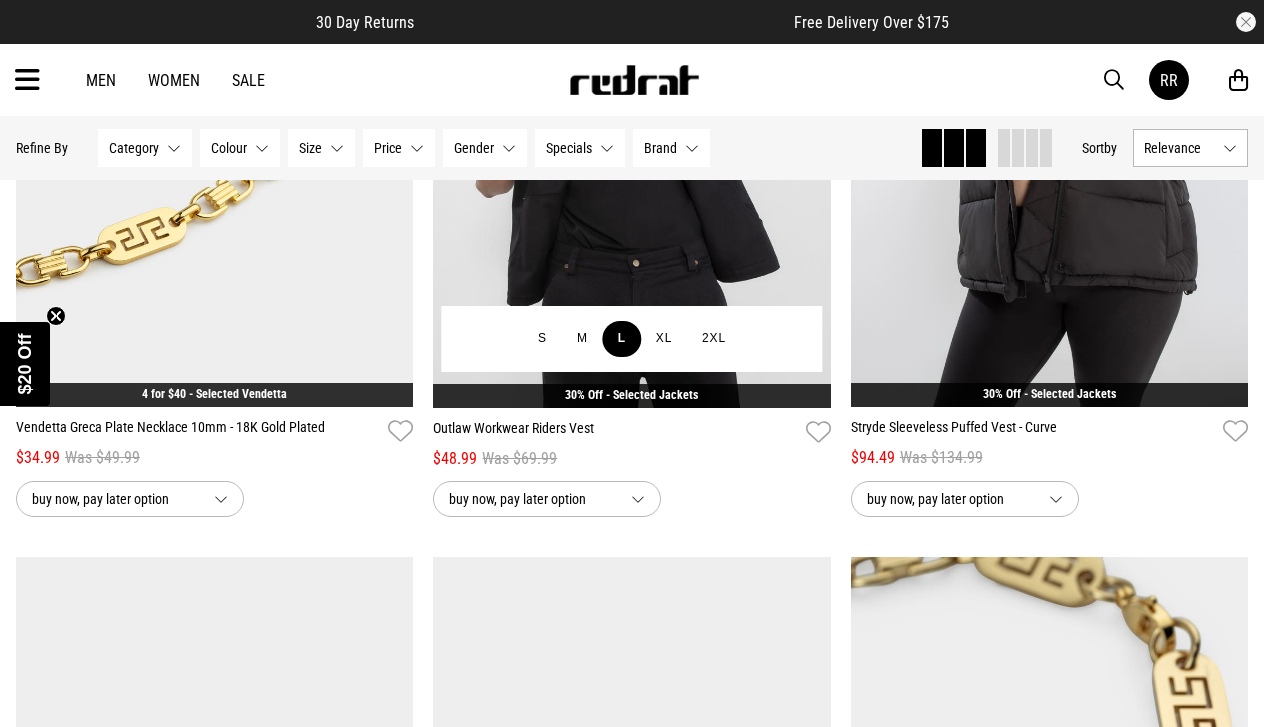 click on "L" at bounding box center [622, 339] 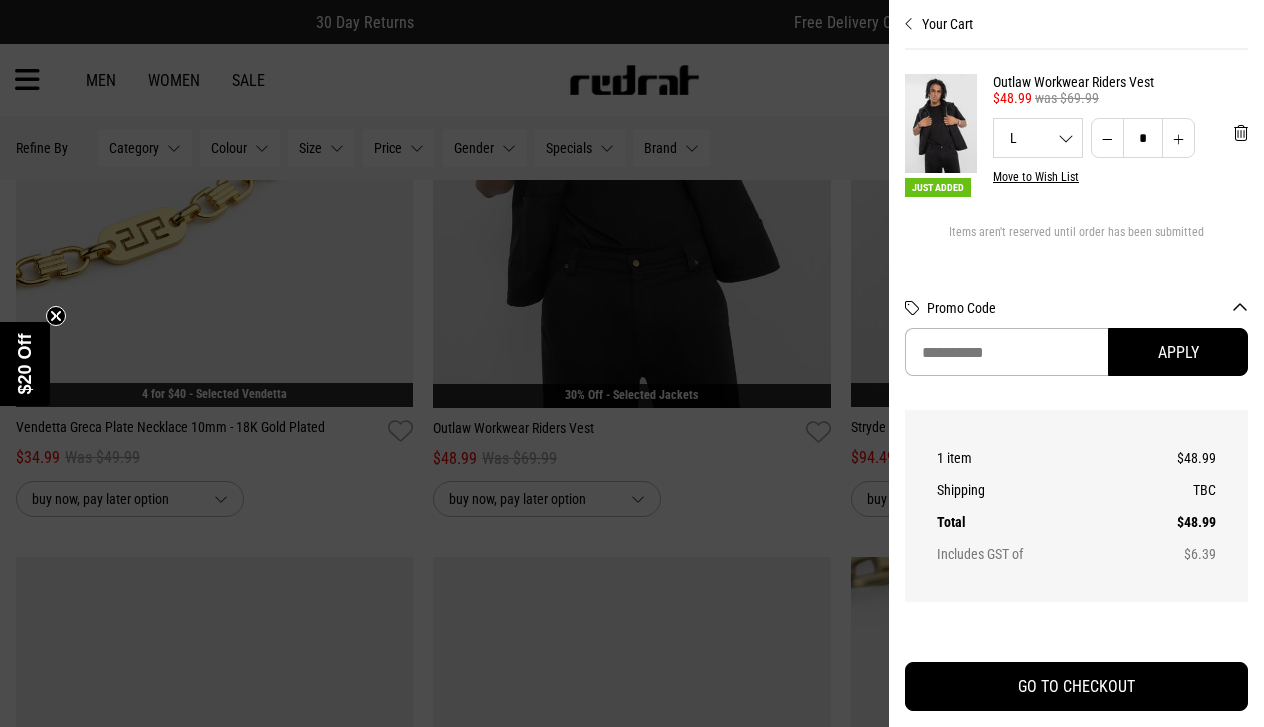 click at bounding box center [909, 24] 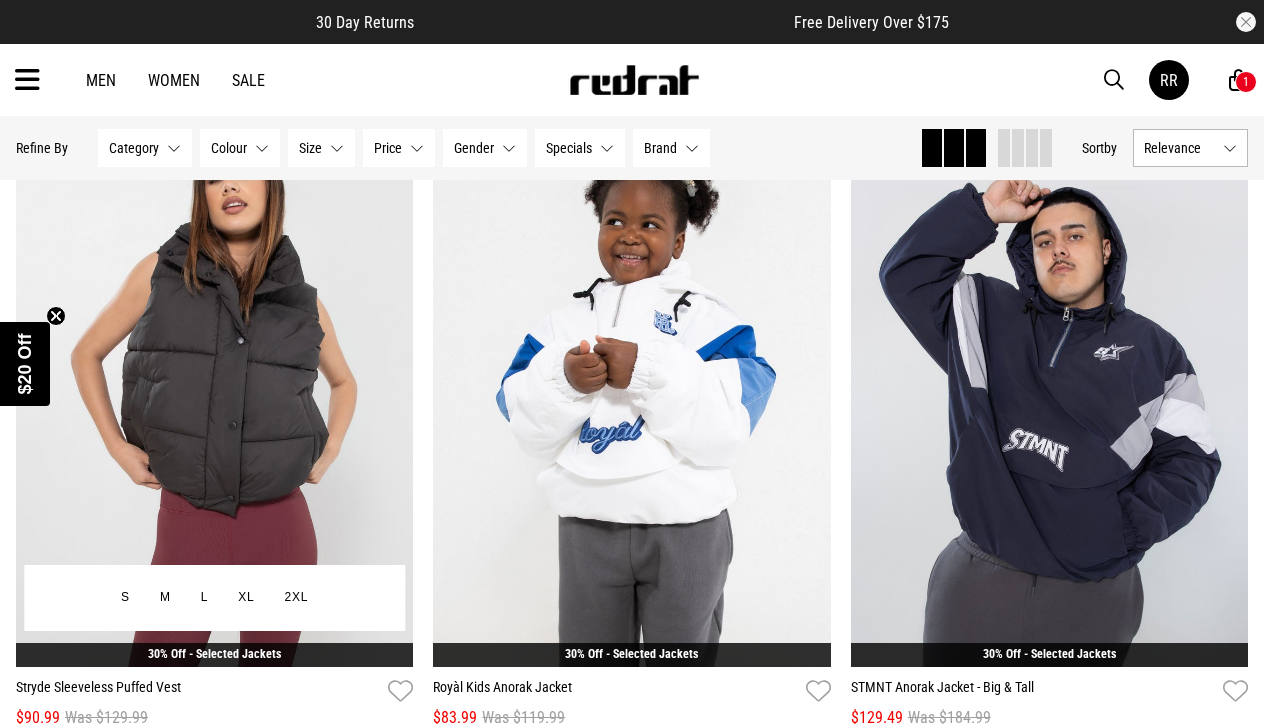 scroll, scrollTop: 10828, scrollLeft: 0, axis: vertical 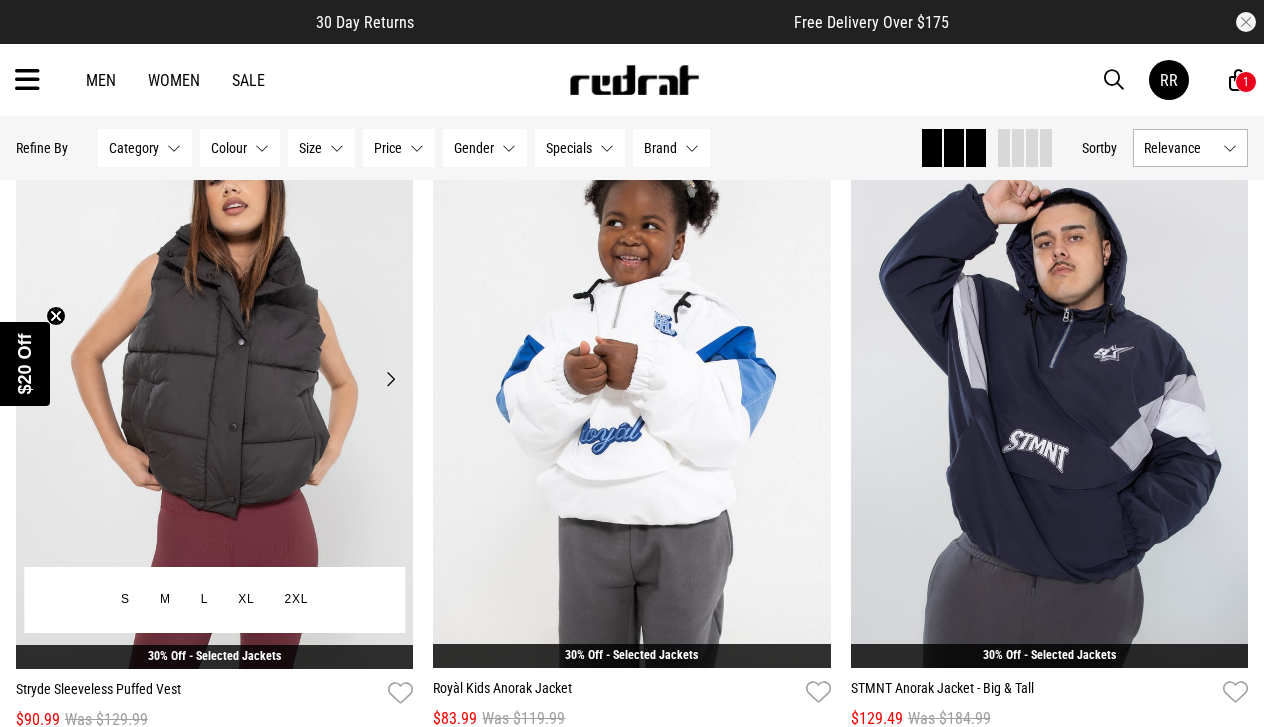 click on "Next" at bounding box center (390, 379) 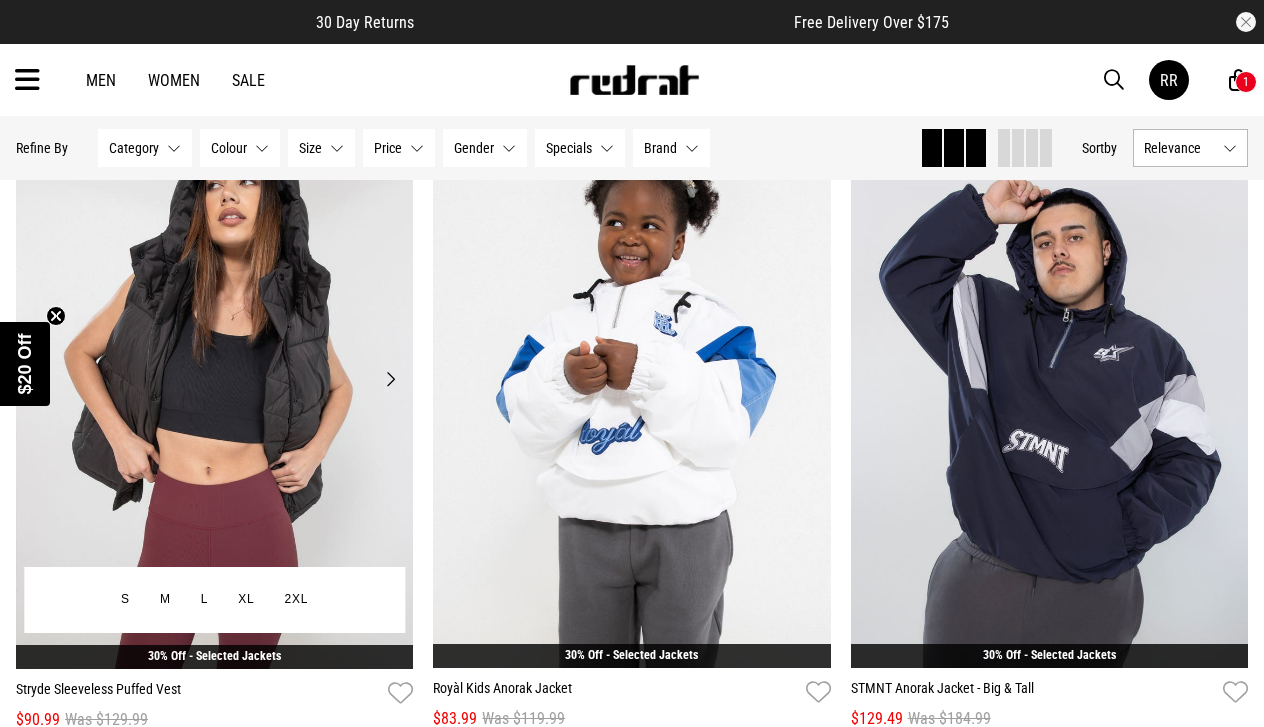 click on "Next" at bounding box center (390, 379) 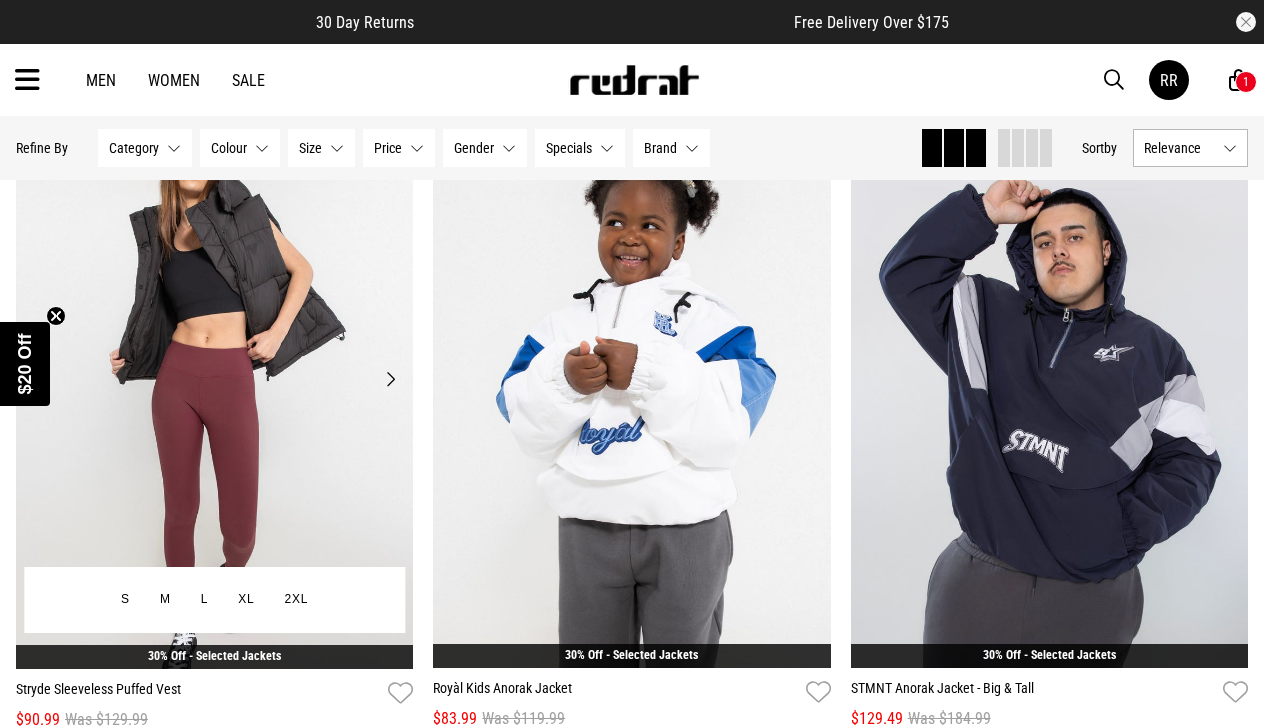 click on "Next" at bounding box center (390, 379) 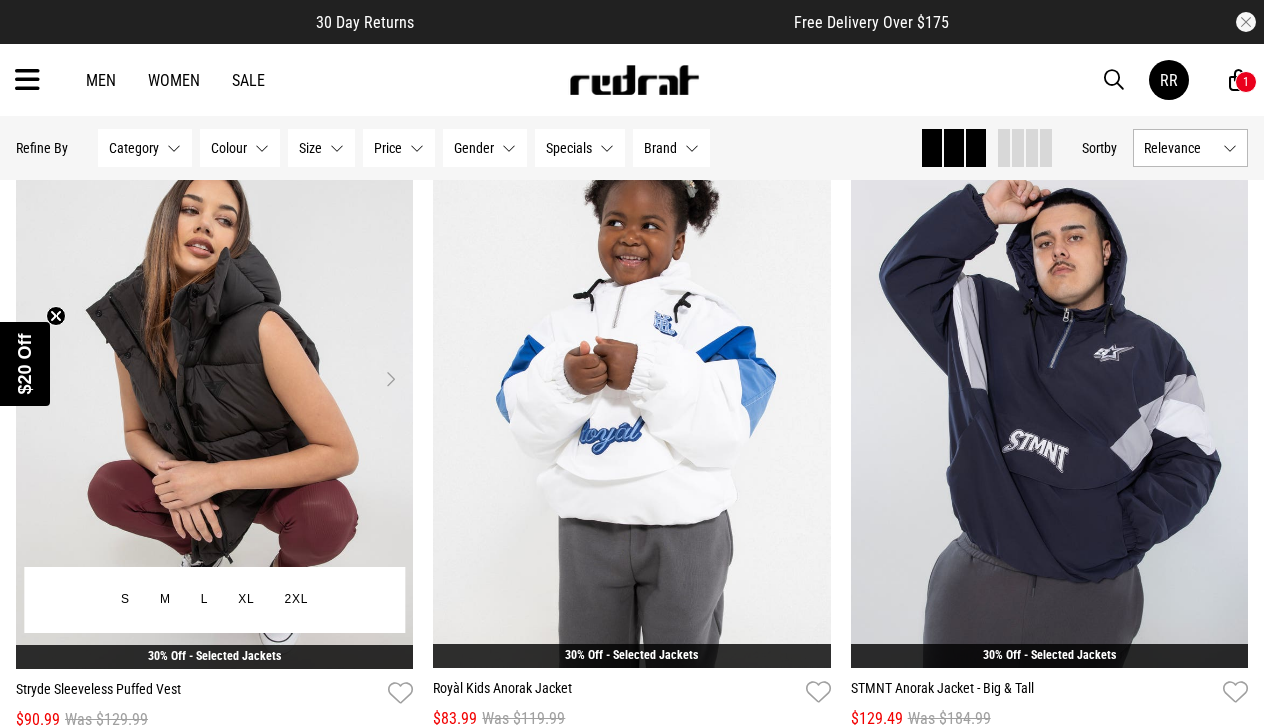 click on "Next" at bounding box center [390, 379] 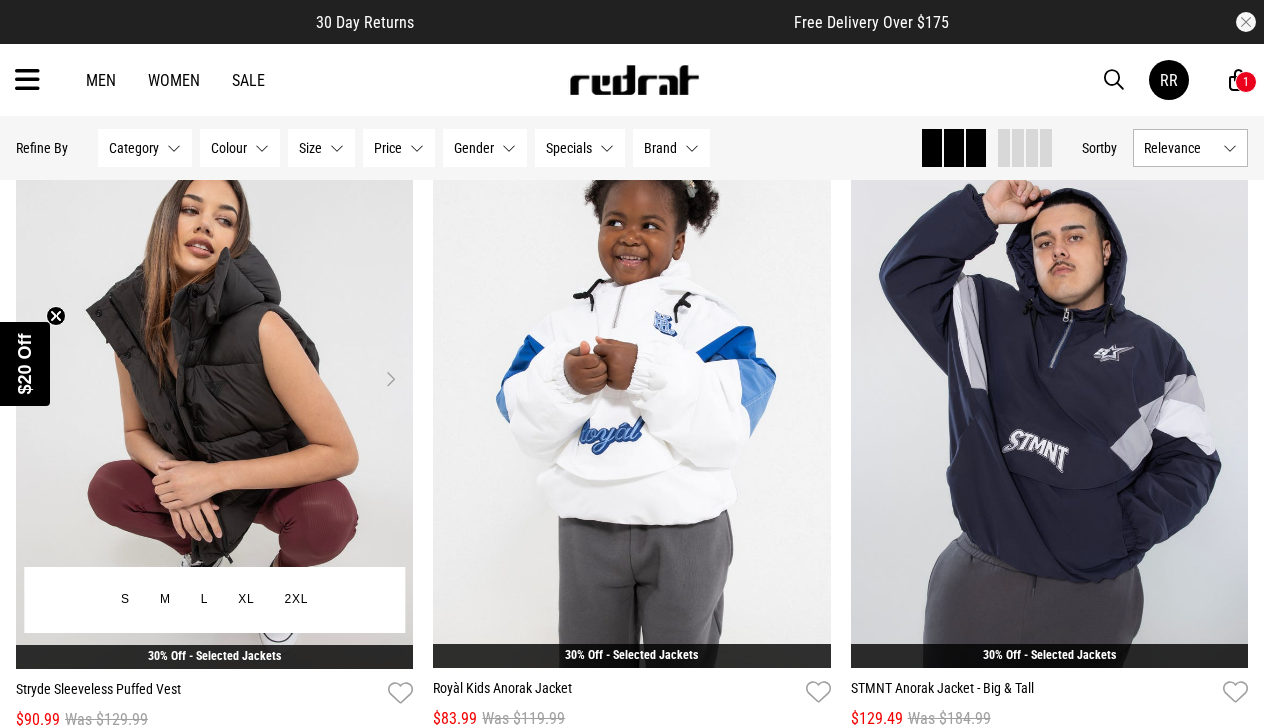 click on "Next" at bounding box center [390, 379] 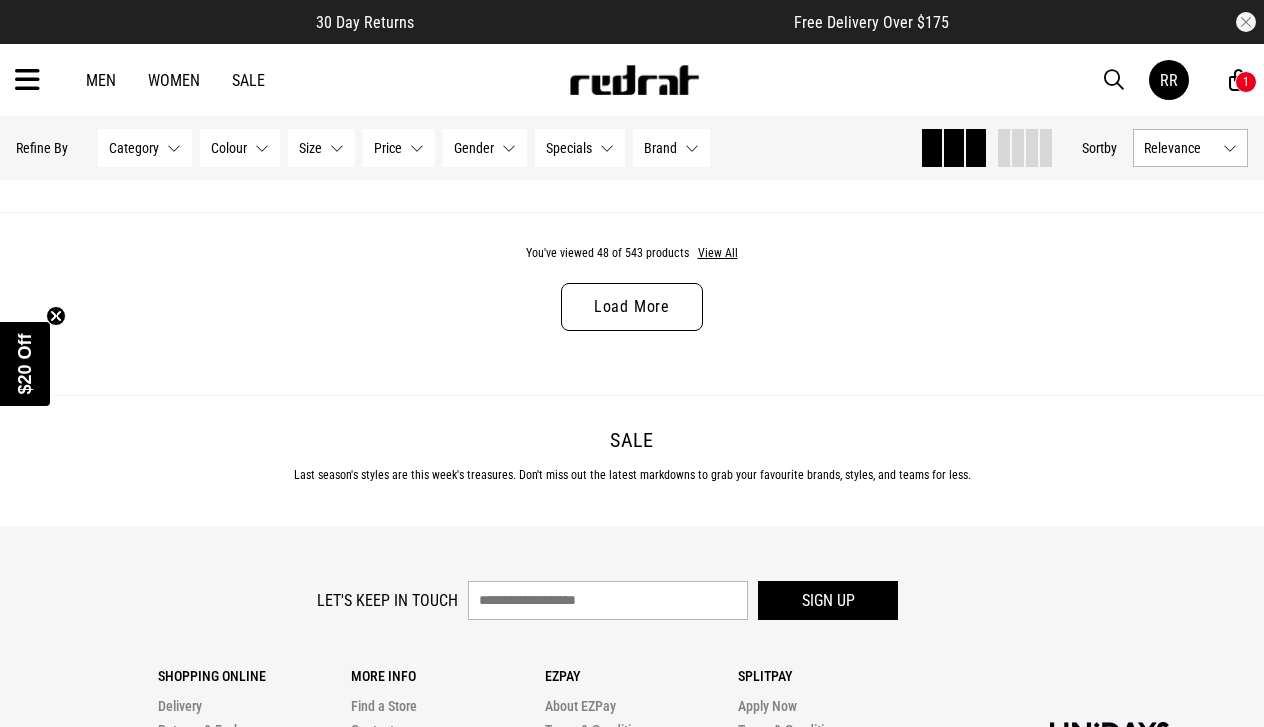 scroll, scrollTop: 11450, scrollLeft: 0, axis: vertical 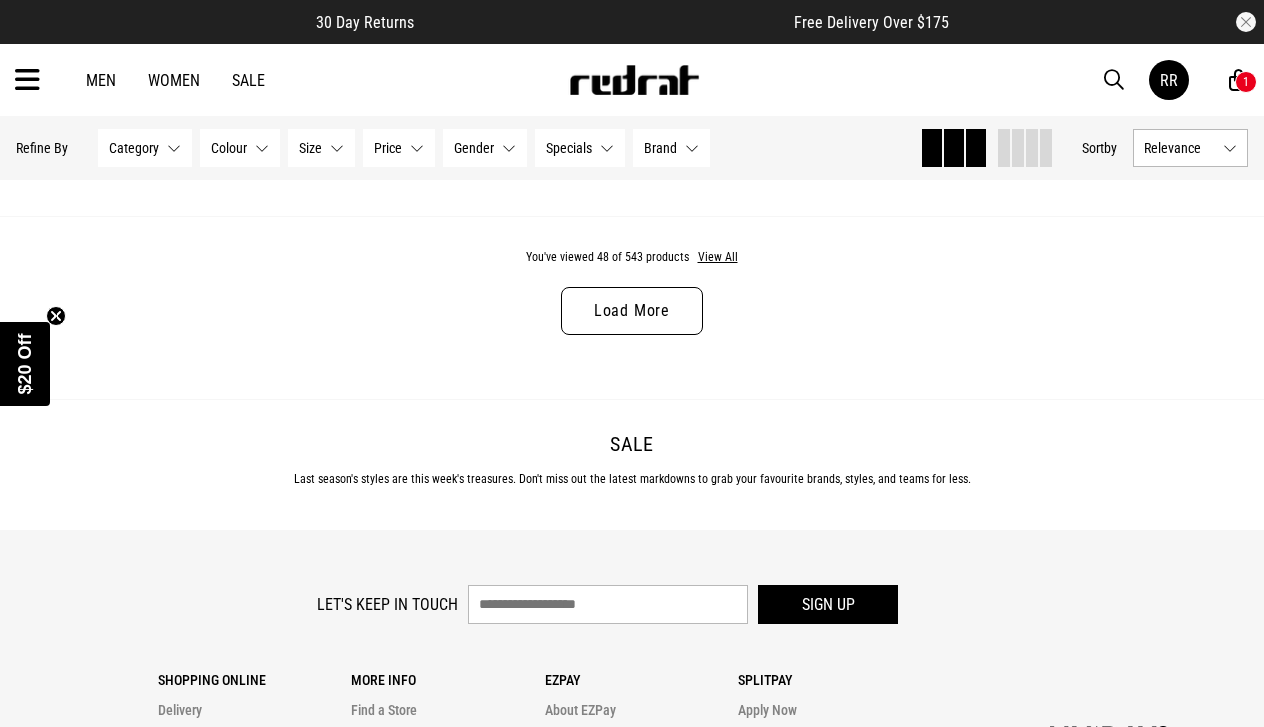 click on "Load More" at bounding box center (632, 311) 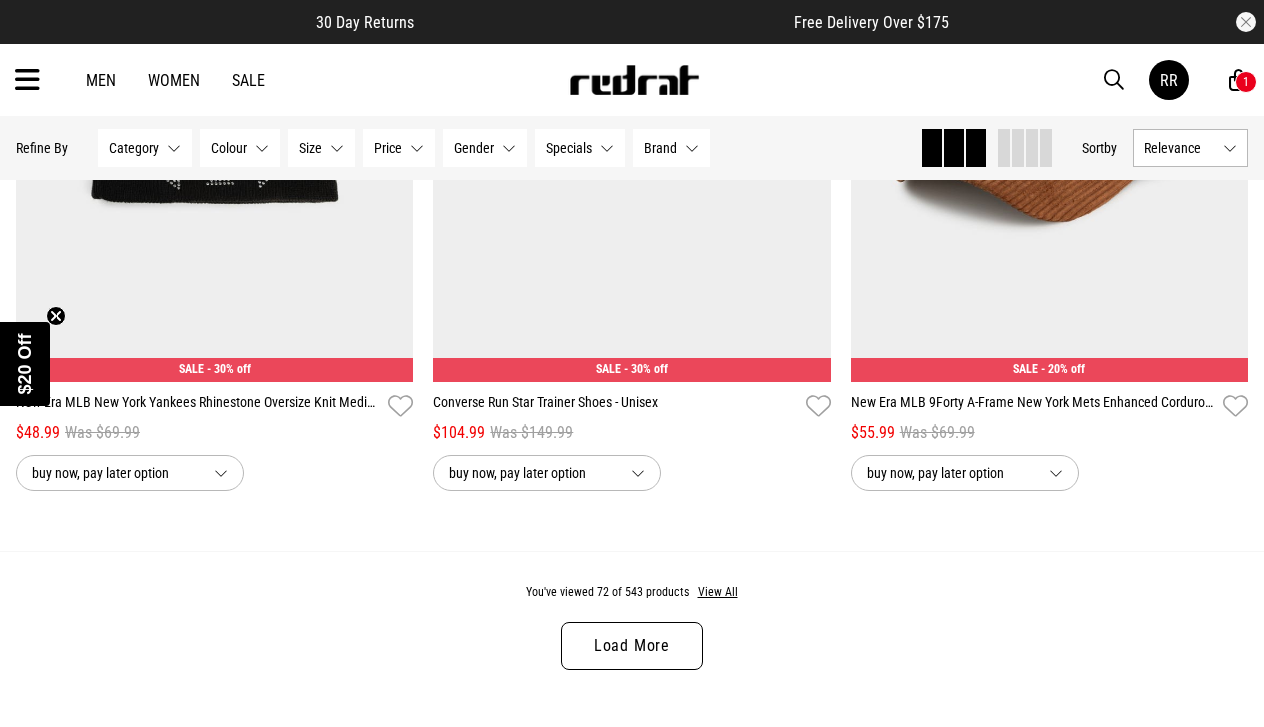 scroll, scrollTop: 16761, scrollLeft: 0, axis: vertical 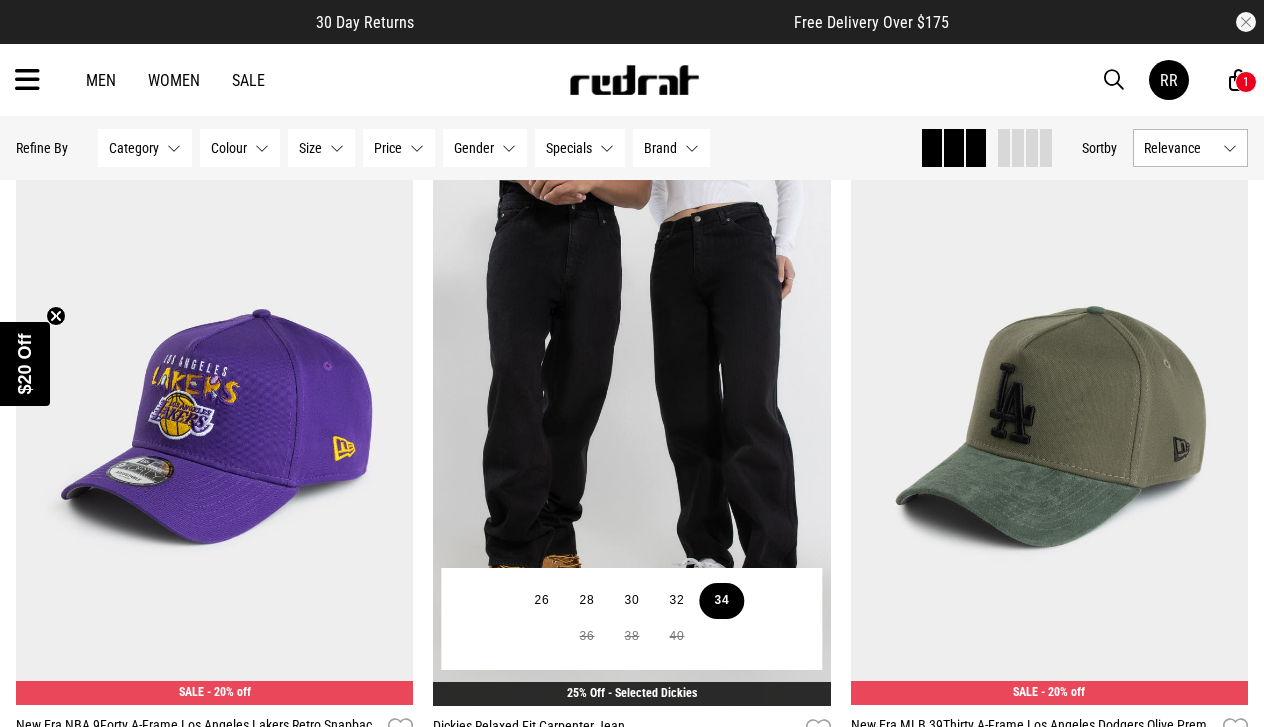 click on "34" at bounding box center [721, 601] 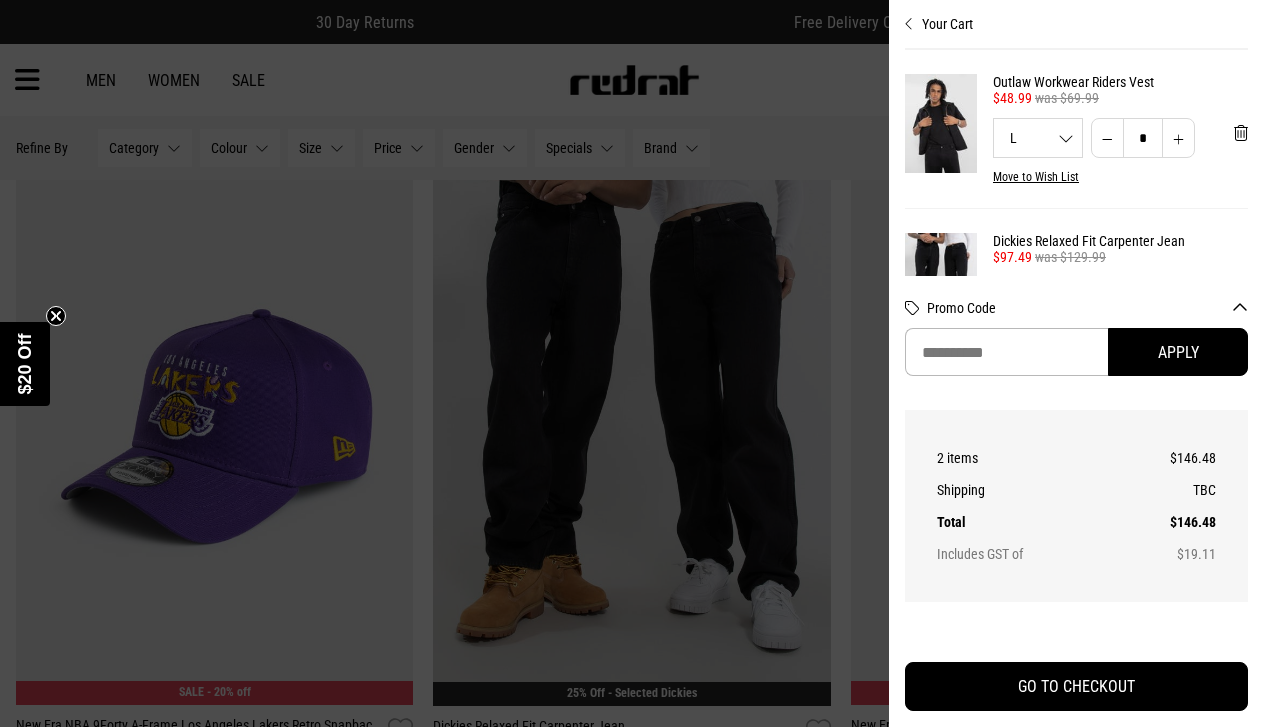 click on "Your Cart" at bounding box center [1076, 16] 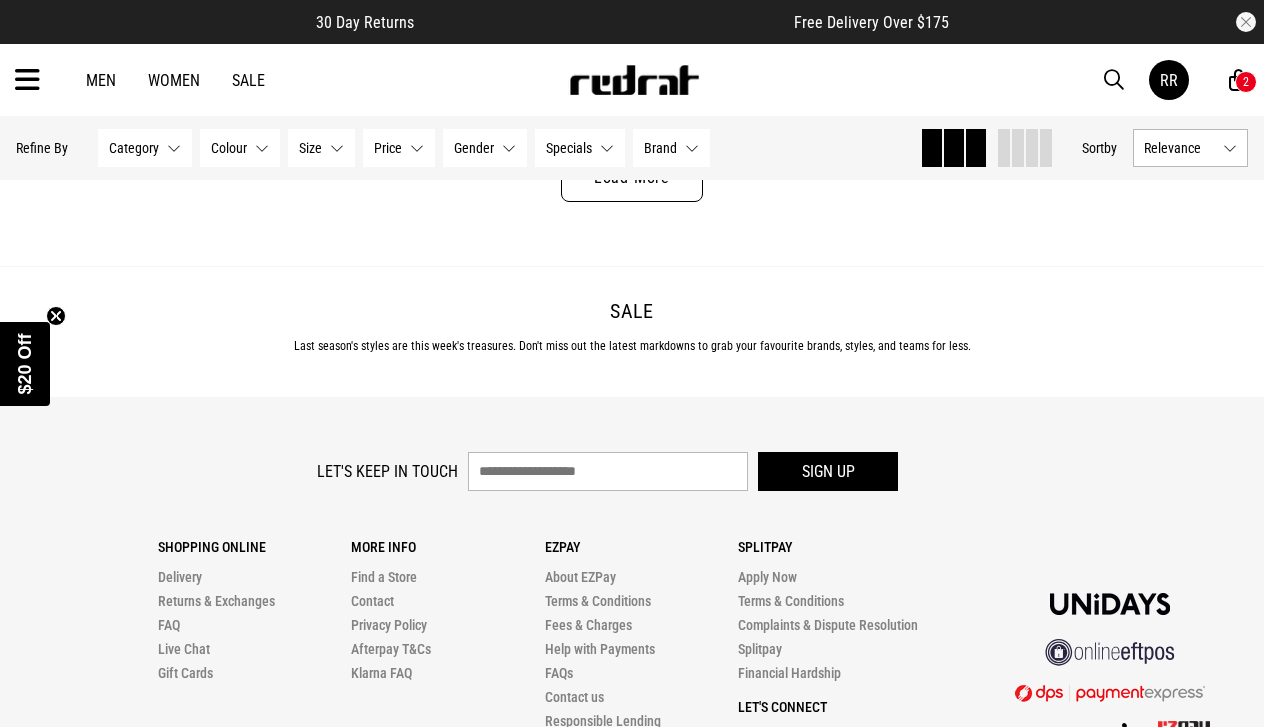 scroll, scrollTop: 22879, scrollLeft: 0, axis: vertical 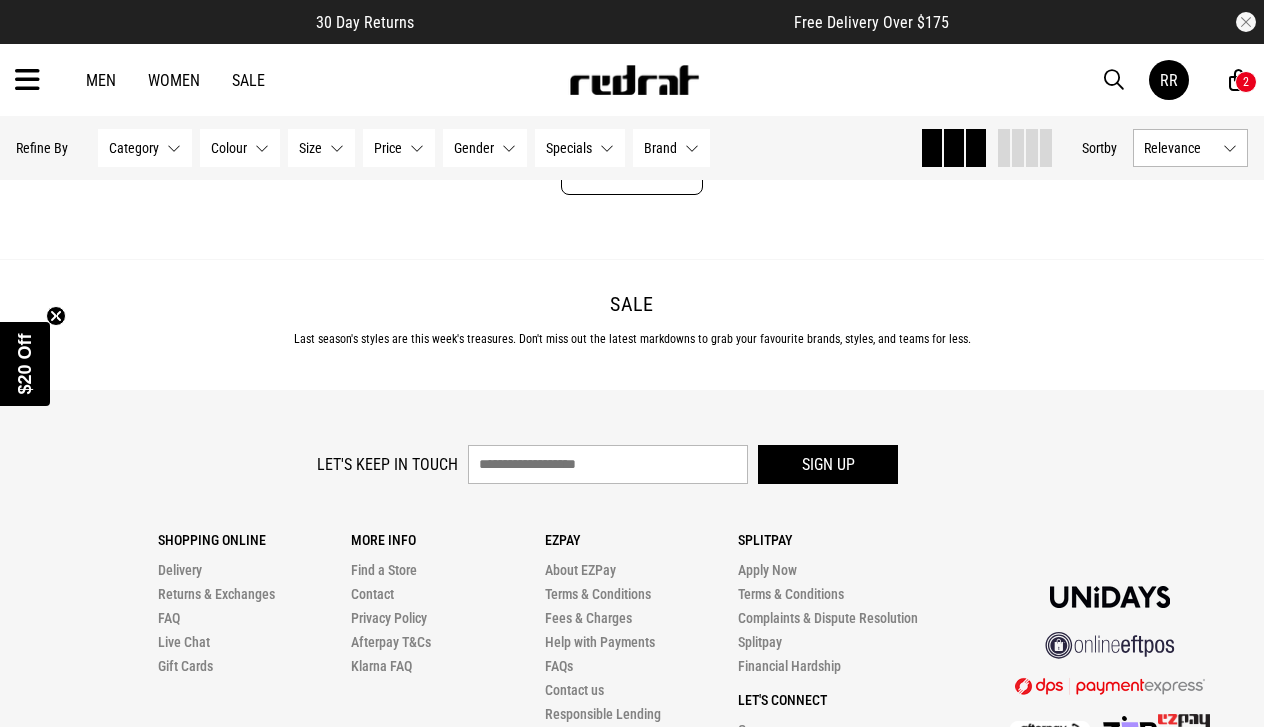 click on "Load More" at bounding box center (632, 171) 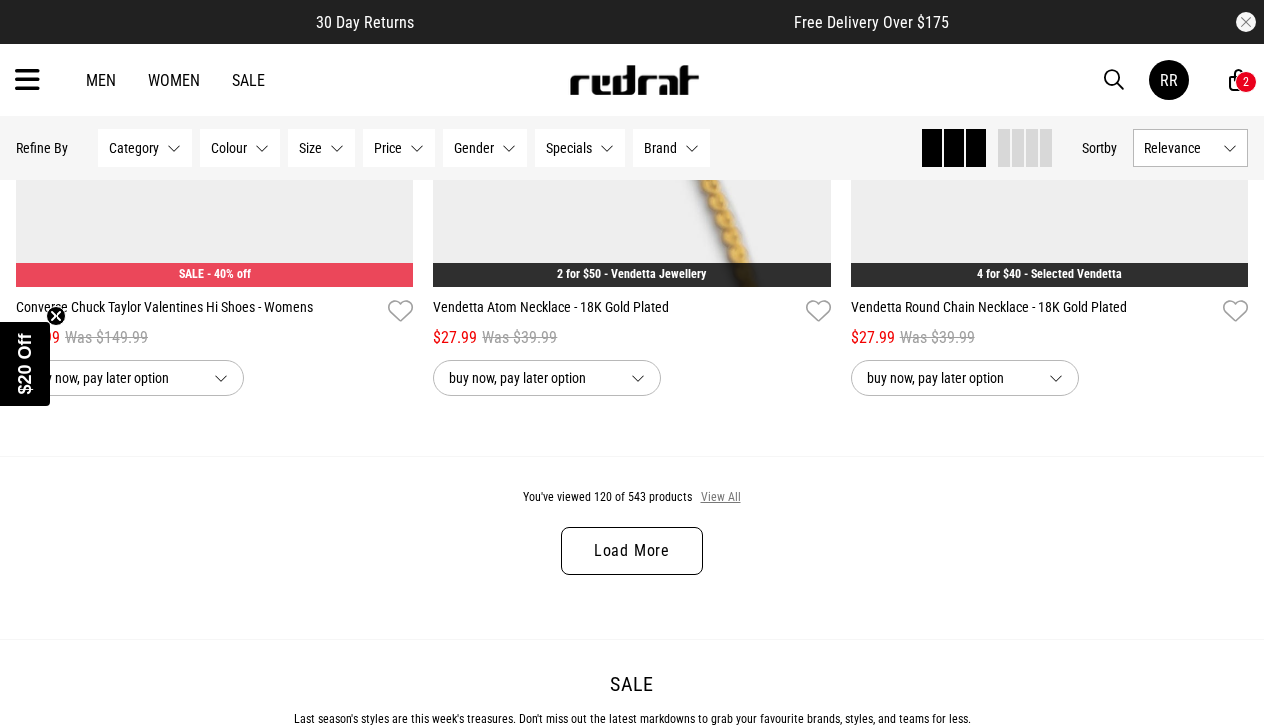 scroll, scrollTop: 28142, scrollLeft: 0, axis: vertical 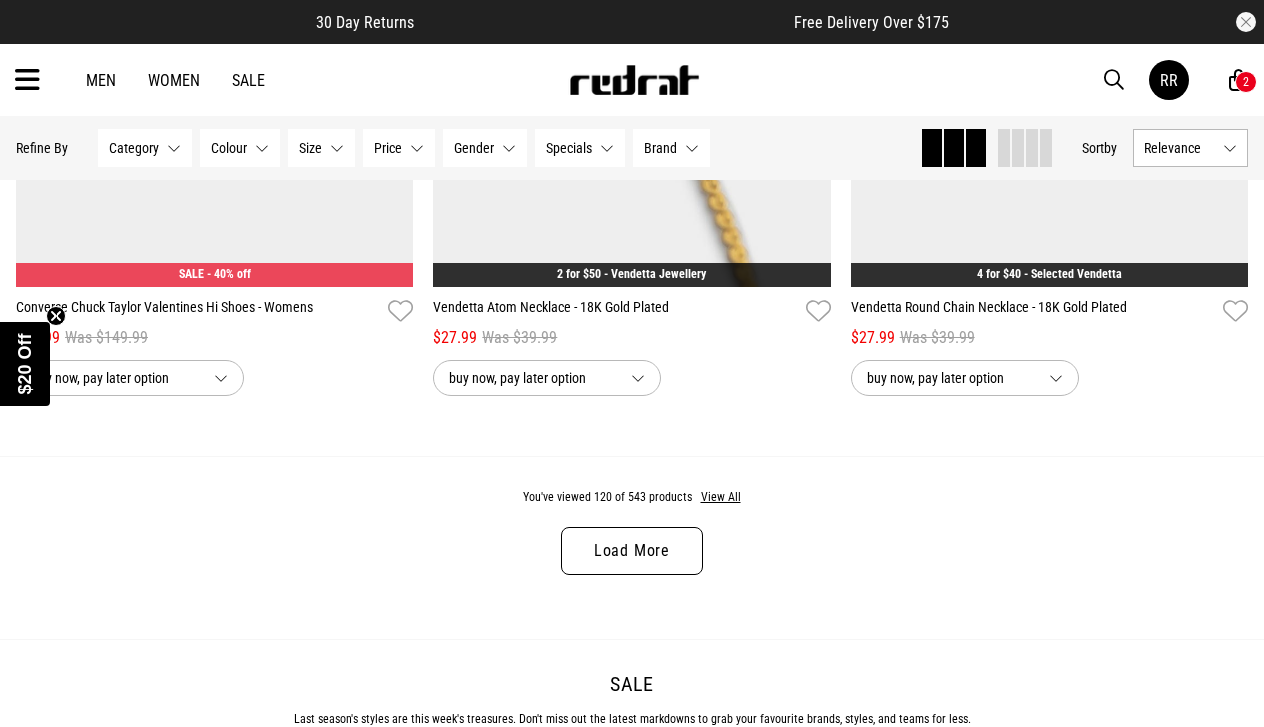 click on "Load More" at bounding box center (632, 551) 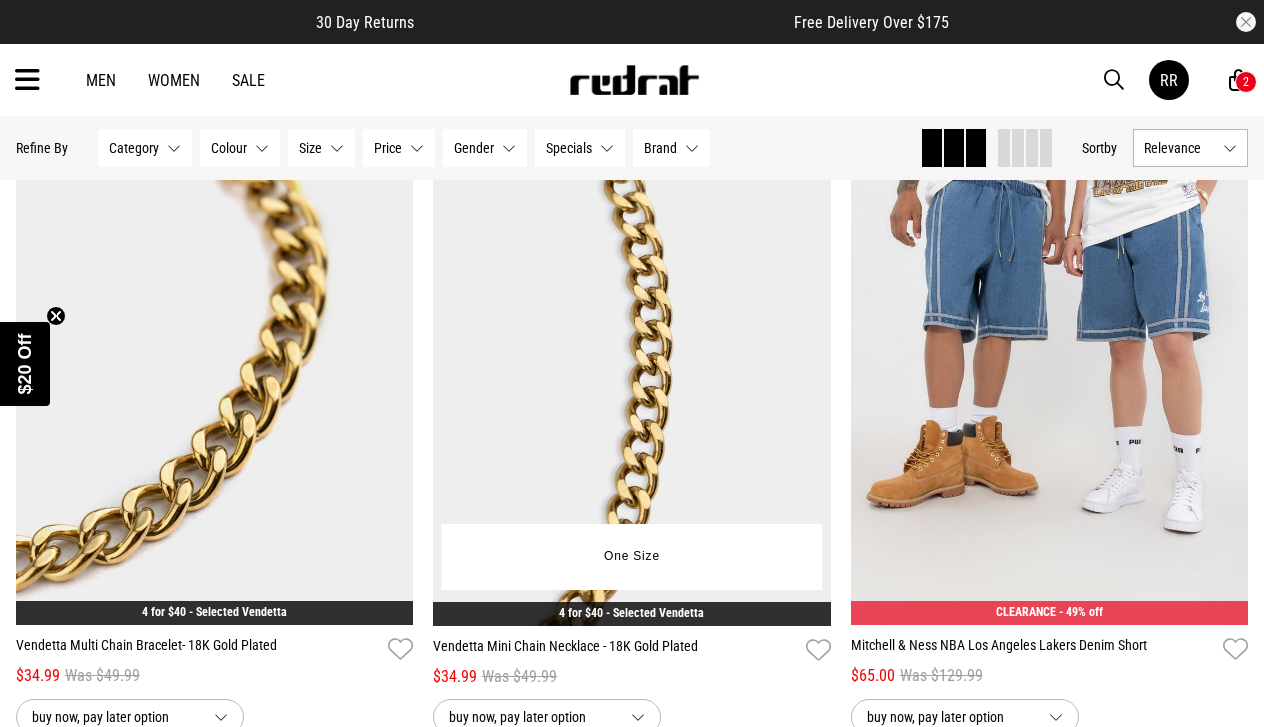 scroll, scrollTop: 31278, scrollLeft: 0, axis: vertical 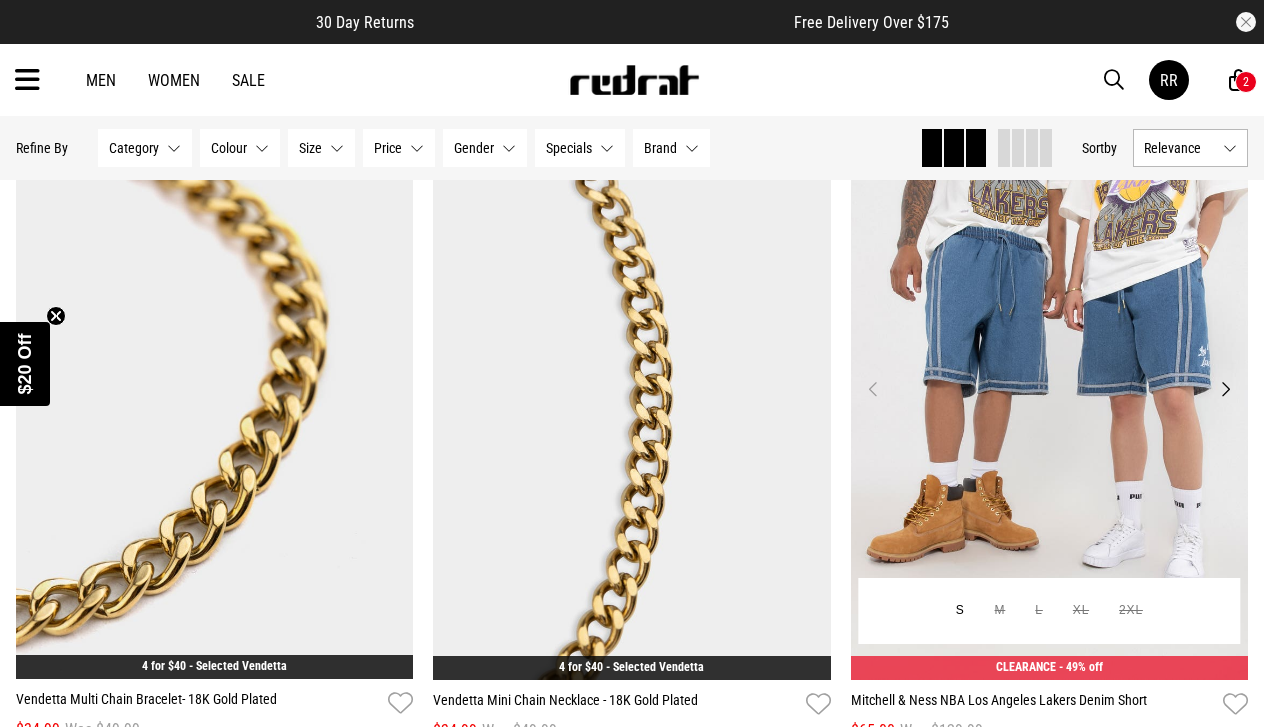 click on "Next" at bounding box center [1225, 389] 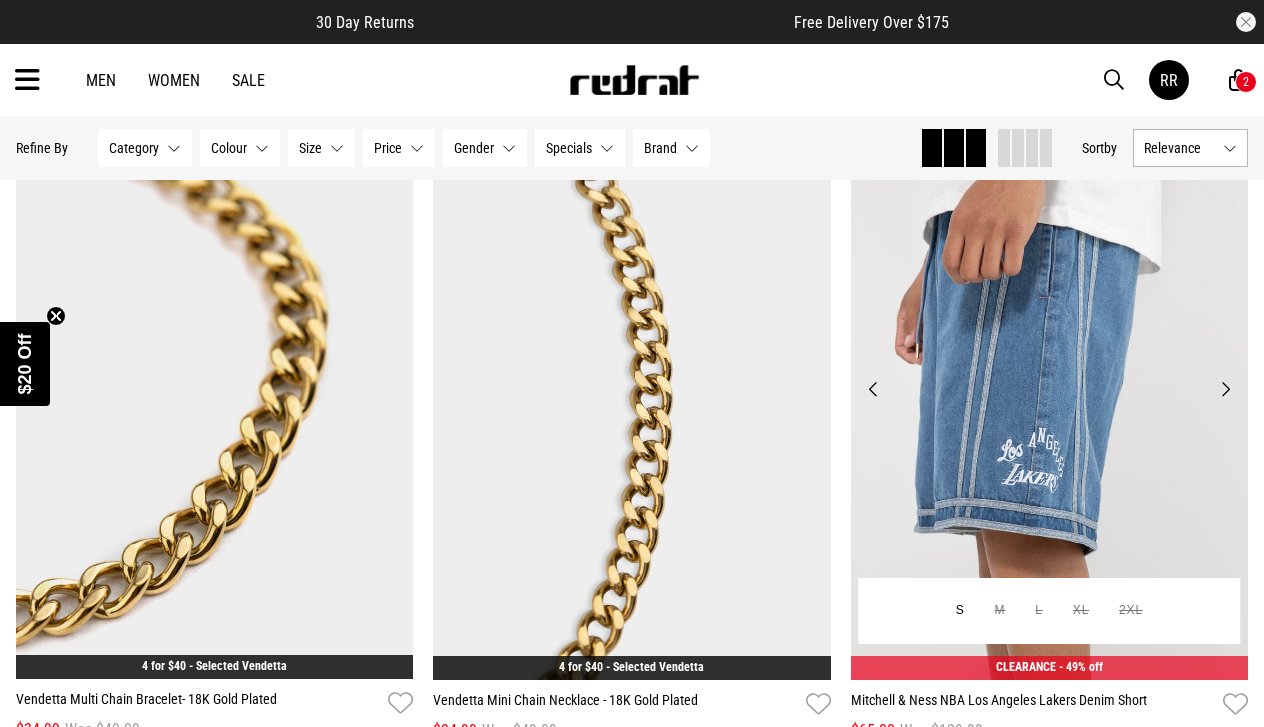 click on "Next" at bounding box center (1225, 389) 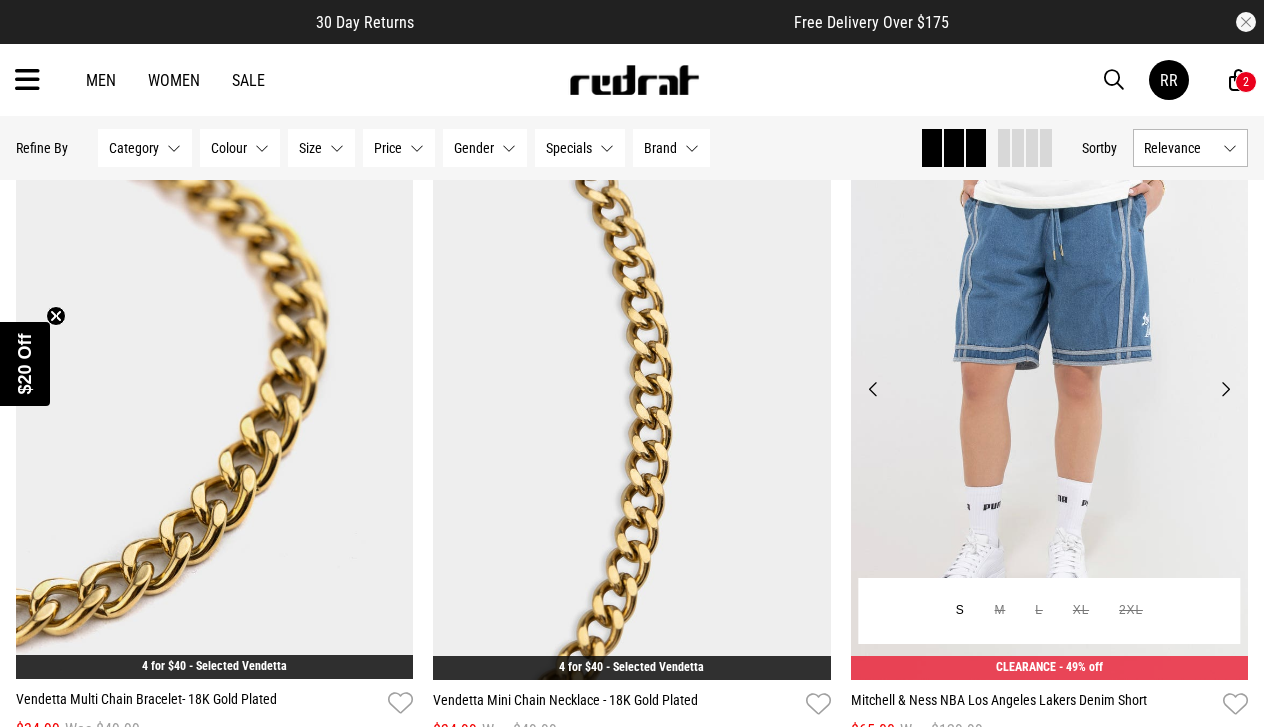 click on "Next" at bounding box center (1225, 389) 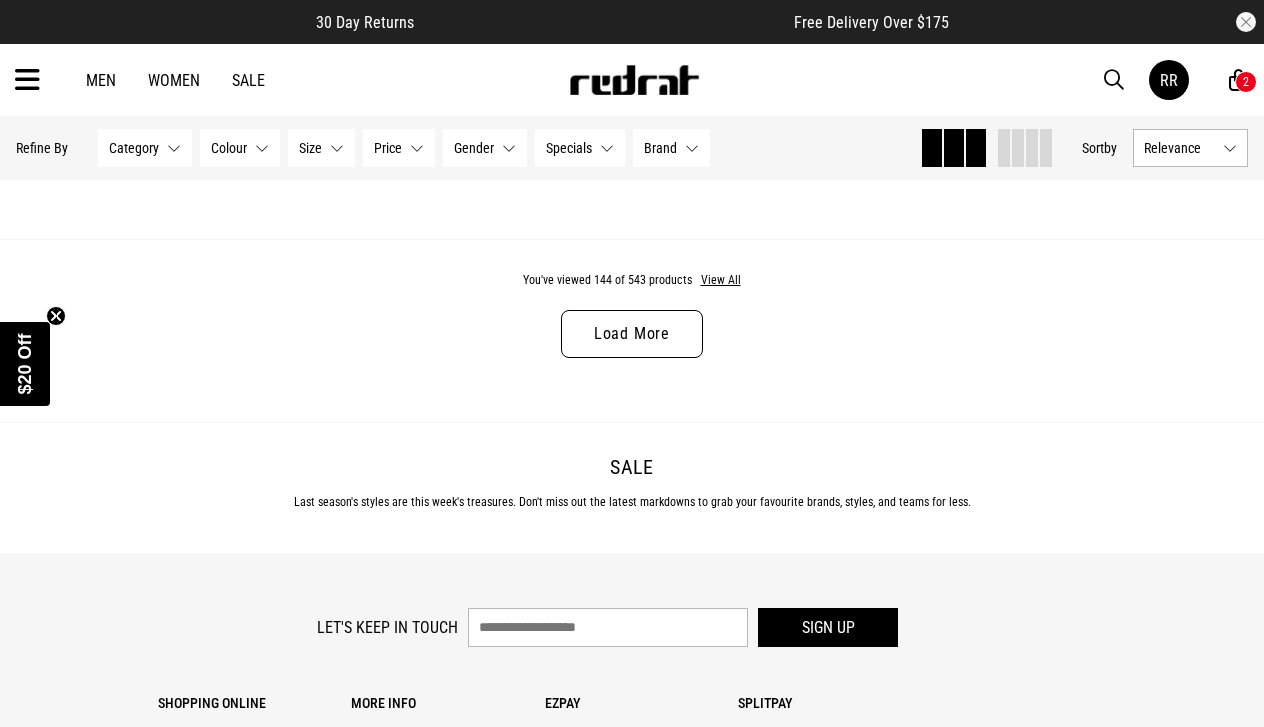 scroll, scrollTop: 34098, scrollLeft: 0, axis: vertical 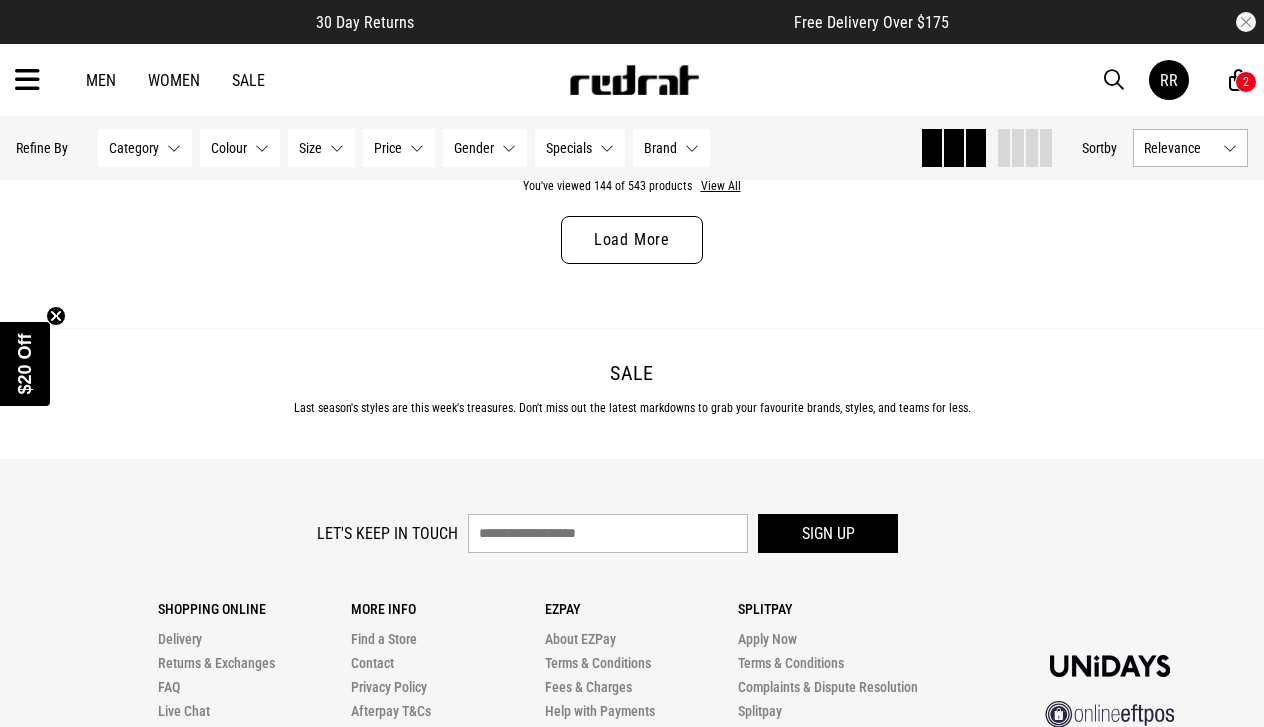 click on "Load More" at bounding box center (632, 240) 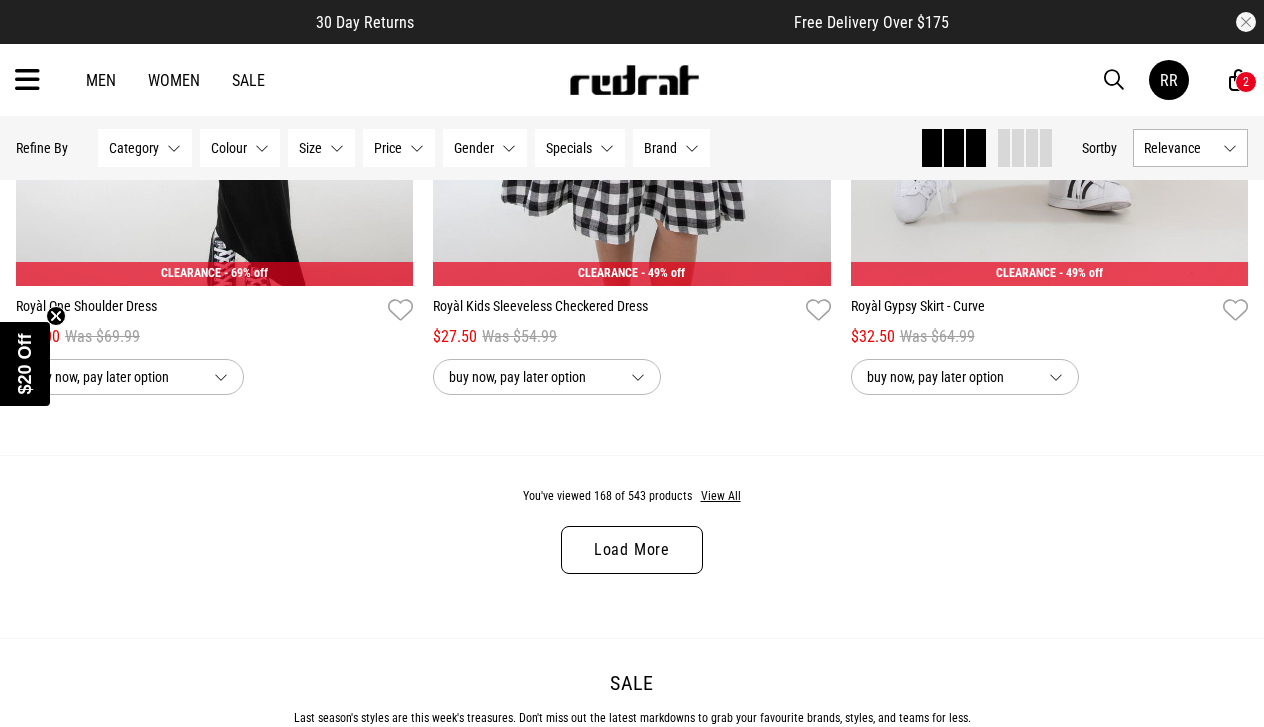 scroll, scrollTop: 39431, scrollLeft: 0, axis: vertical 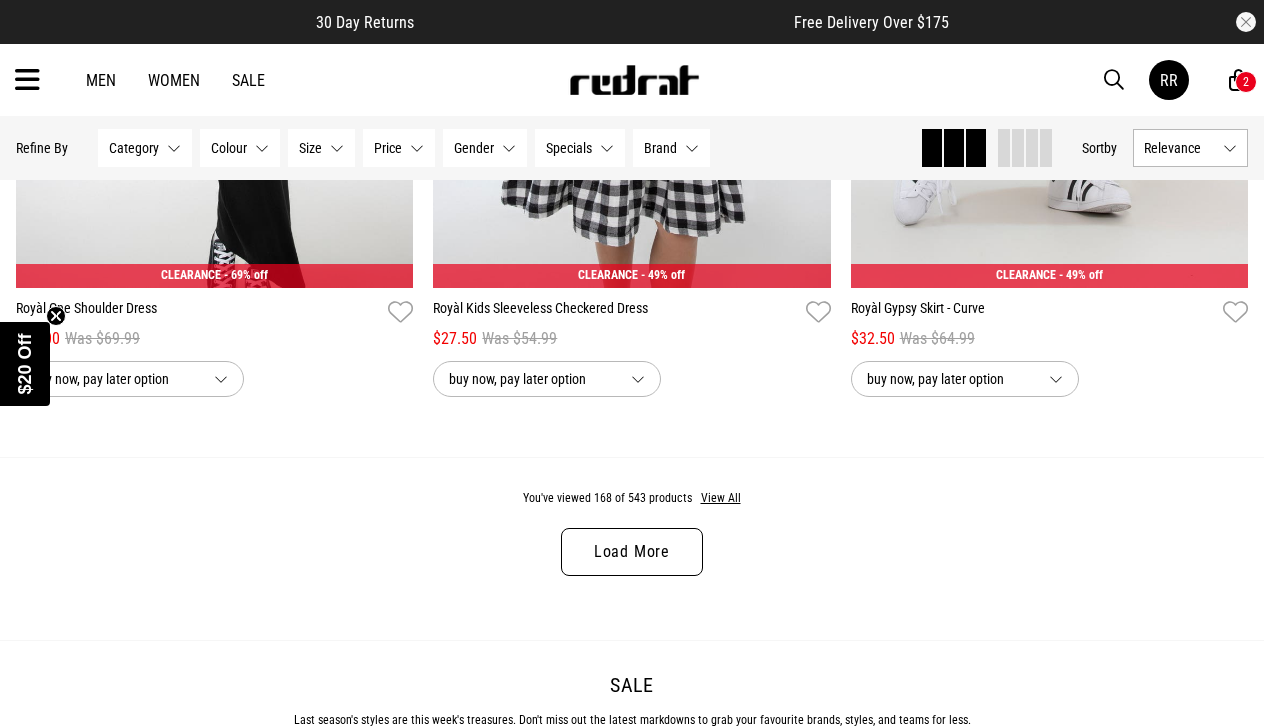 click on "Load More" at bounding box center (632, 552) 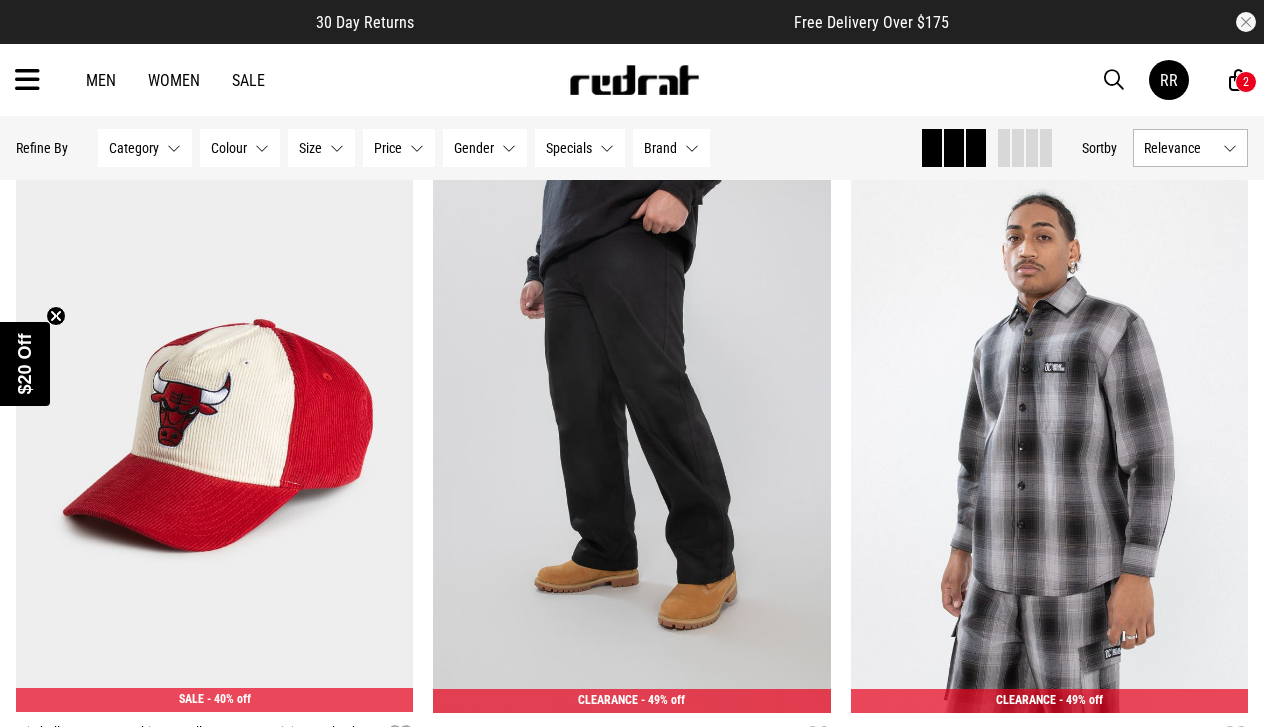 scroll, scrollTop: 43944, scrollLeft: 0, axis: vertical 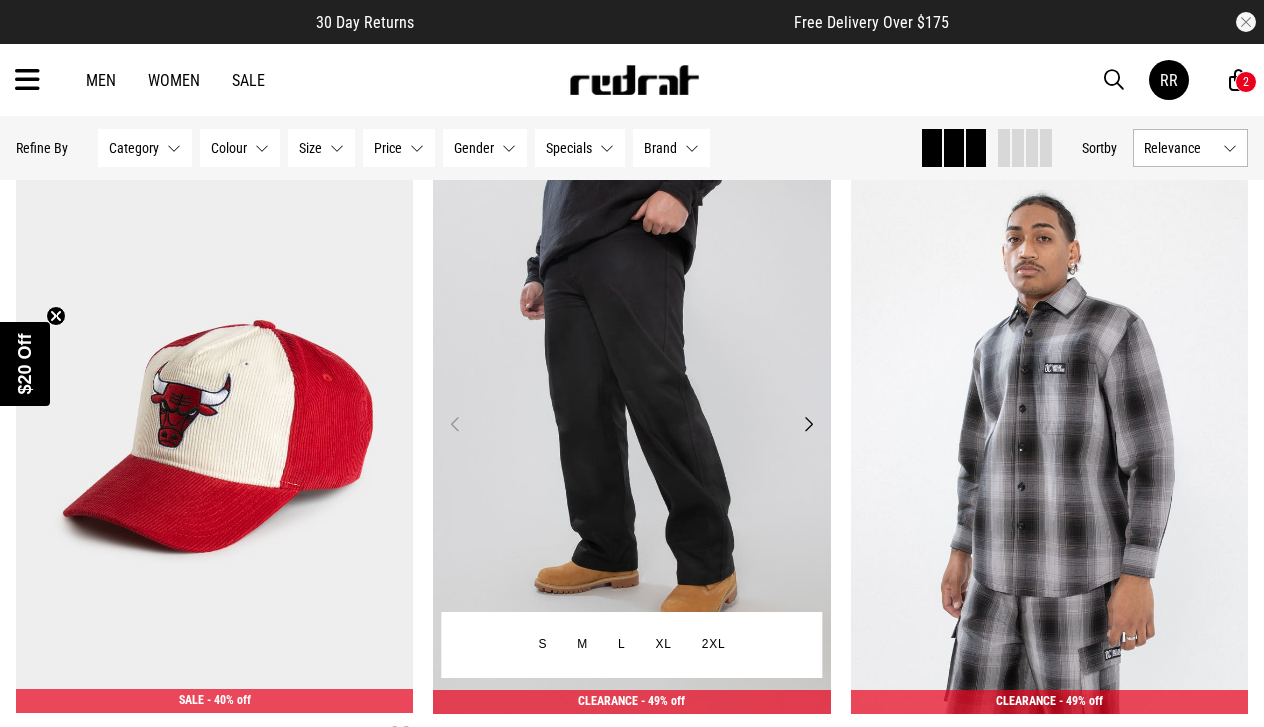 click on "Next" at bounding box center (808, 424) 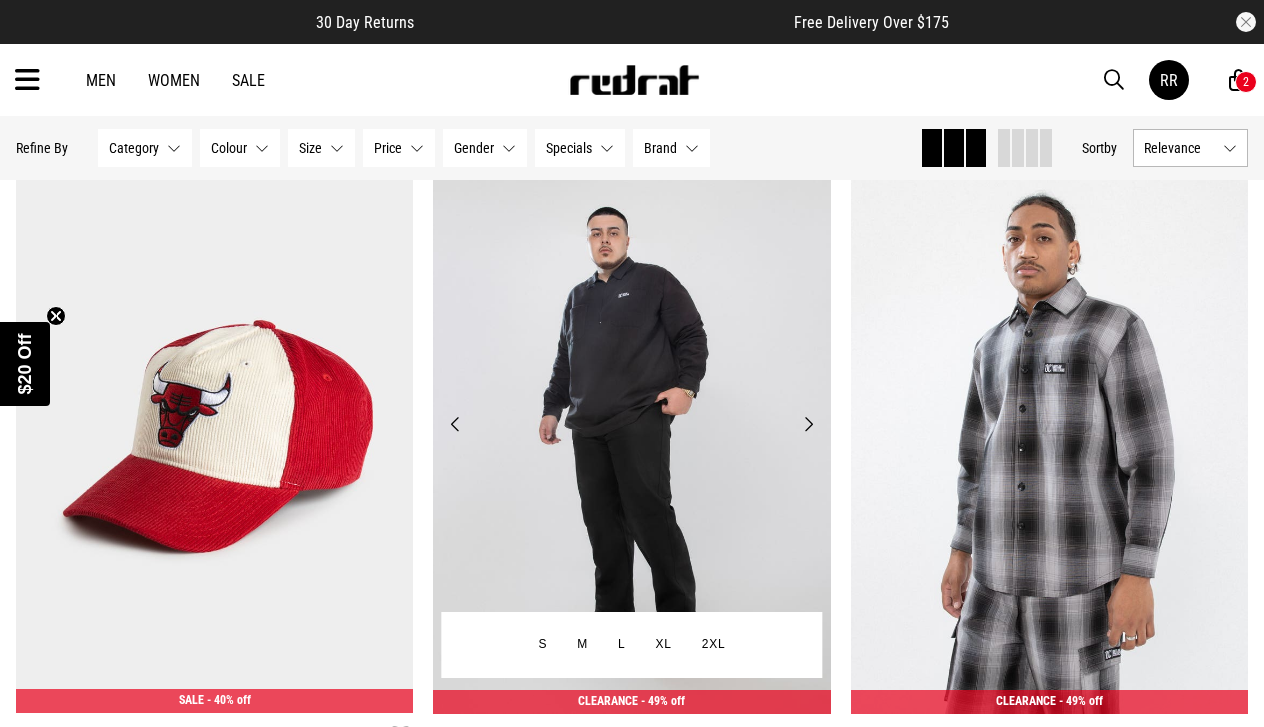 click on "Next" at bounding box center (808, 424) 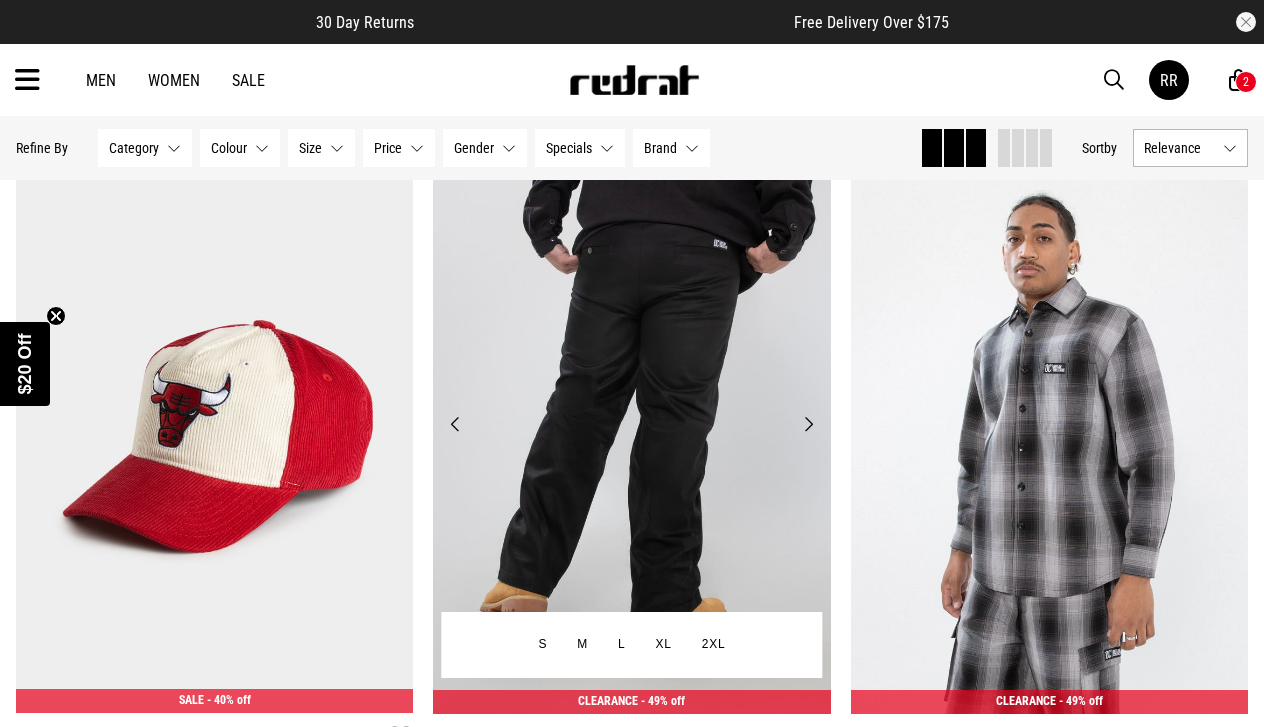 click on "Next" at bounding box center (808, 424) 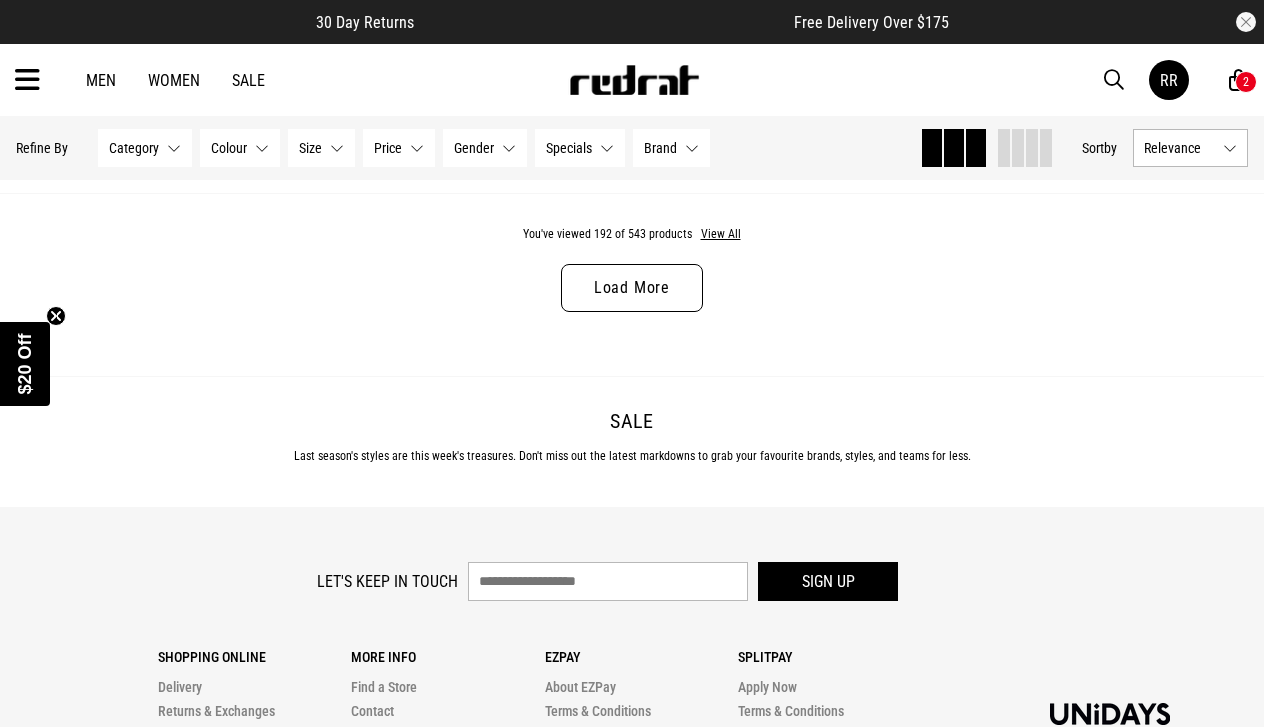 scroll, scrollTop: 45357, scrollLeft: 0, axis: vertical 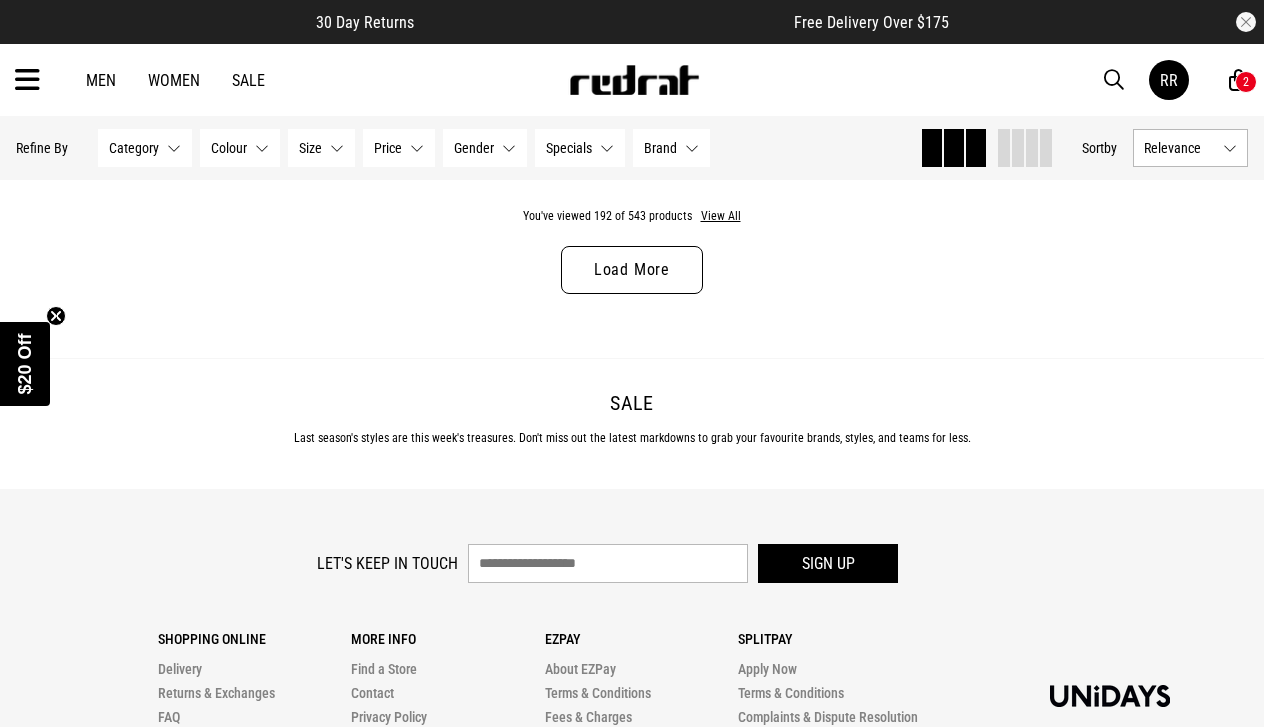 click on "Load More" at bounding box center [632, 270] 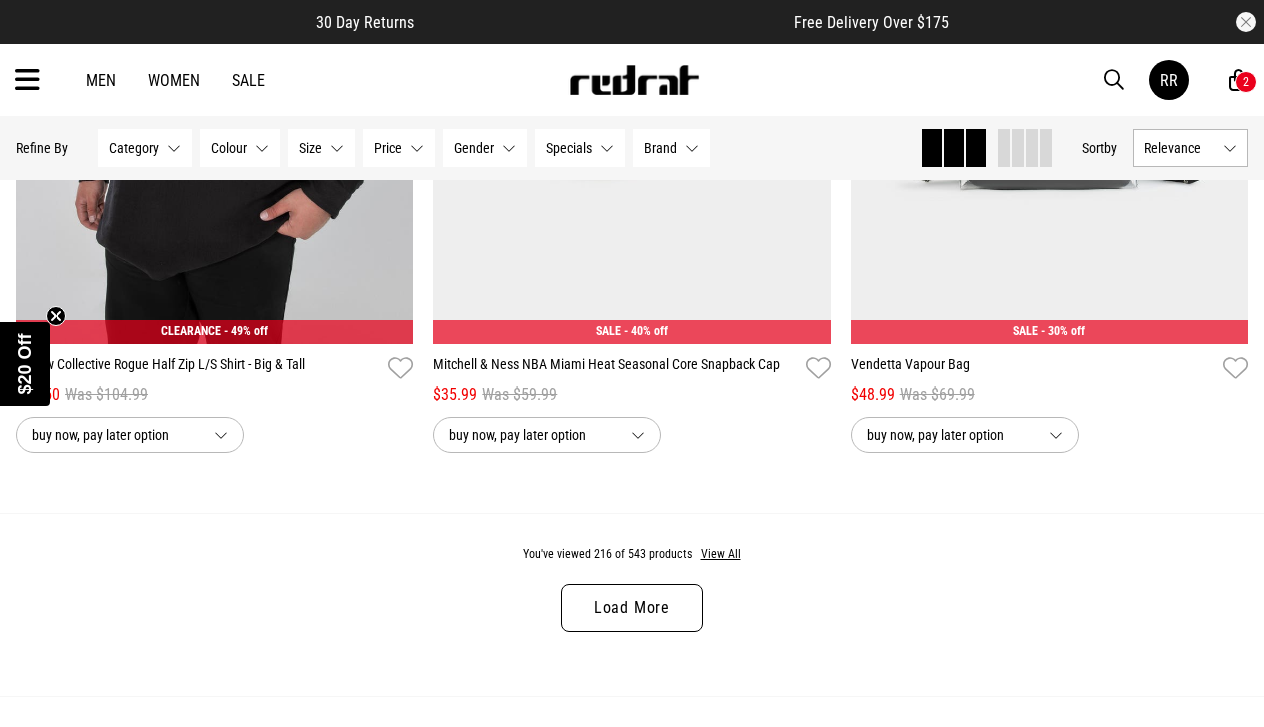 scroll, scrollTop: 50676, scrollLeft: 0, axis: vertical 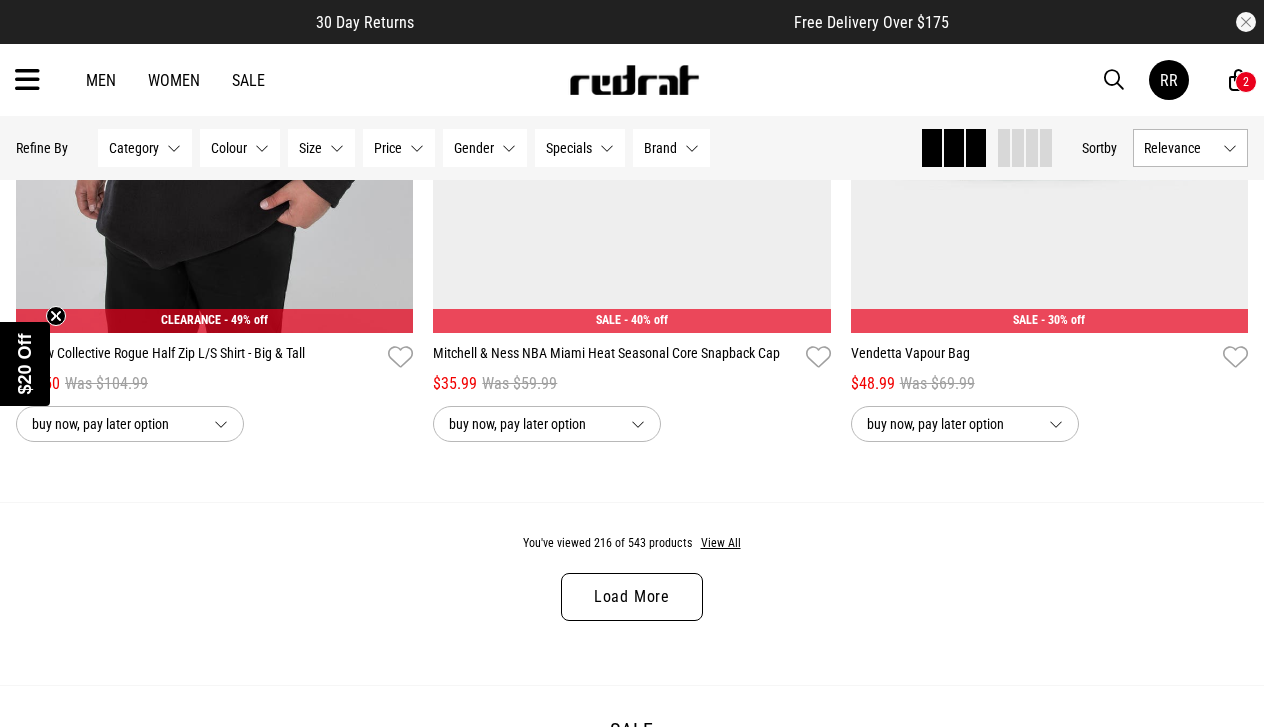 click on "Load More" at bounding box center (632, 597) 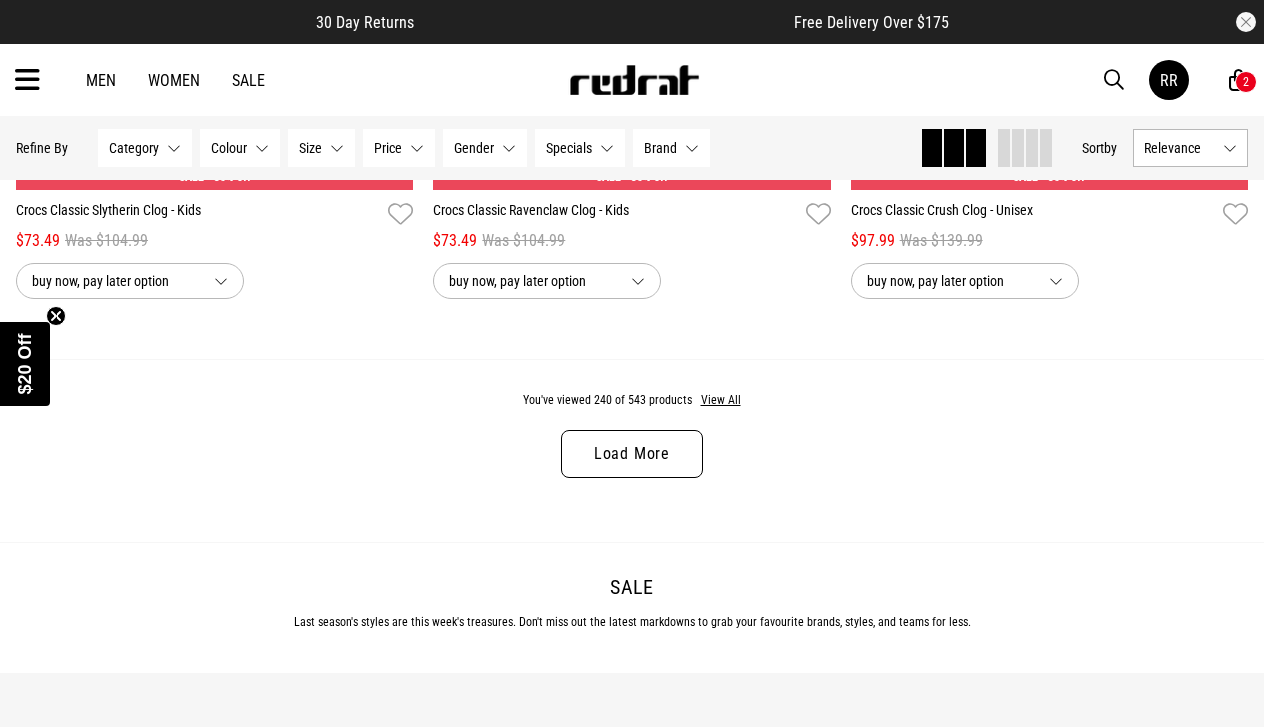 scroll, scrollTop: 56464, scrollLeft: 0, axis: vertical 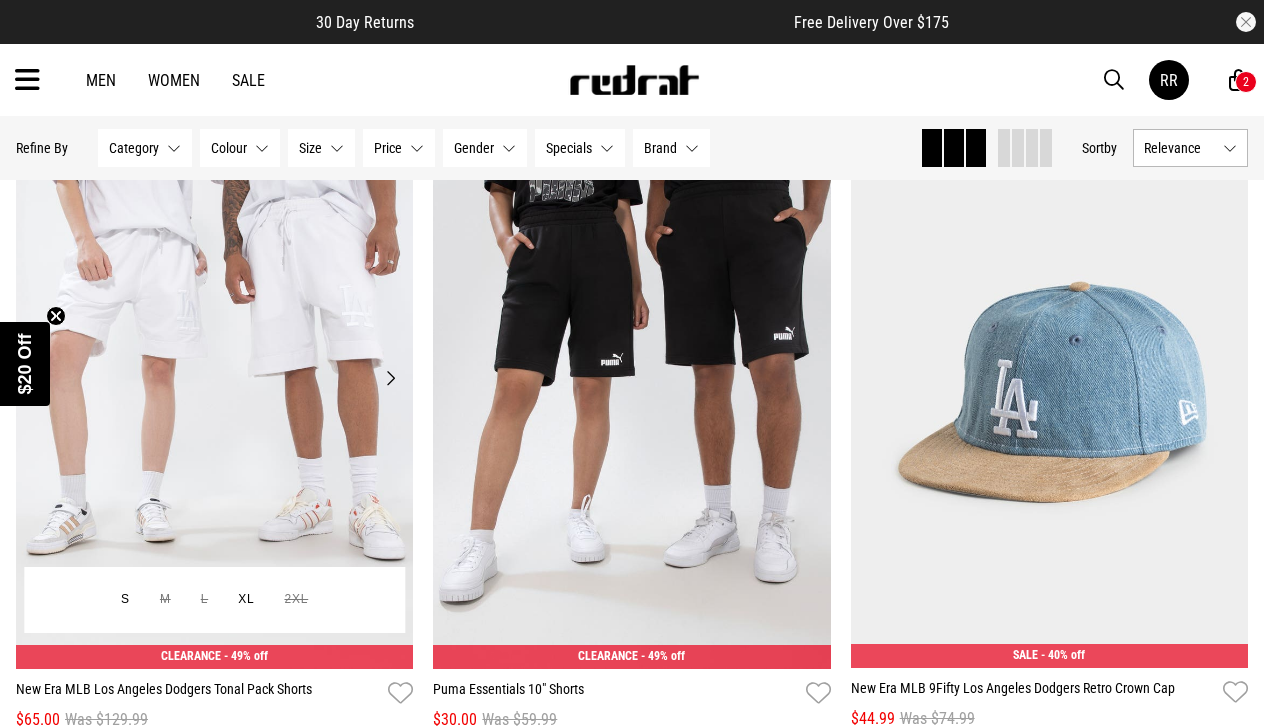 click on "Next" at bounding box center (390, 378) 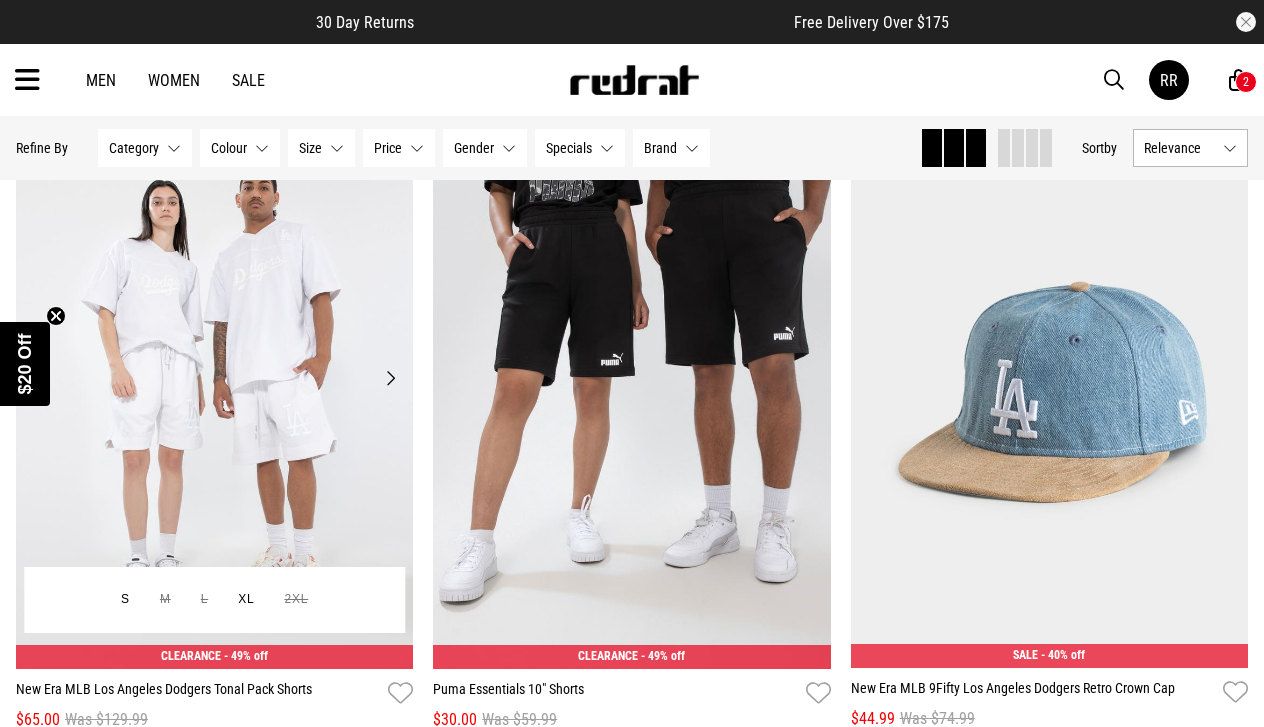 click on "Next" at bounding box center [390, 378] 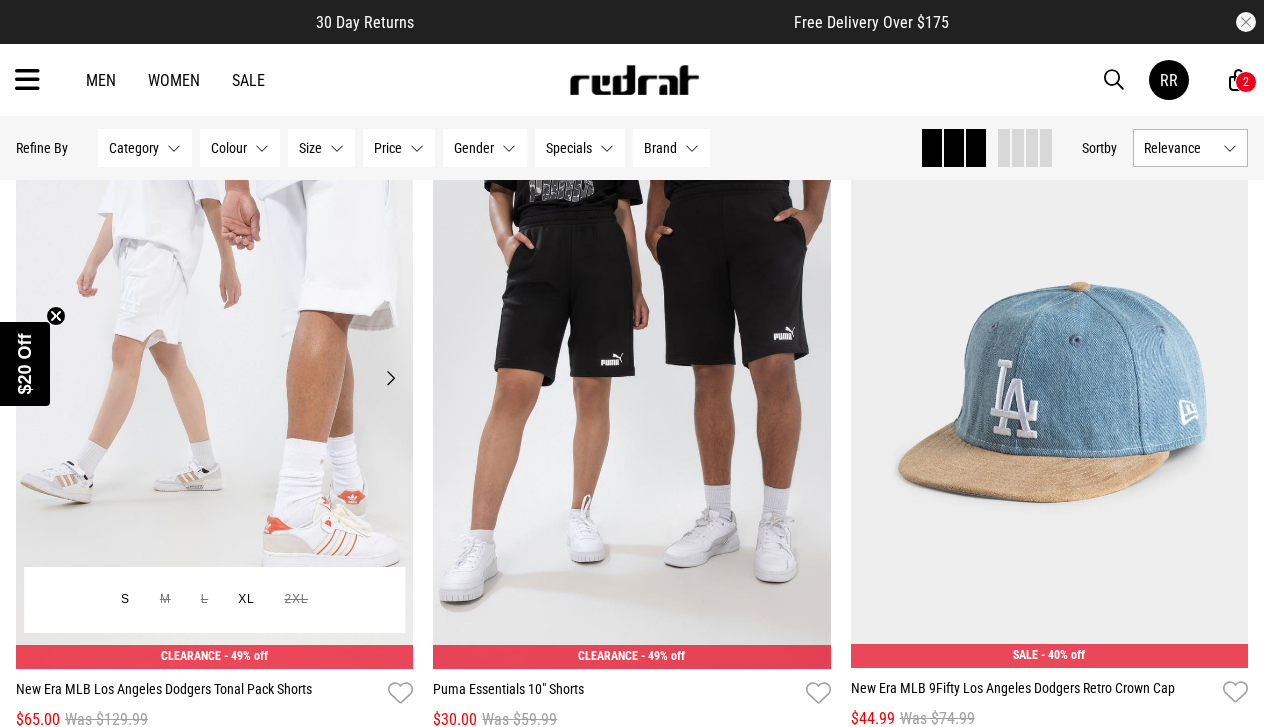 click on "Next" at bounding box center [390, 378] 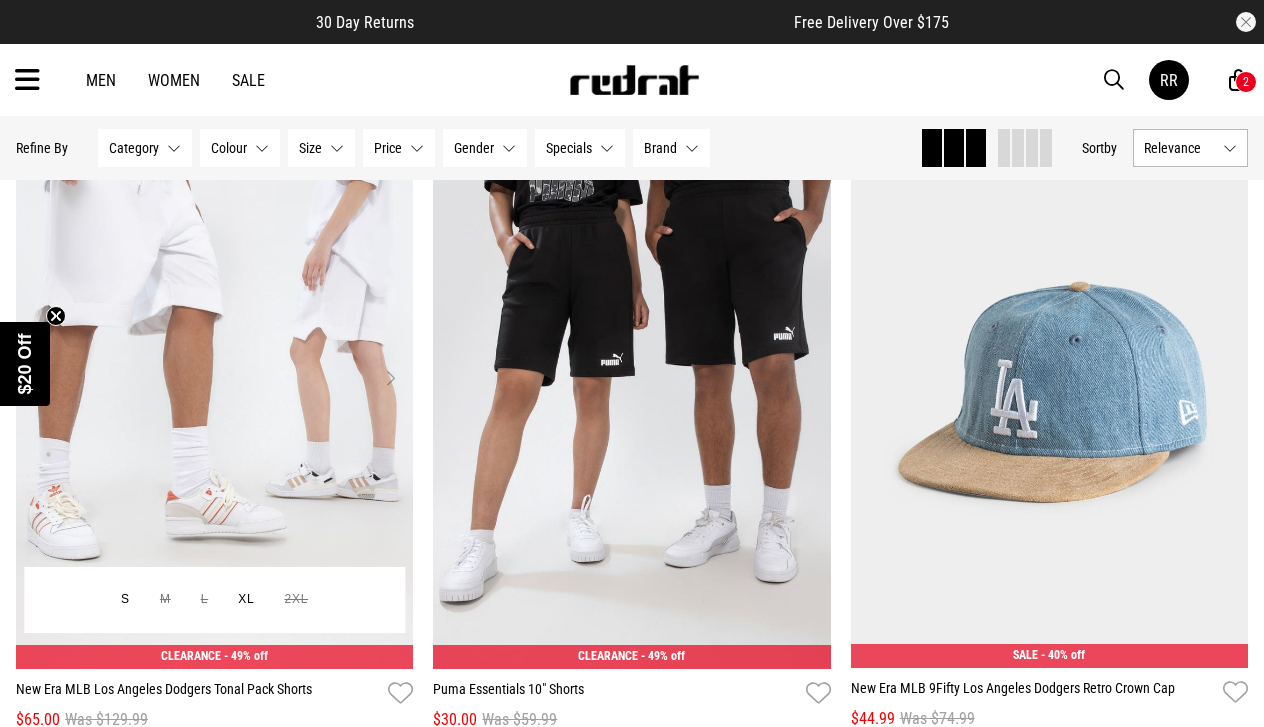 click on "Next" at bounding box center [390, 378] 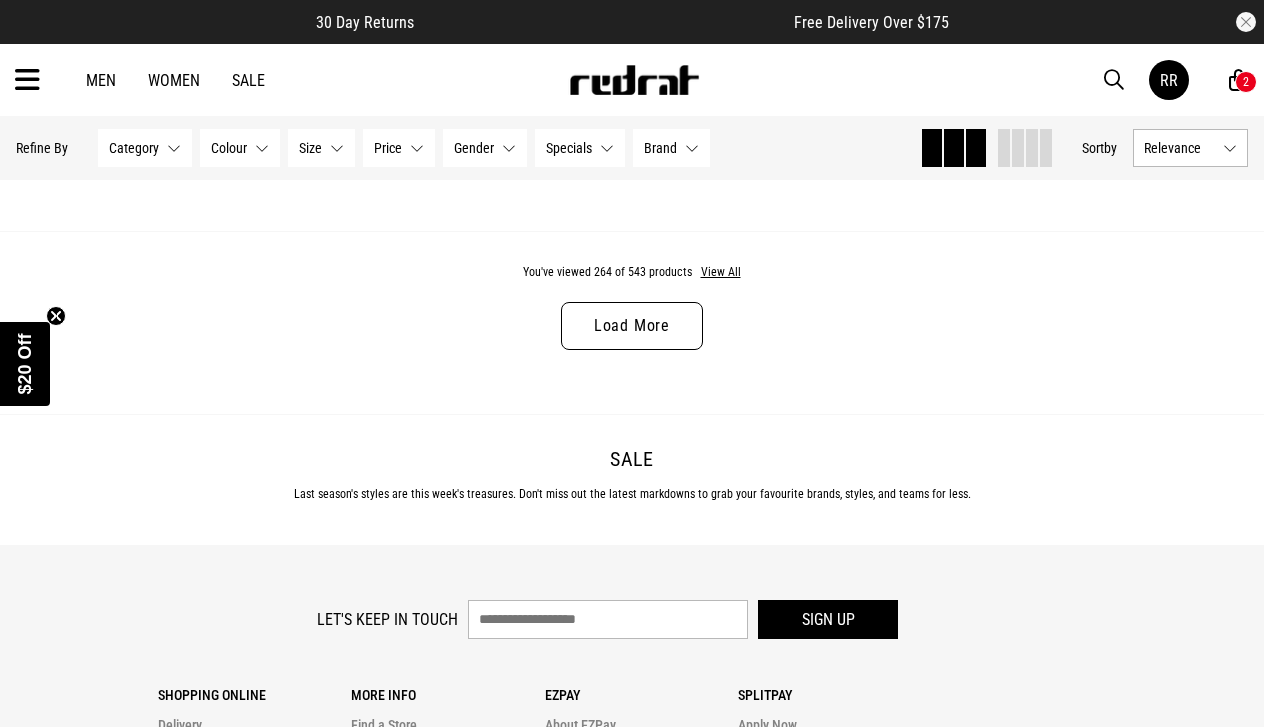 scroll, scrollTop: 62244, scrollLeft: 0, axis: vertical 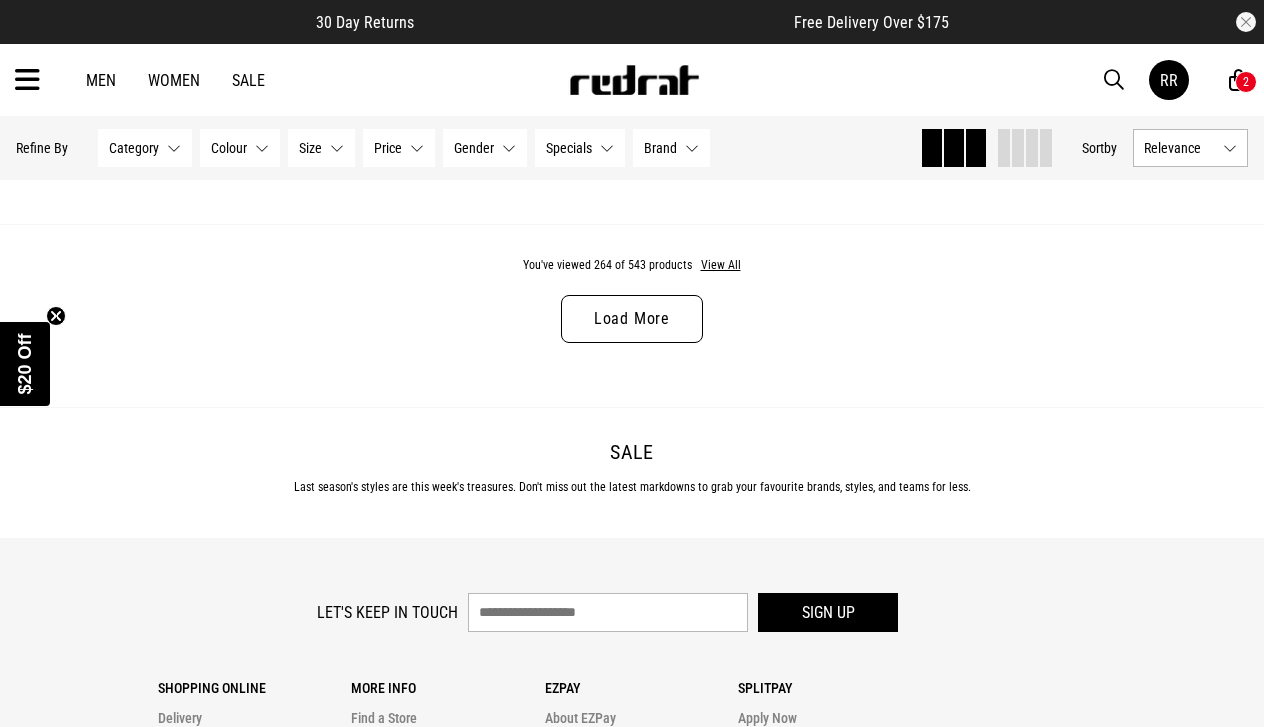 click on "Load More" at bounding box center [632, 319] 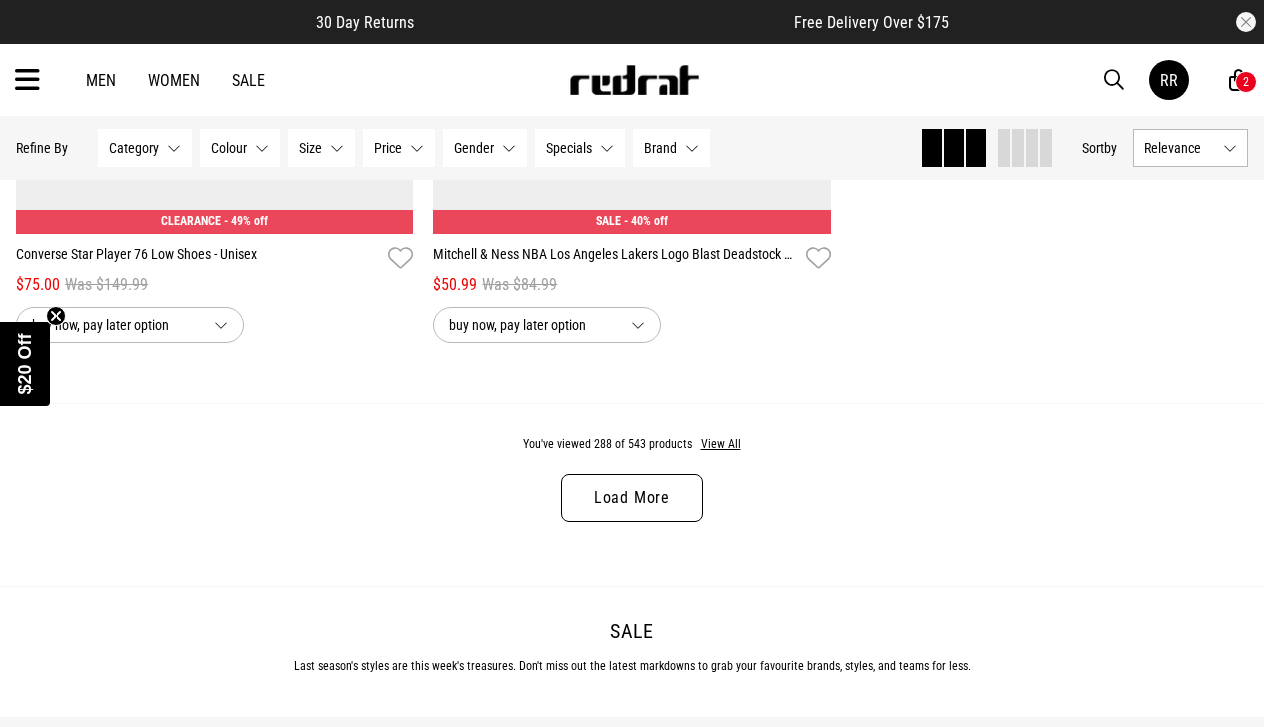 scroll, scrollTop: 67724, scrollLeft: 0, axis: vertical 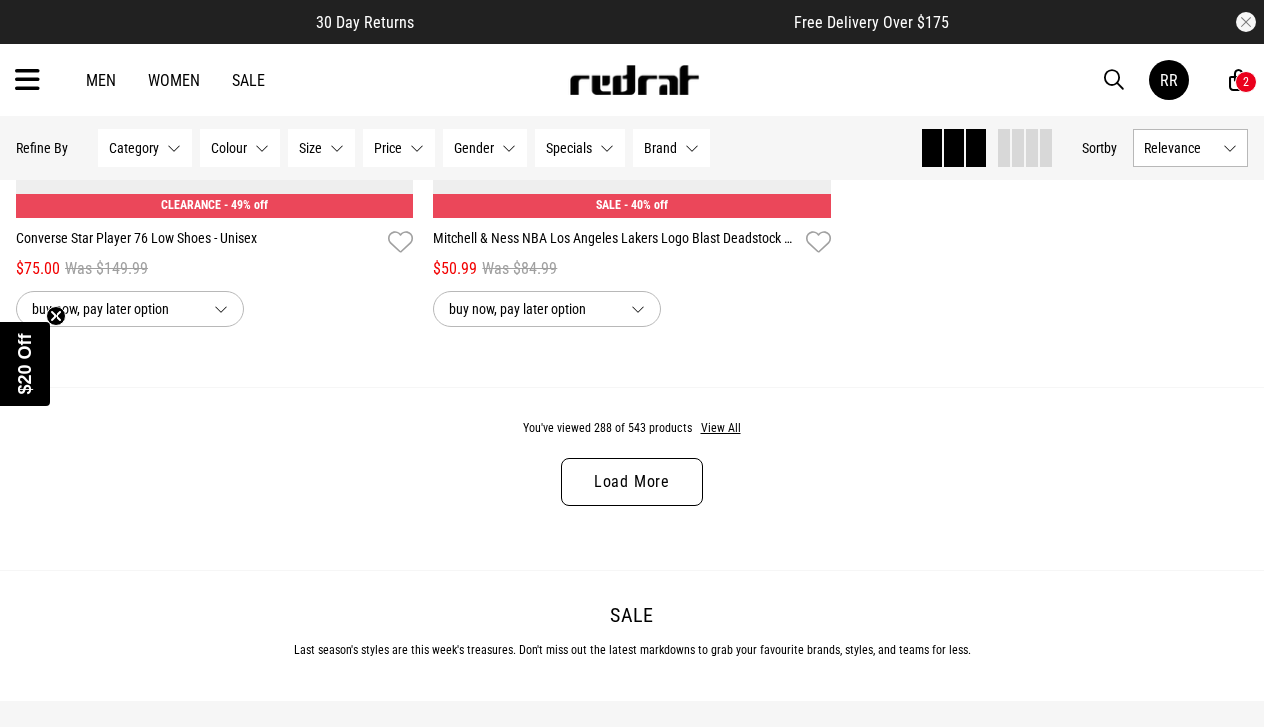 click on "Load More" at bounding box center (632, 482) 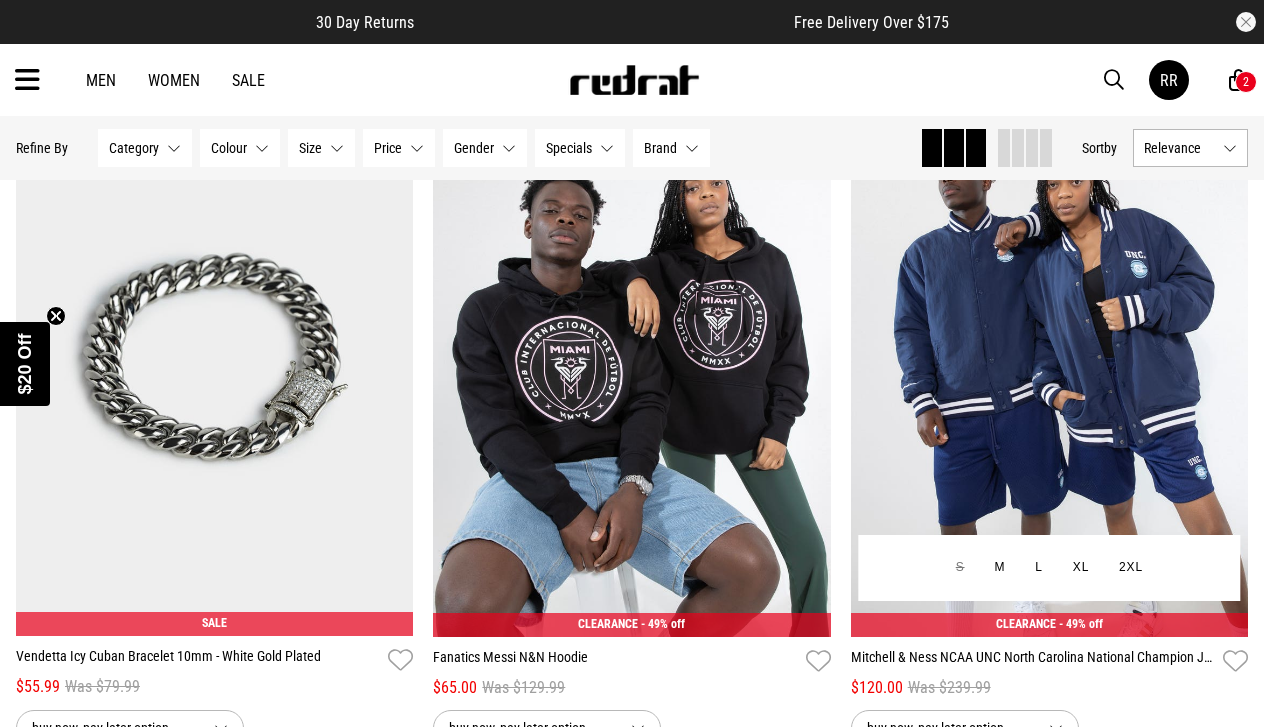 scroll, scrollTop: 68003, scrollLeft: 0, axis: vertical 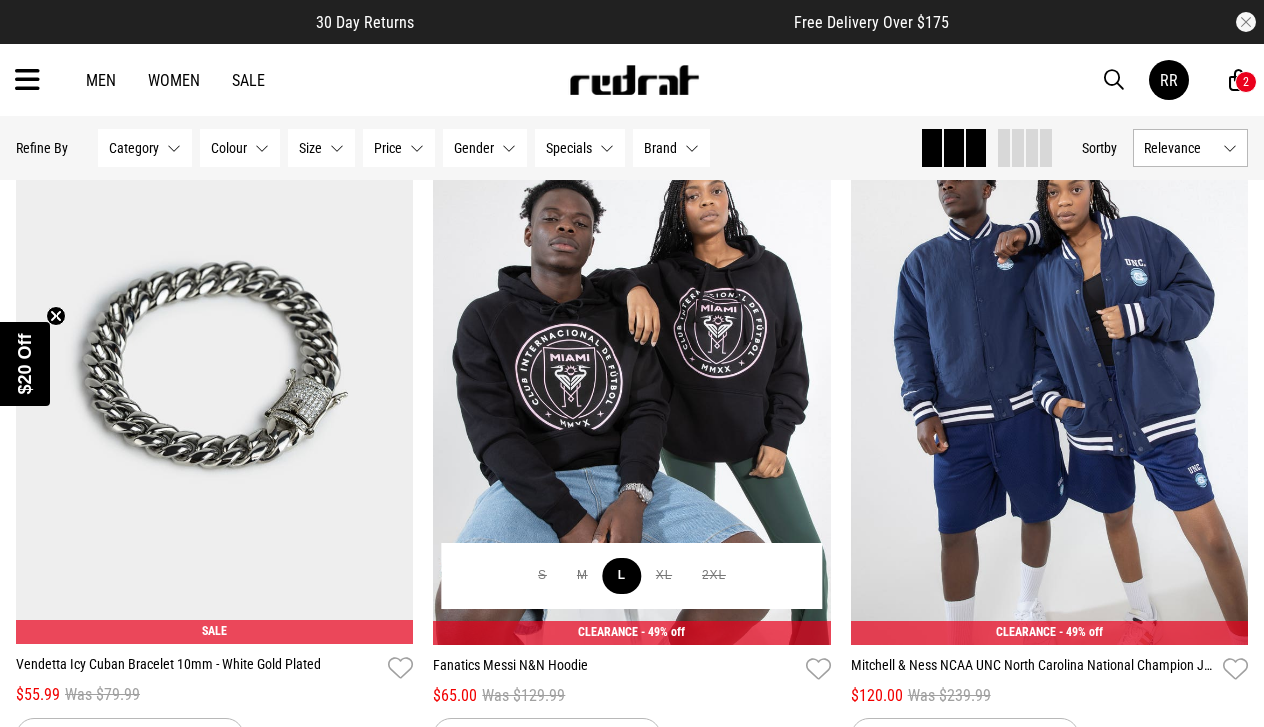 click on "L" at bounding box center (622, 576) 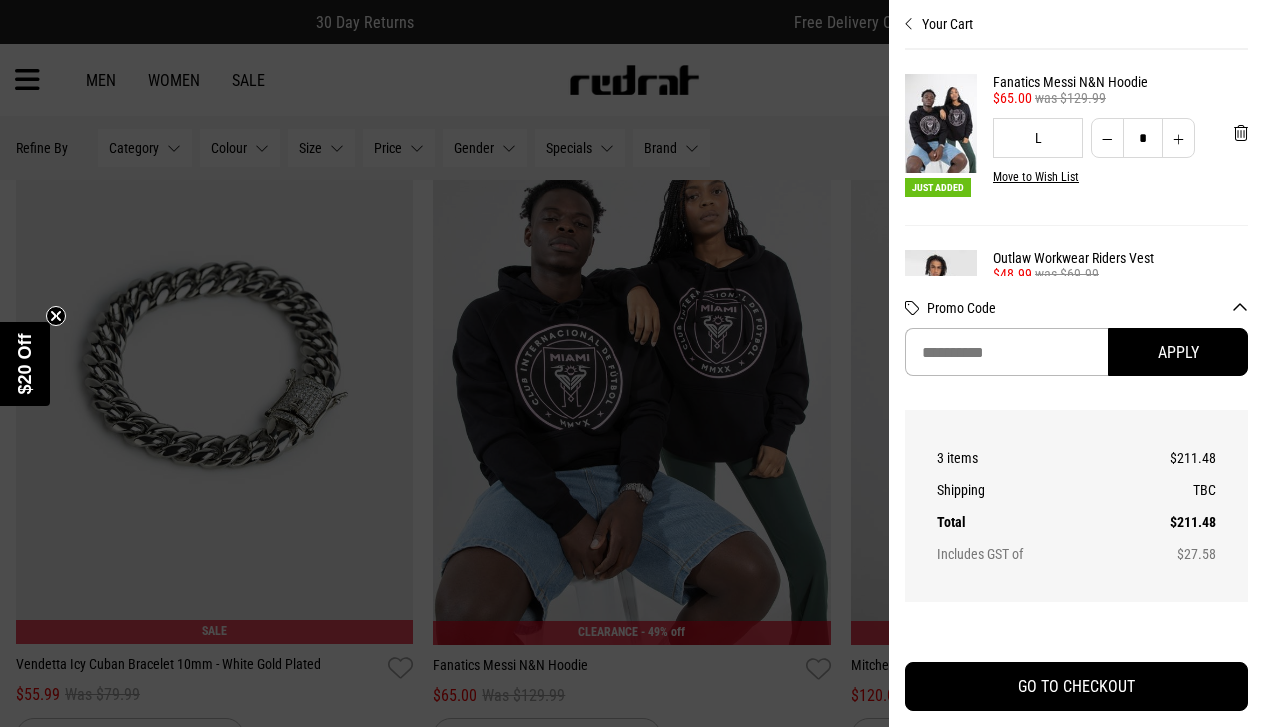 click on "Your Cart            Just Added   Fanatics Messi N&N Hoodie       $65.00   was $129.99         L     *       Move to Wish List             Outlaw Workwear Riders Vest
30% Off - Selected Jackets
$48.99   was $69.99      L   S M L XL 2XL   * * * ** ***       *       Move to Wish List             Dickies Relaxed Fit Carpenter Jean
25% Off - Selected Dickies
$97.49   was $129.99      34   26 28 30 32 34   ** ** ** ** **       *       Move to Wish List             Items aren't reserved until order has been submitted
Promo Code
Apply         Order Summary   3 items   $211.48   Shipping   TBC       Total   $211.48   Includes GST of   $27.58              GO TO CHECKOUT" at bounding box center [1076, 363] 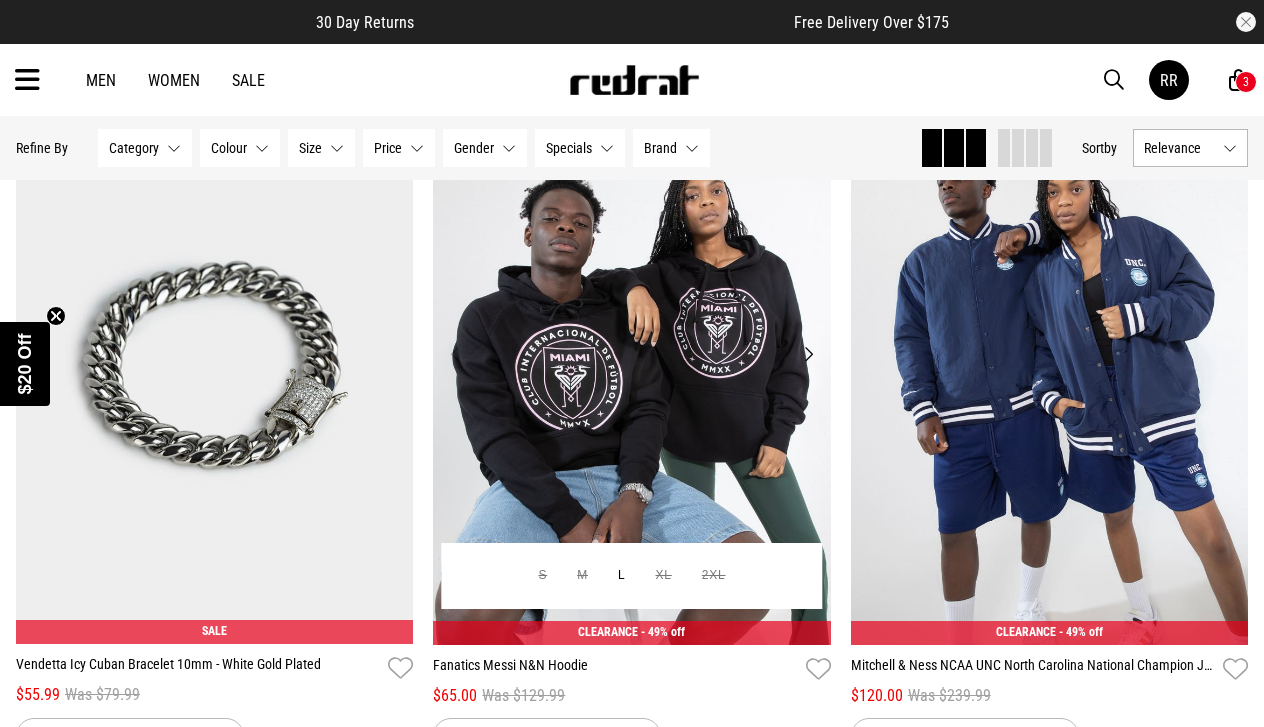 click on "Next" at bounding box center [808, 354] 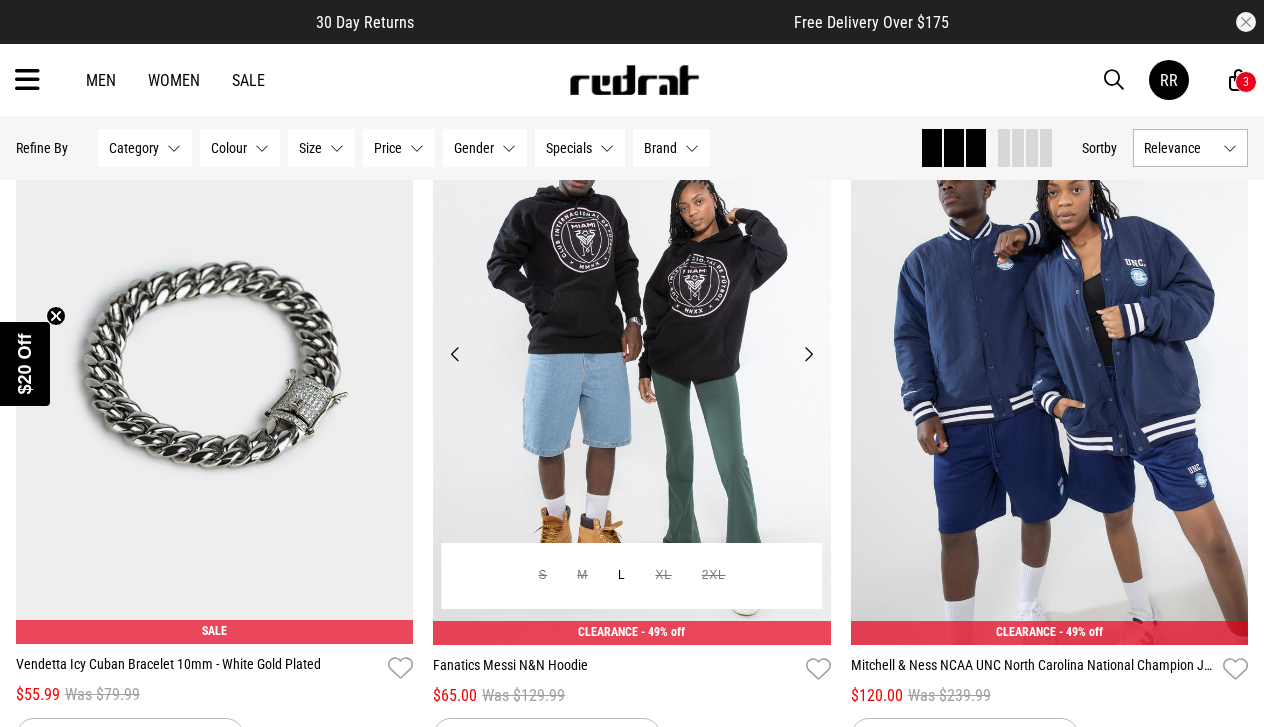 click on "Next" at bounding box center (808, 354) 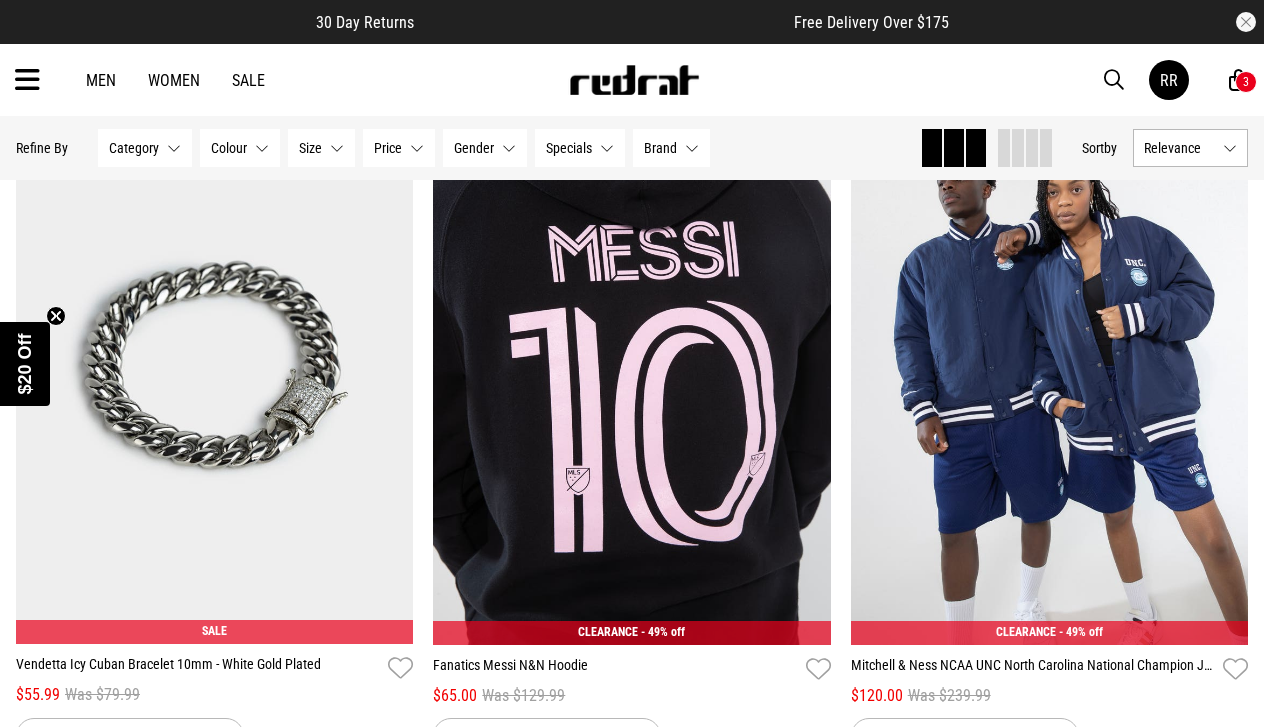click on "3" at bounding box center (1246, 82) 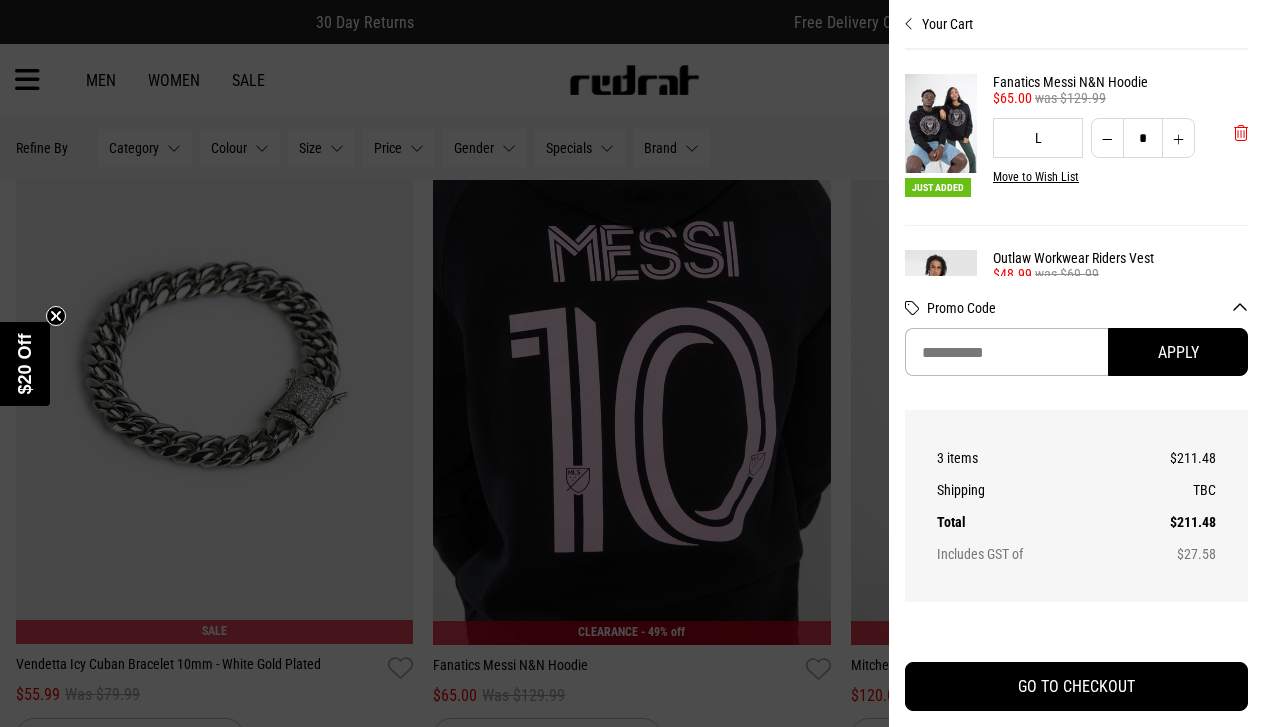 click at bounding box center (1241, 133) 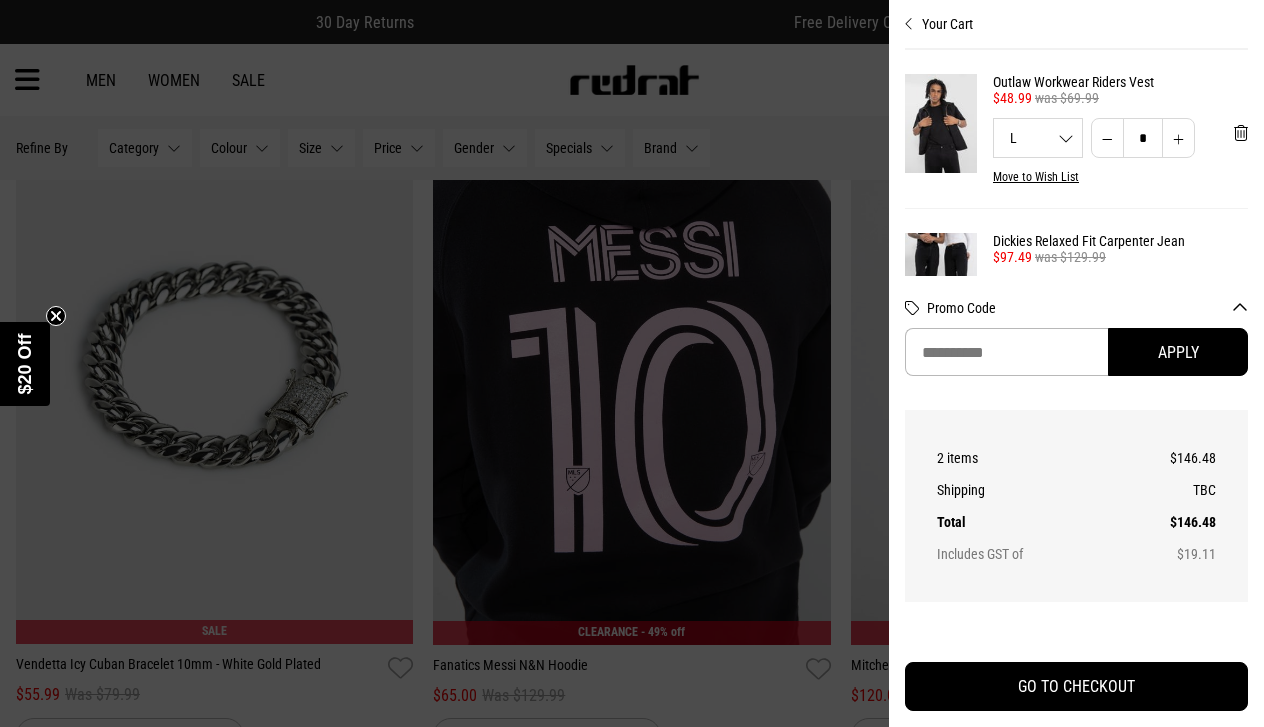 click at bounding box center [909, 24] 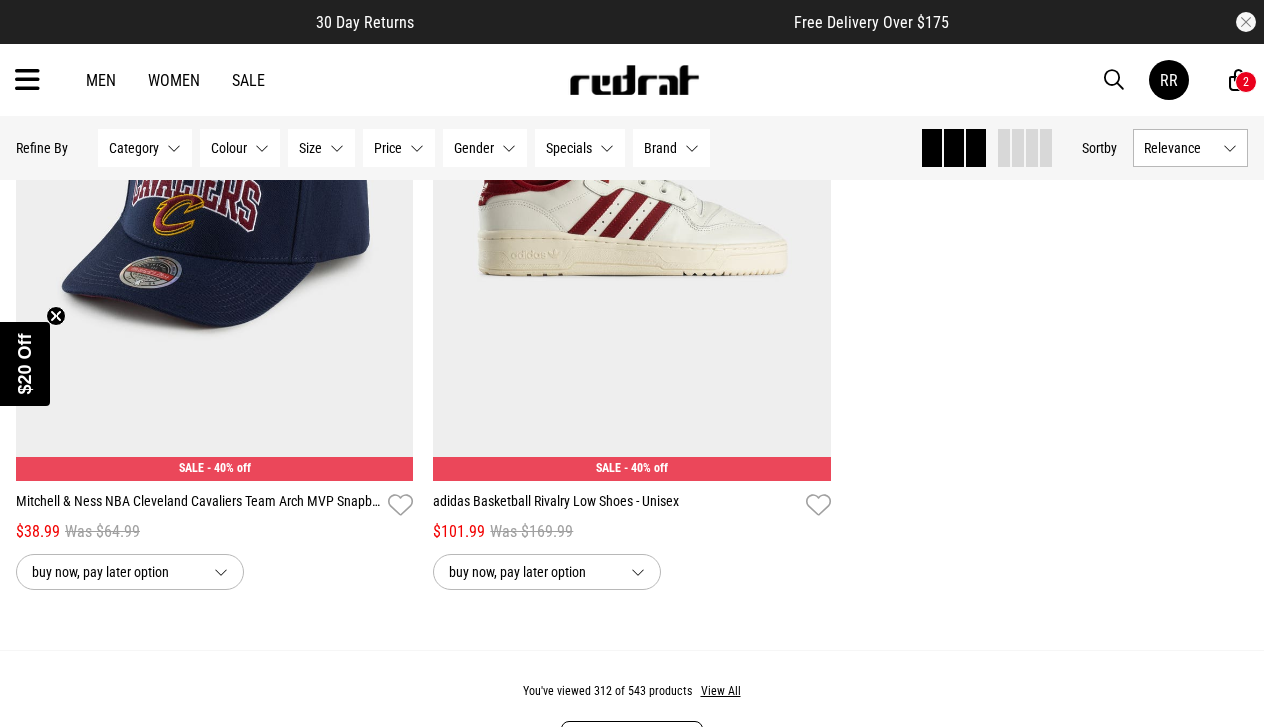 scroll, scrollTop: 73138, scrollLeft: 0, axis: vertical 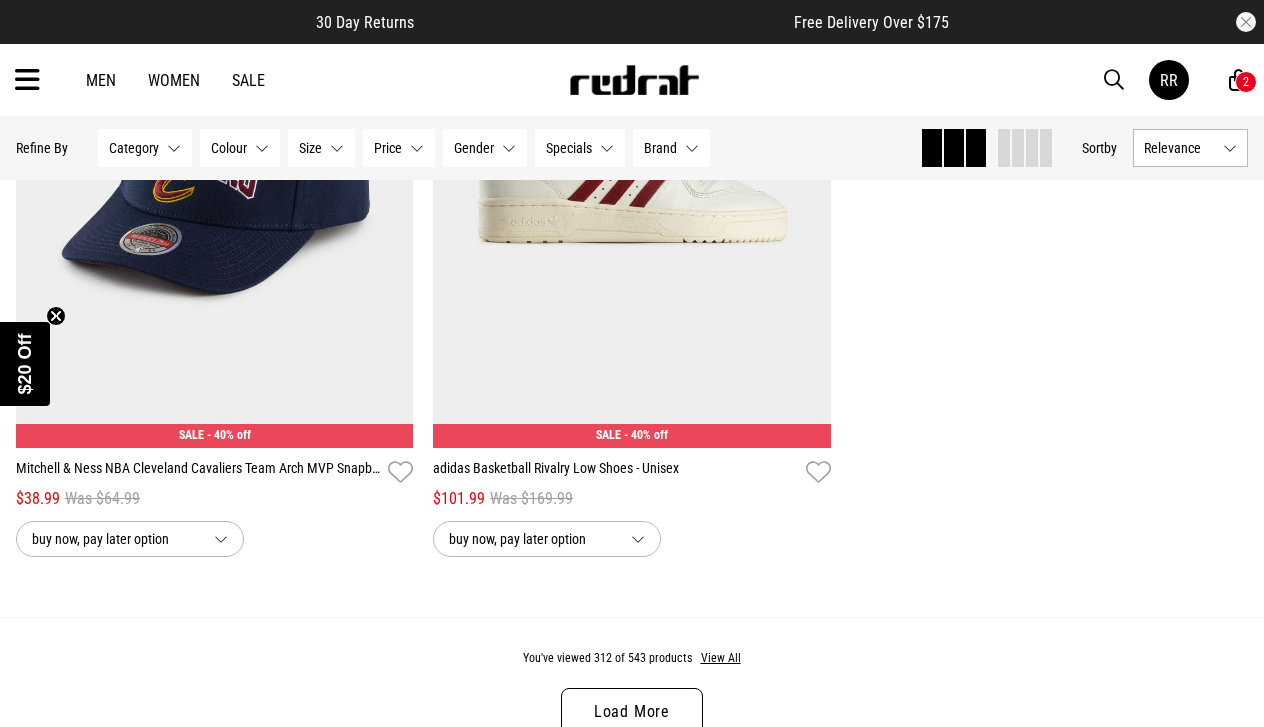 click on "Load More" at bounding box center [632, 712] 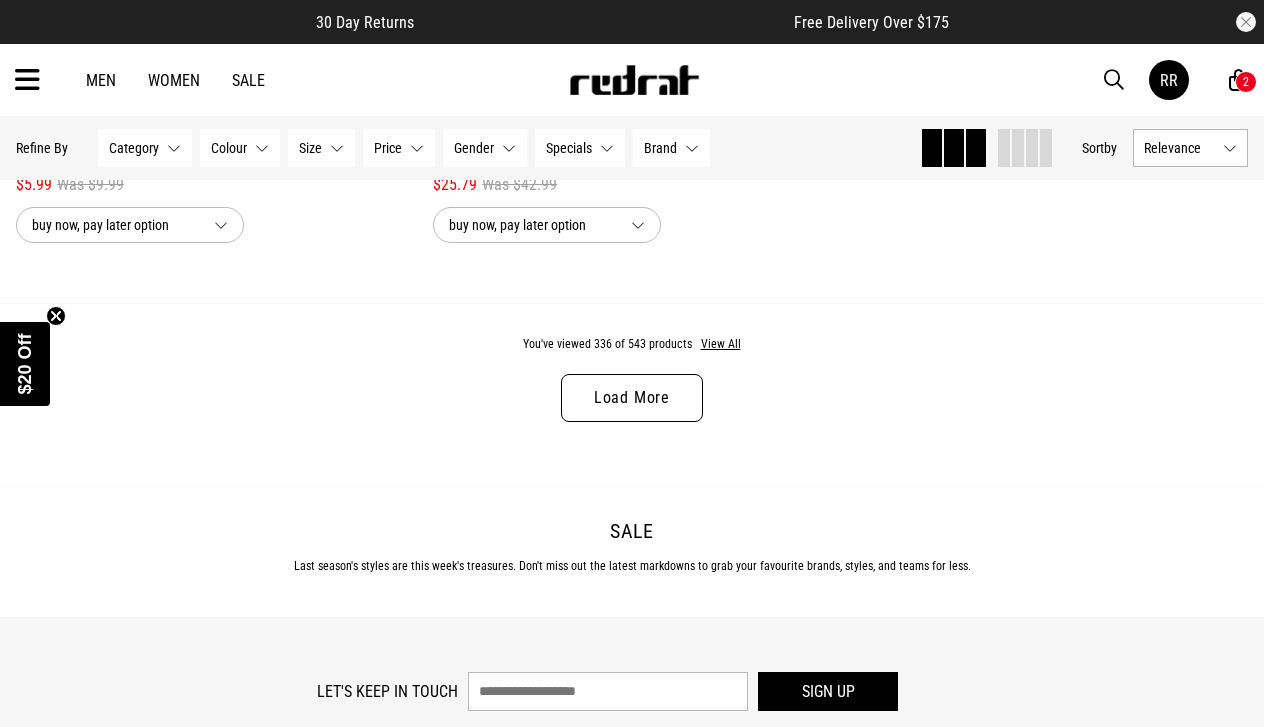 scroll, scrollTop: 79087, scrollLeft: 0, axis: vertical 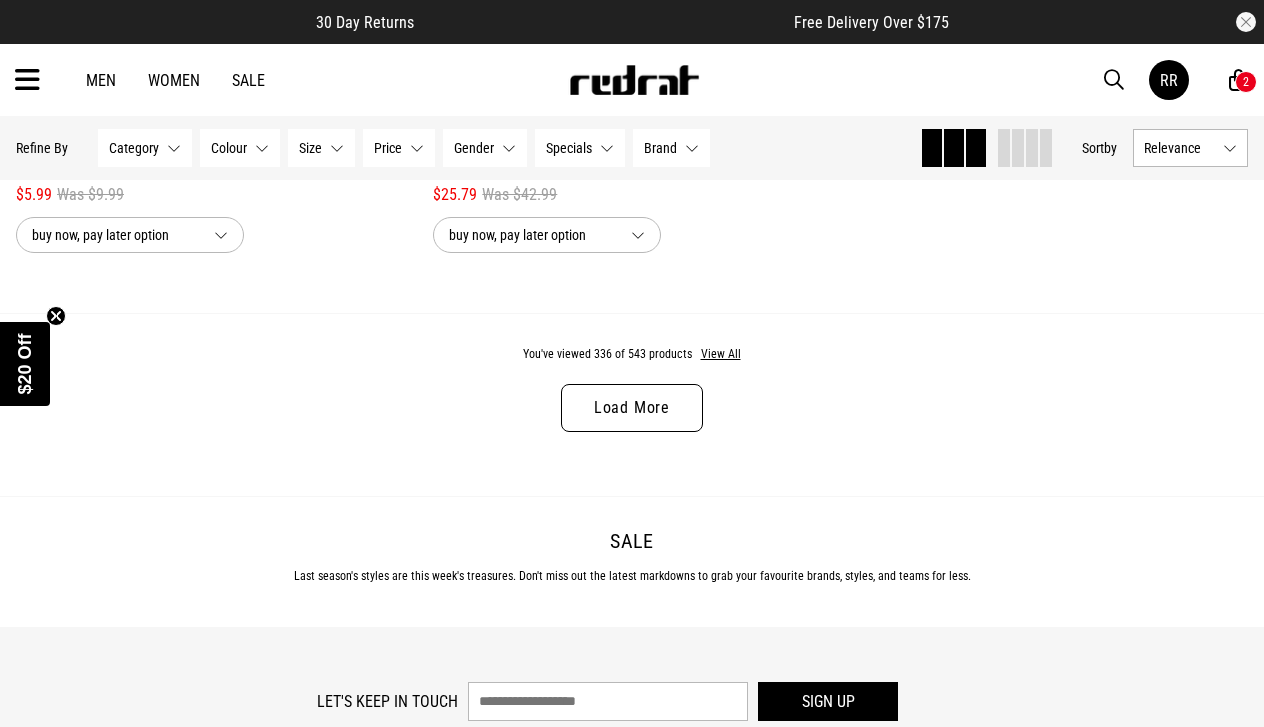 click on "Load More" at bounding box center (632, 408) 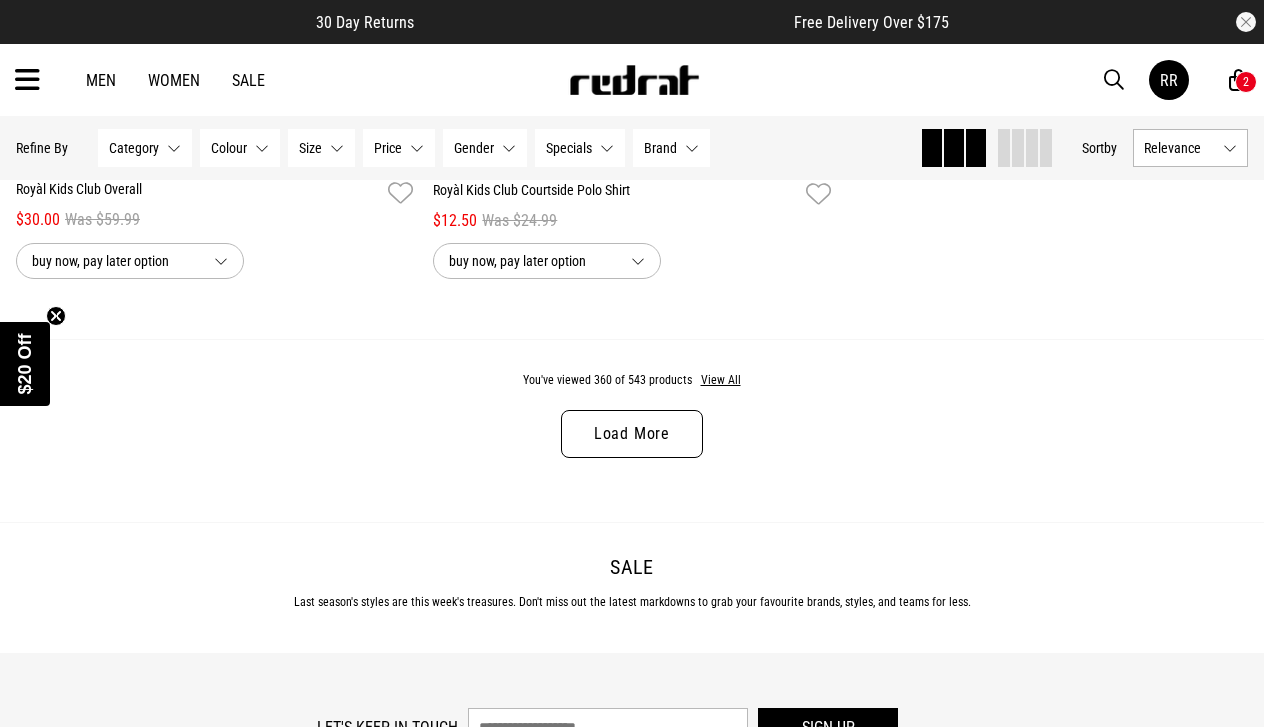 scroll, scrollTop: 84738, scrollLeft: 0, axis: vertical 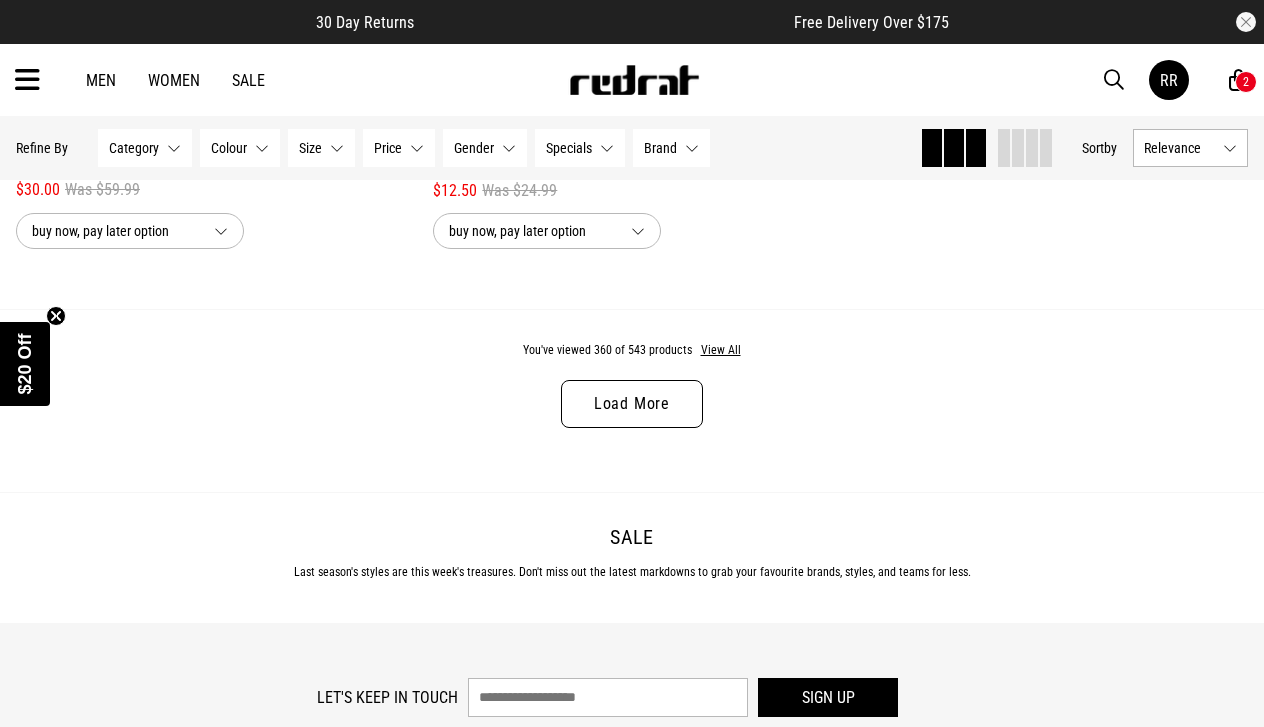 click on "Load More" at bounding box center (632, 404) 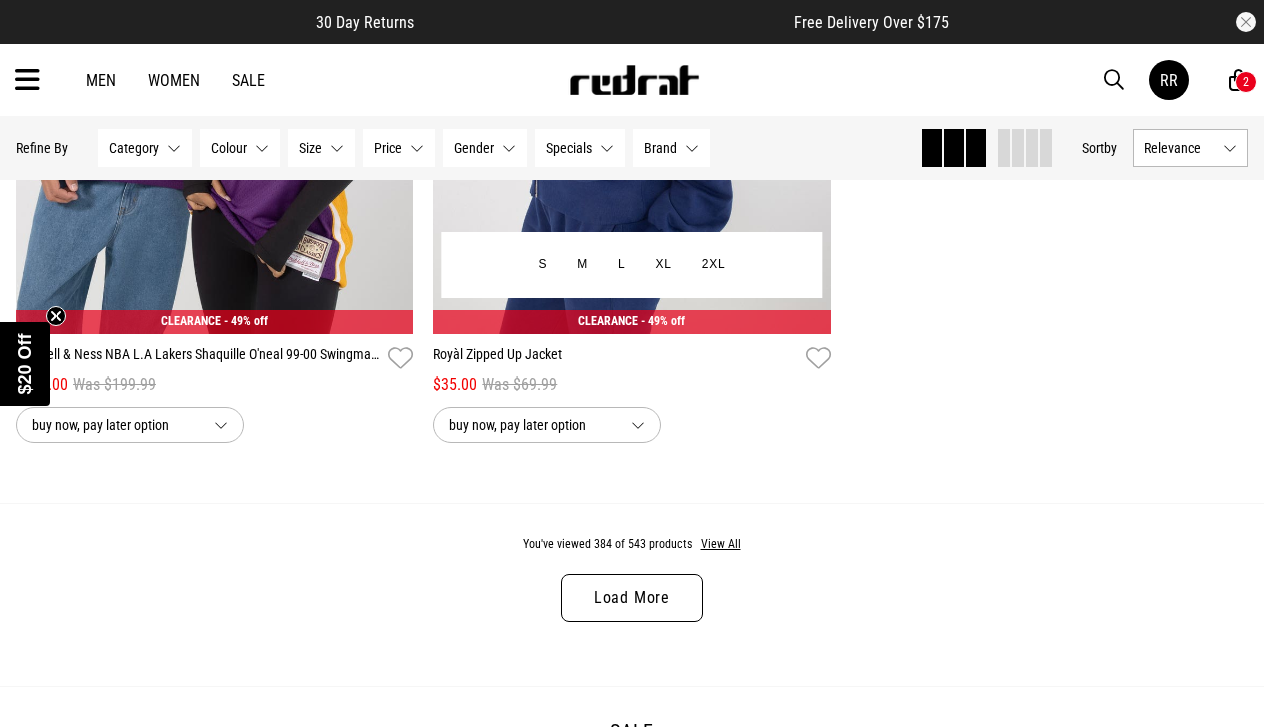 scroll, scrollTop: 90198, scrollLeft: 0, axis: vertical 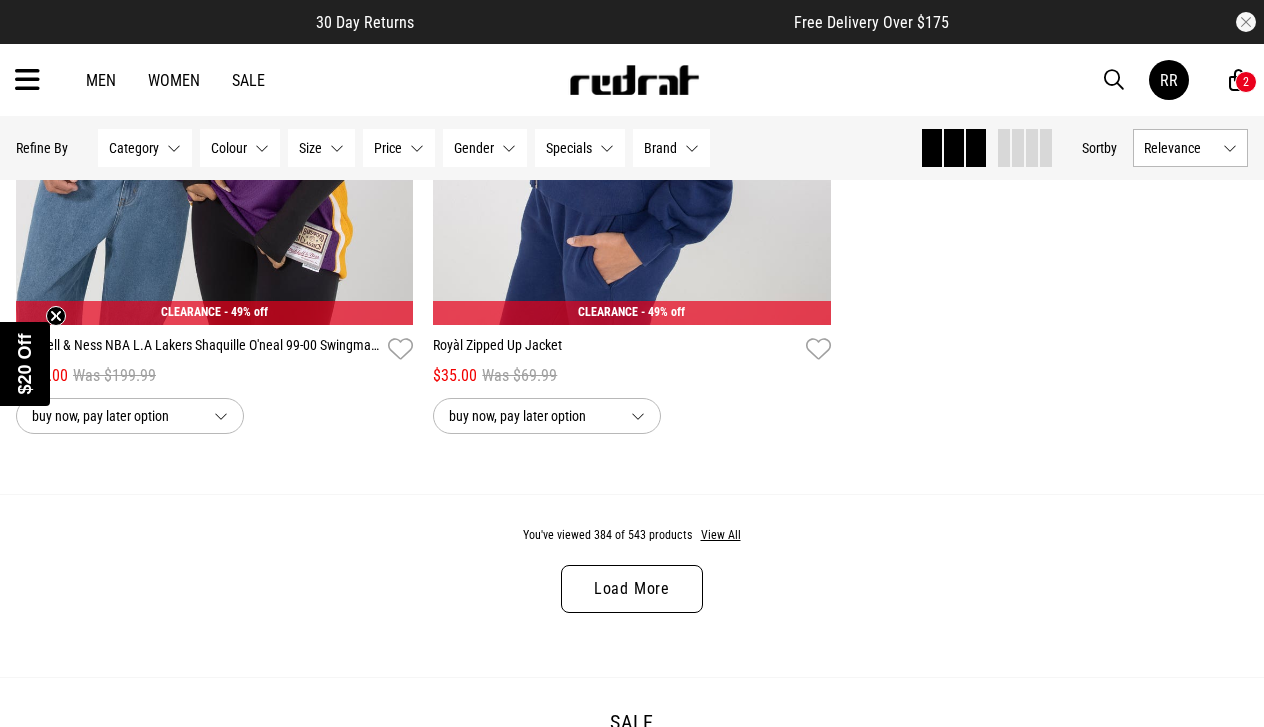 click on "Load More" at bounding box center (632, 589) 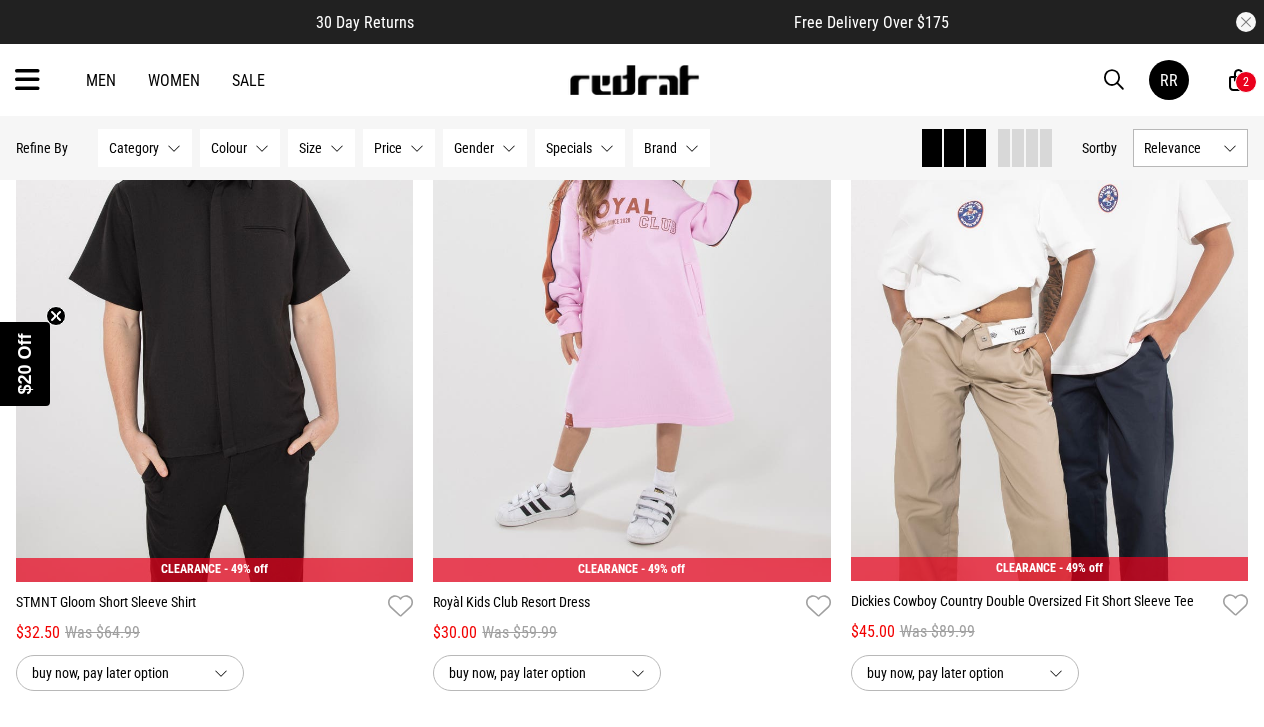 scroll, scrollTop: 92761, scrollLeft: 0, axis: vertical 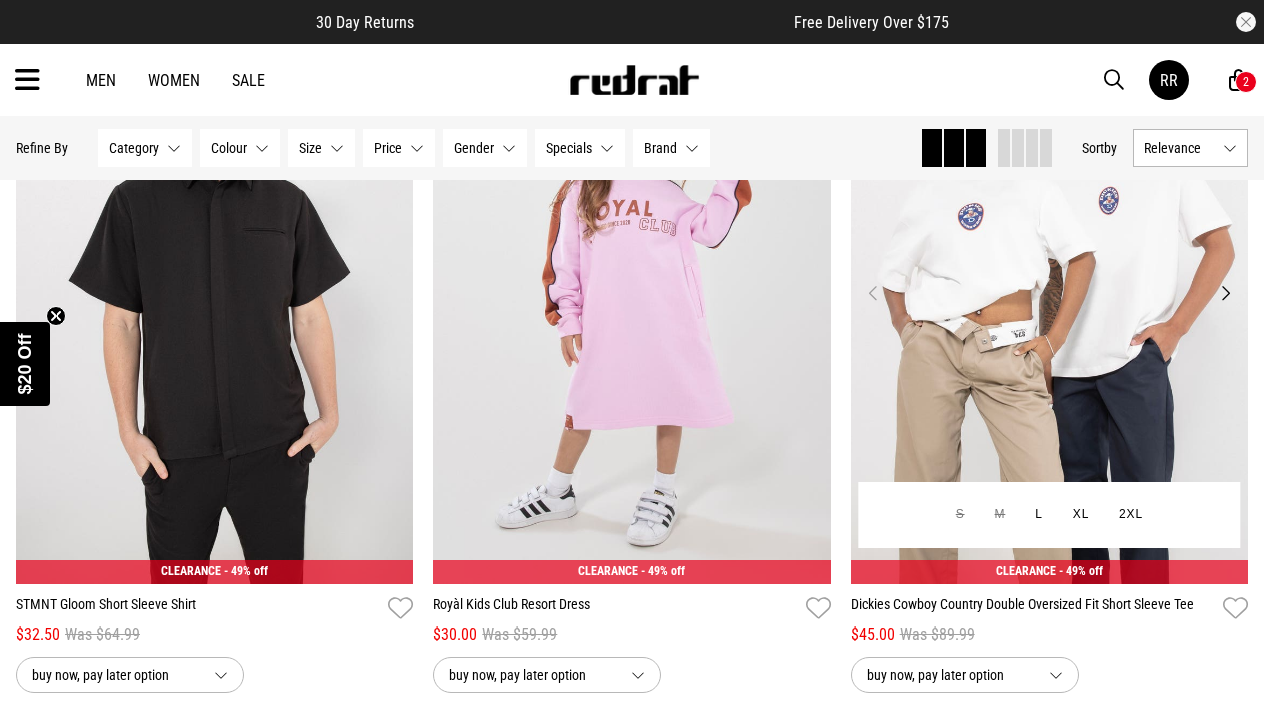 click on "Next" at bounding box center (1225, 293) 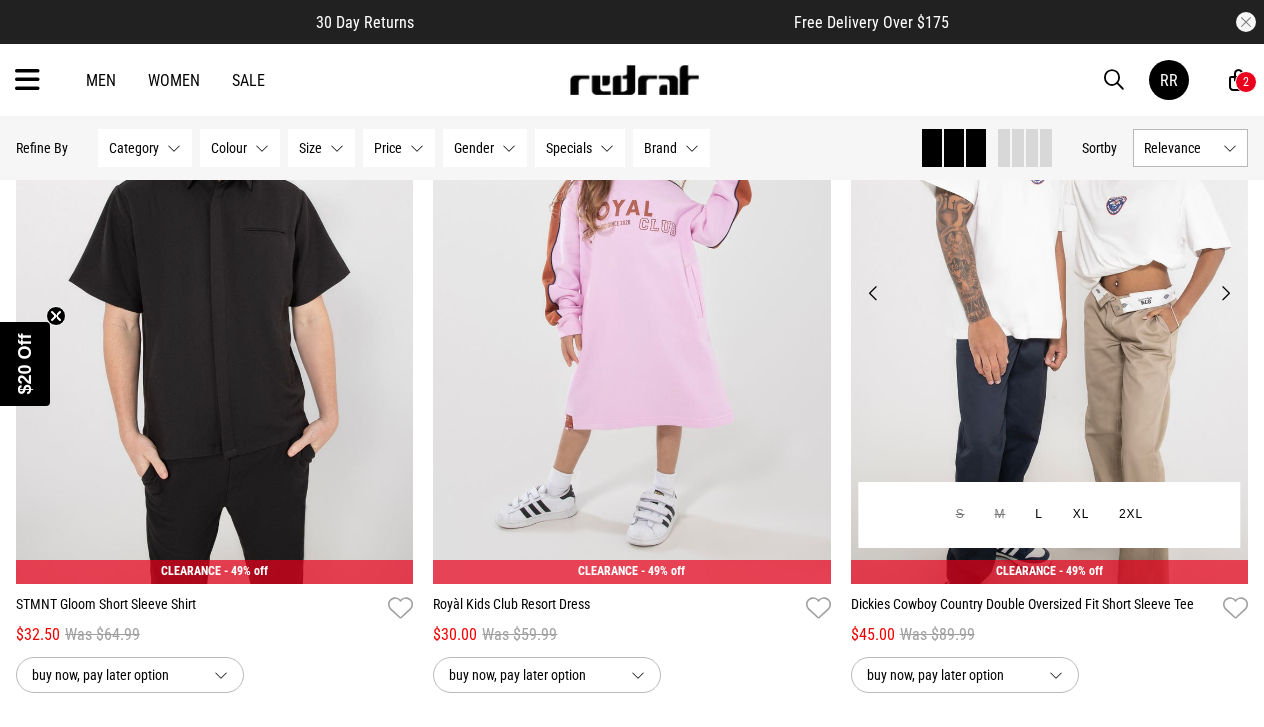 click on "Next" at bounding box center (1225, 293) 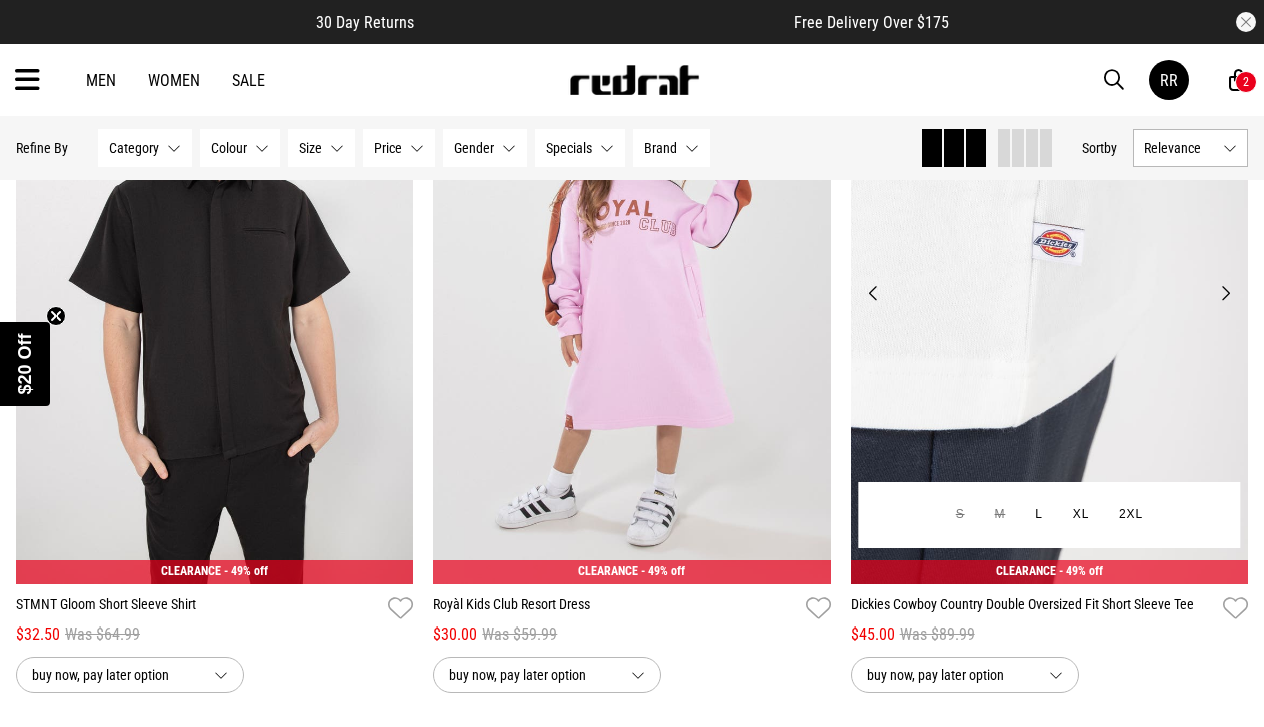 click on "Next" at bounding box center (1225, 293) 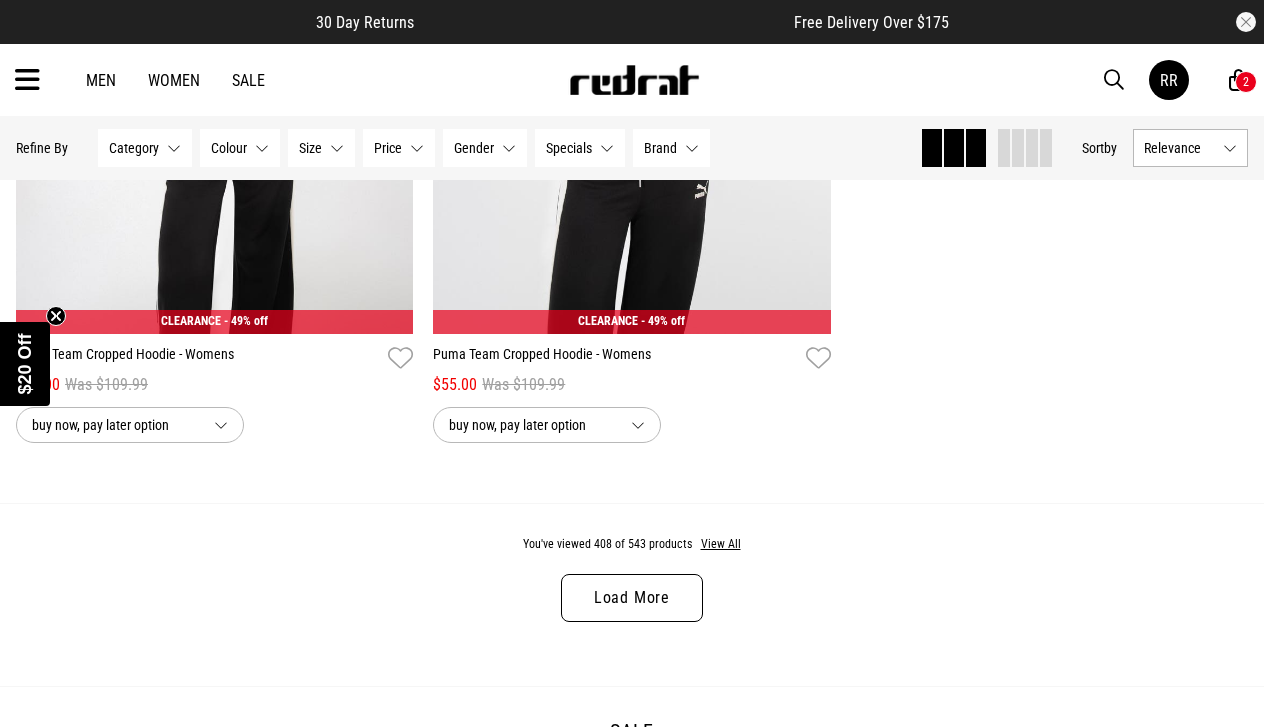 scroll, scrollTop: 95845, scrollLeft: 0, axis: vertical 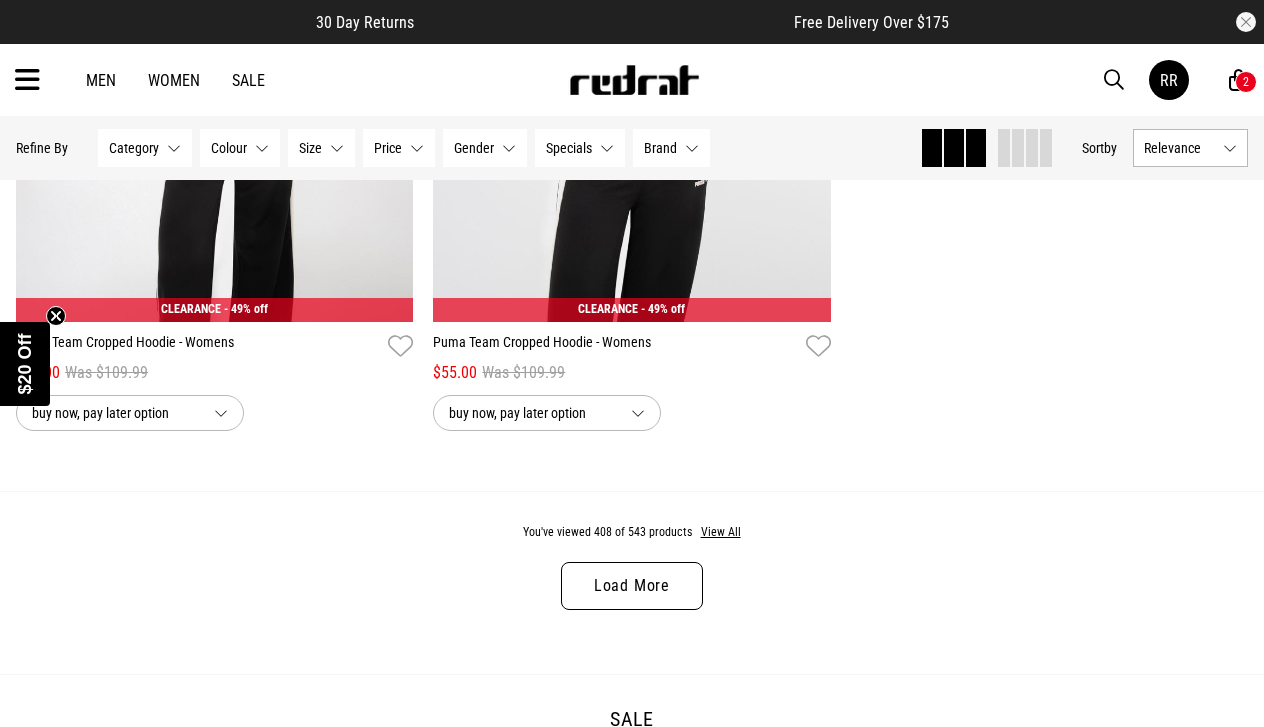click on "Load More" at bounding box center (632, 586) 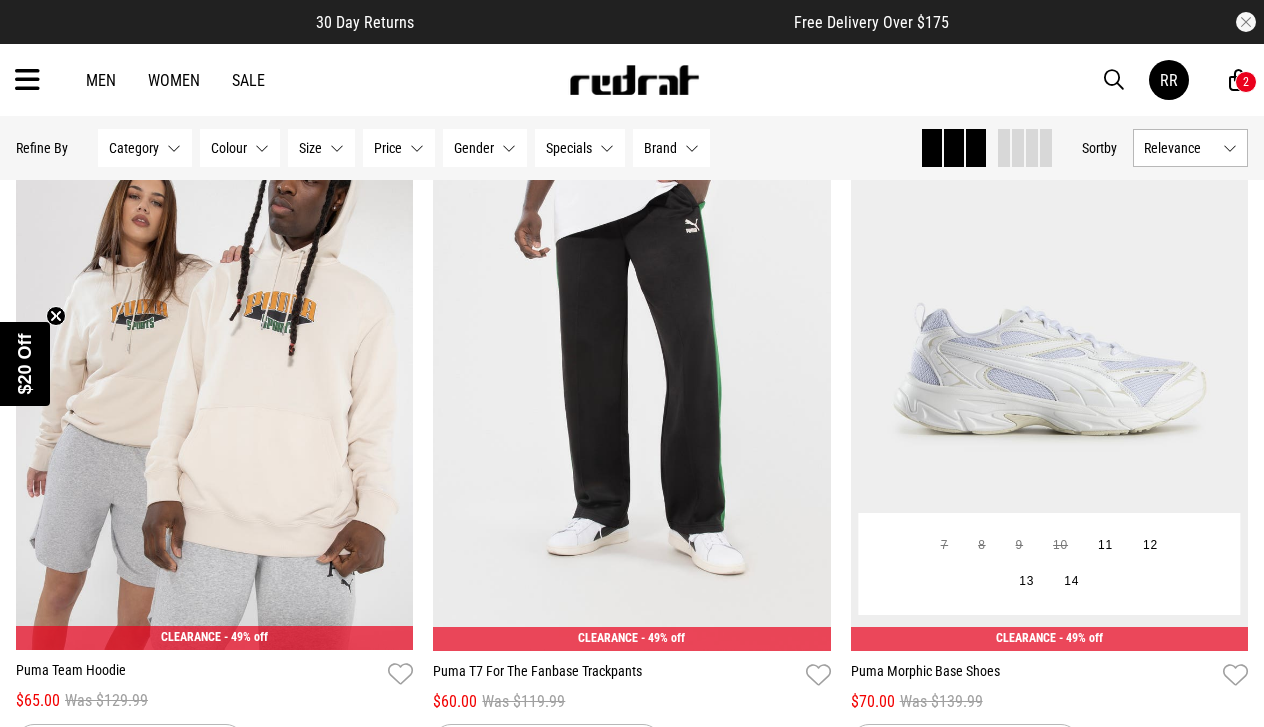 scroll, scrollTop: 96222, scrollLeft: 0, axis: vertical 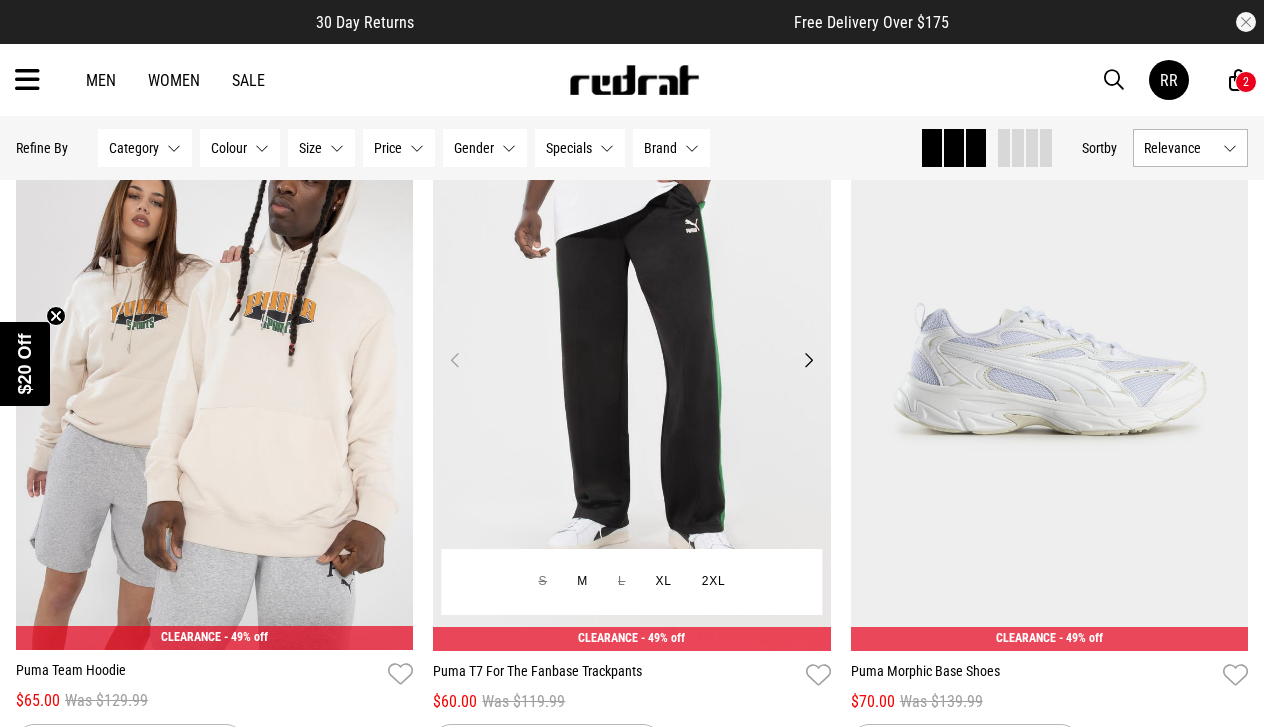click on "Next" at bounding box center [808, 360] 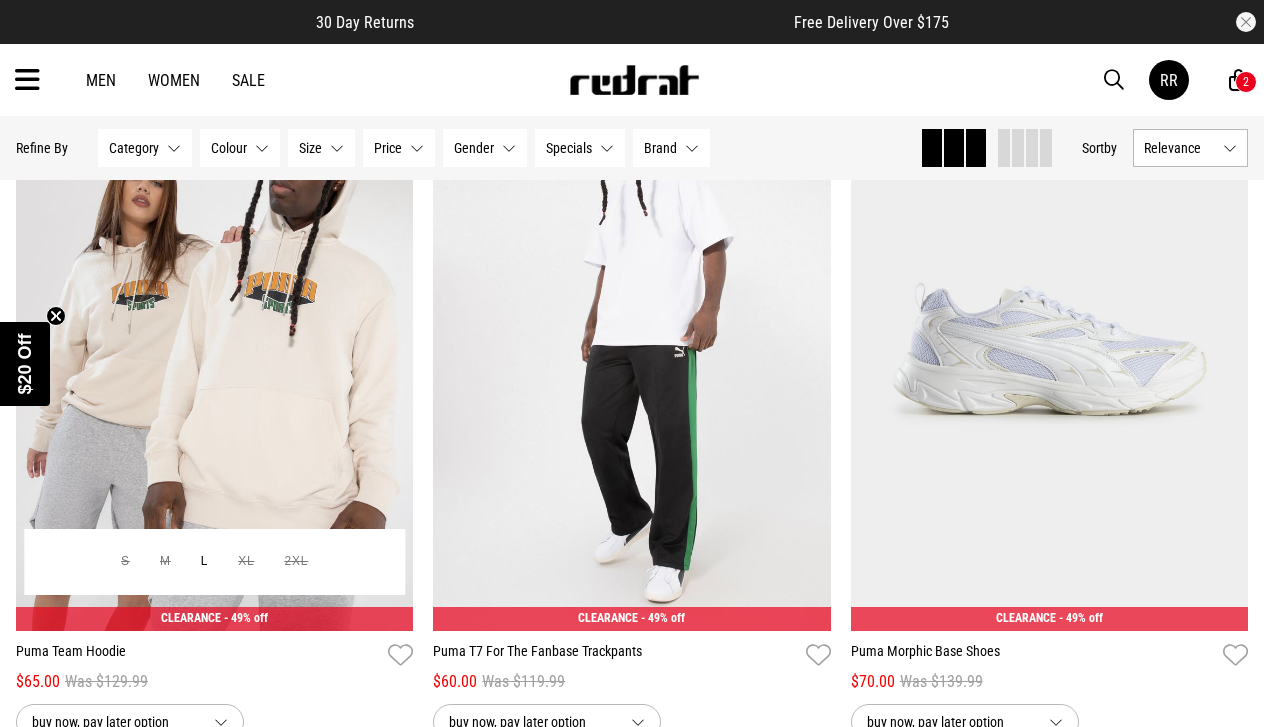 scroll, scrollTop: 96233, scrollLeft: 0, axis: vertical 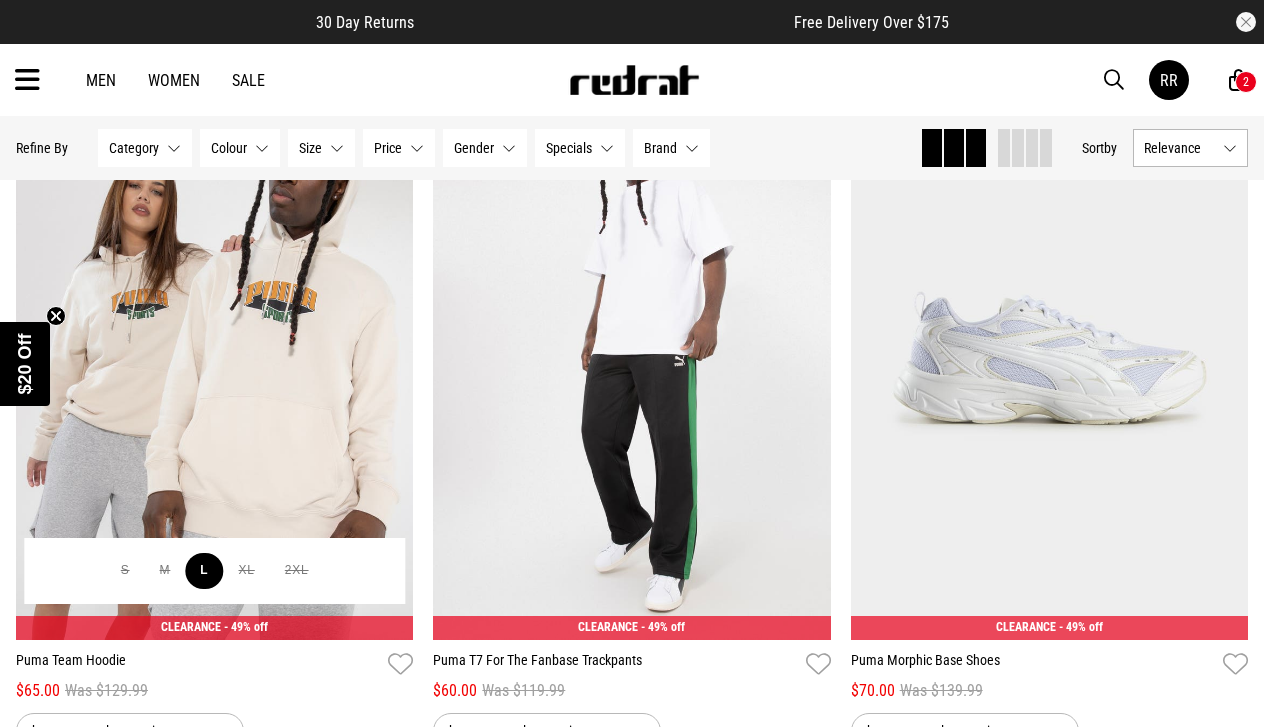 click on "L" at bounding box center (204, 571) 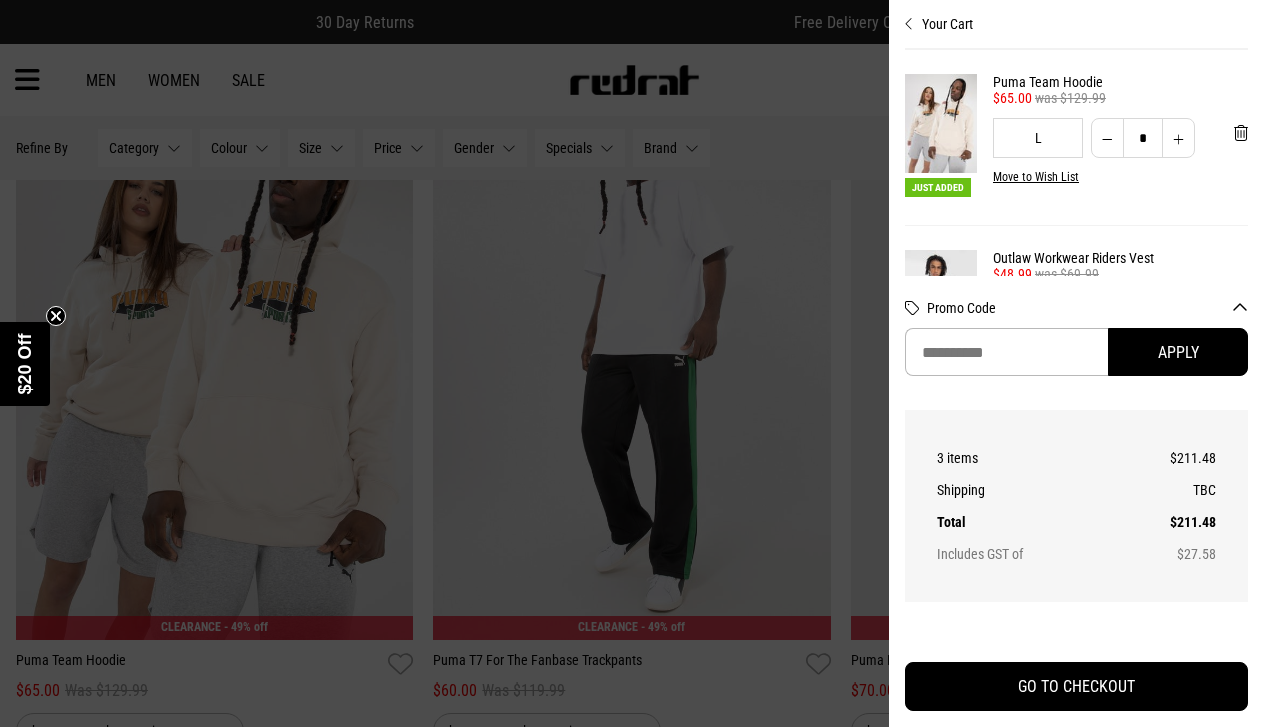 click at bounding box center [909, 24] 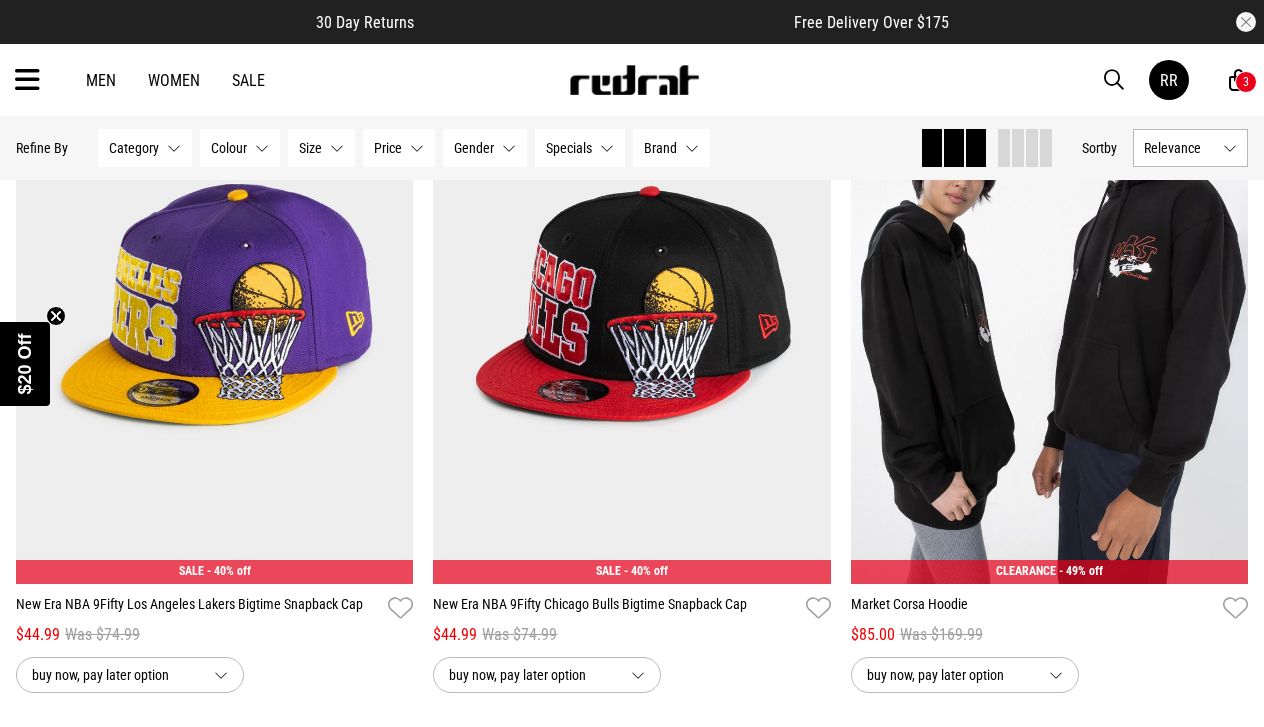 scroll, scrollTop: 100521, scrollLeft: 0, axis: vertical 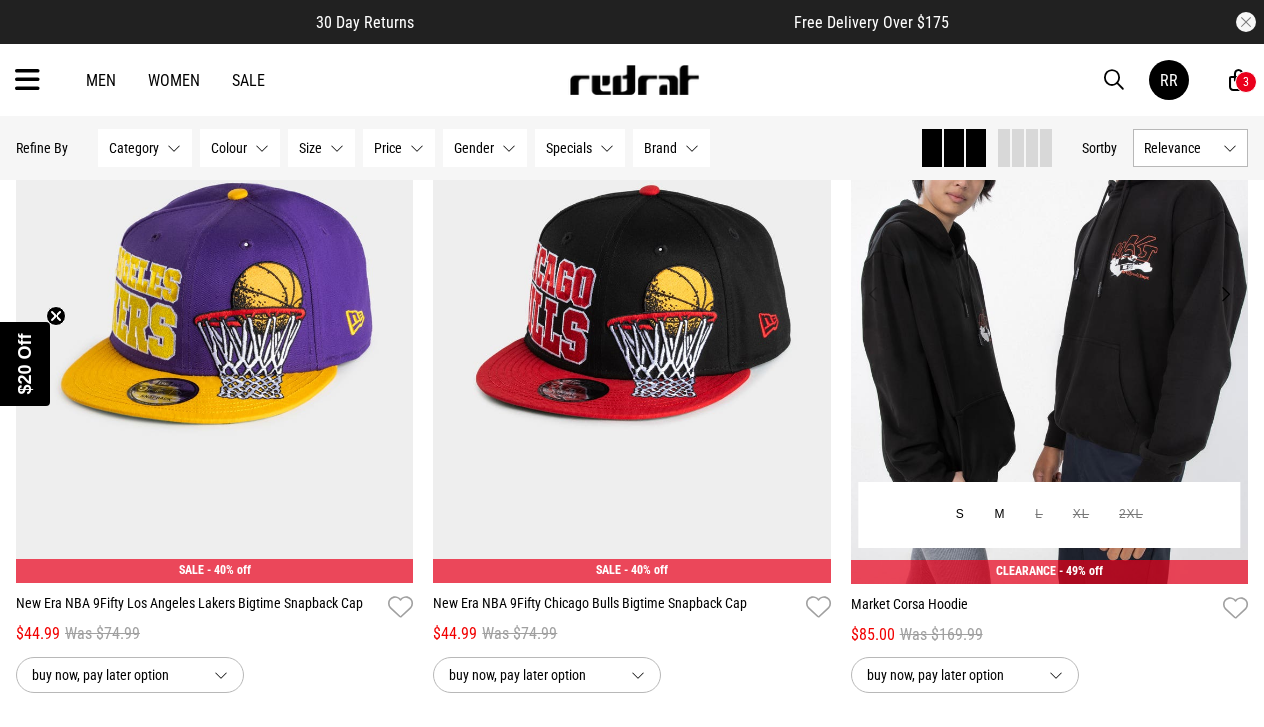 click on "Next" at bounding box center [1225, 294] 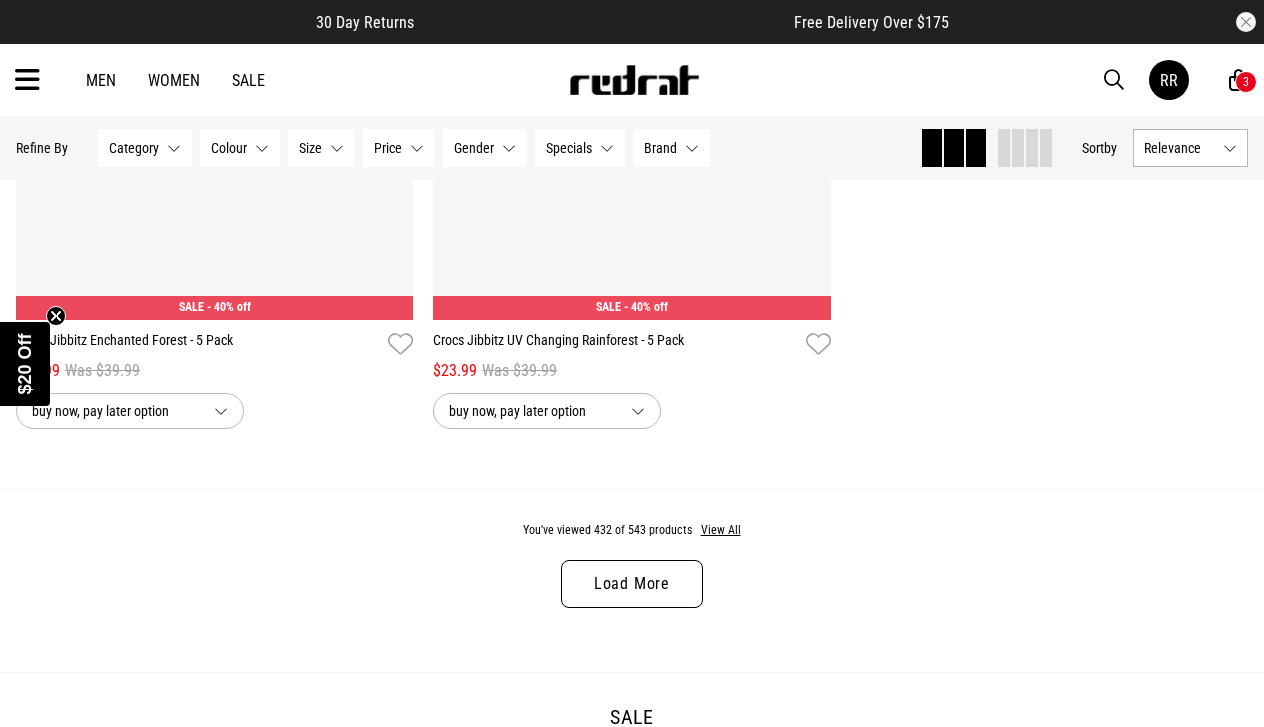 scroll, scrollTop: 101492, scrollLeft: 0, axis: vertical 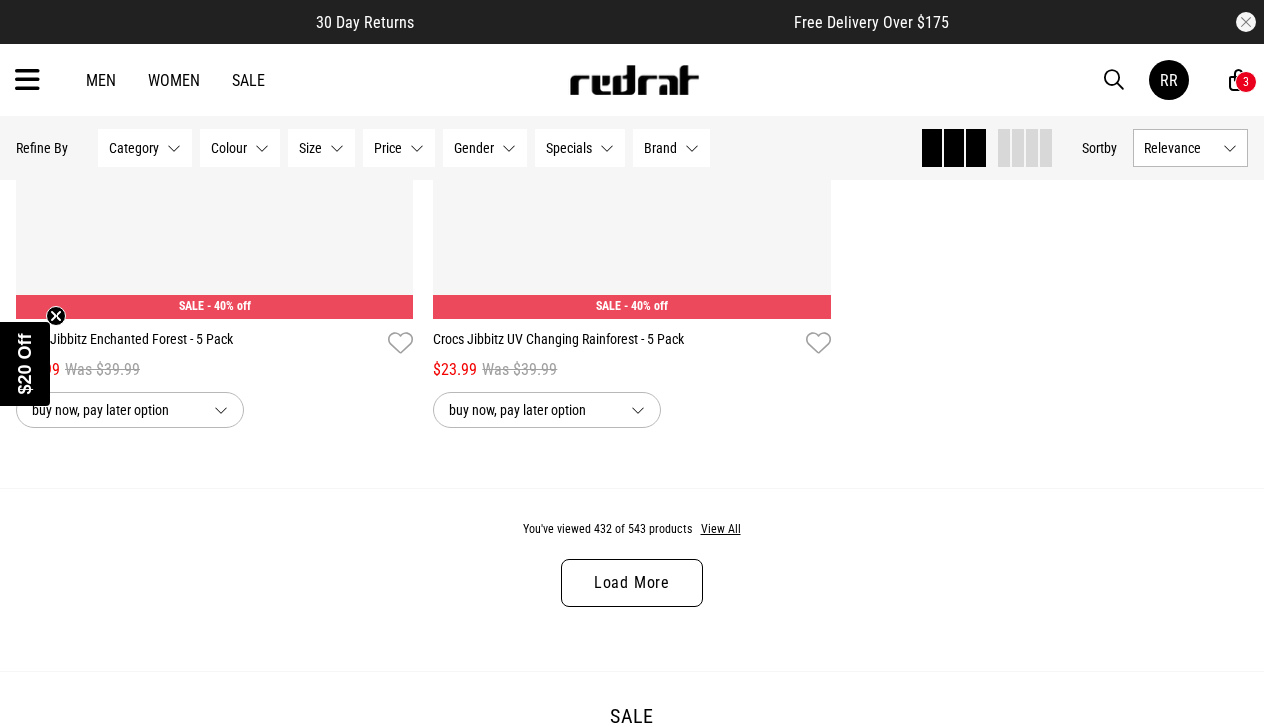 click on "Load More" at bounding box center [632, 583] 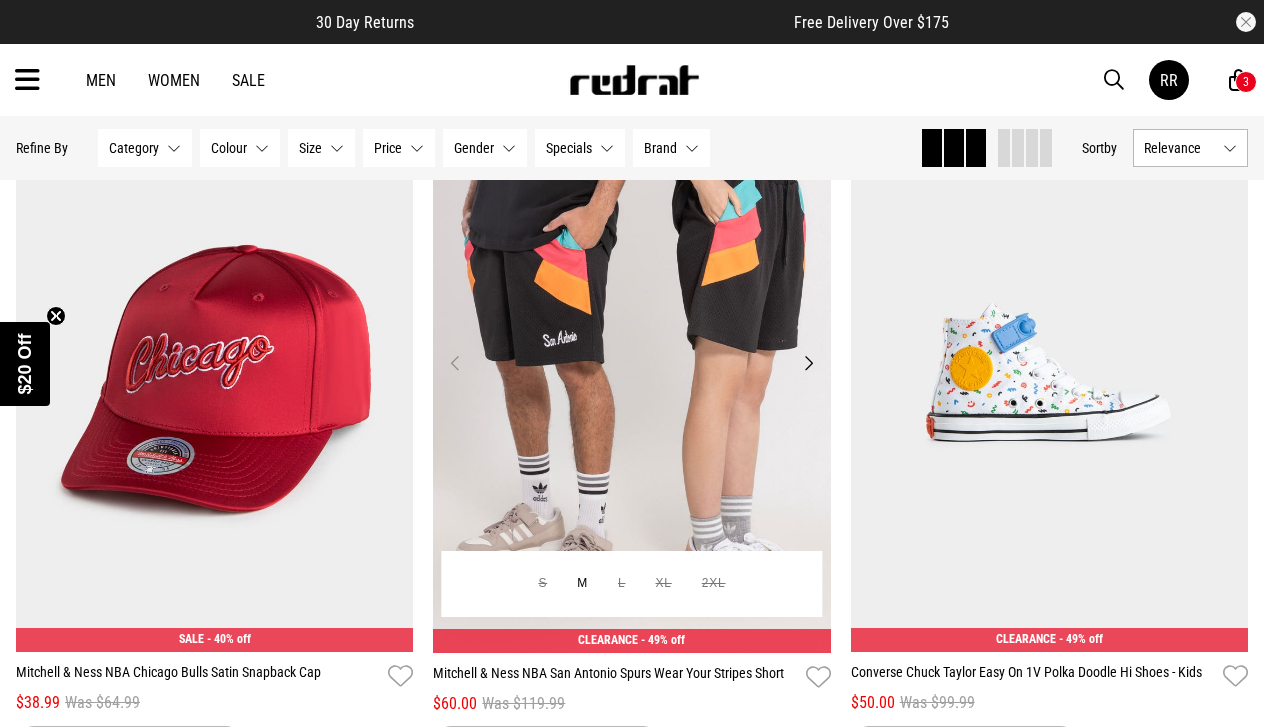 scroll, scrollTop: 106098, scrollLeft: 0, axis: vertical 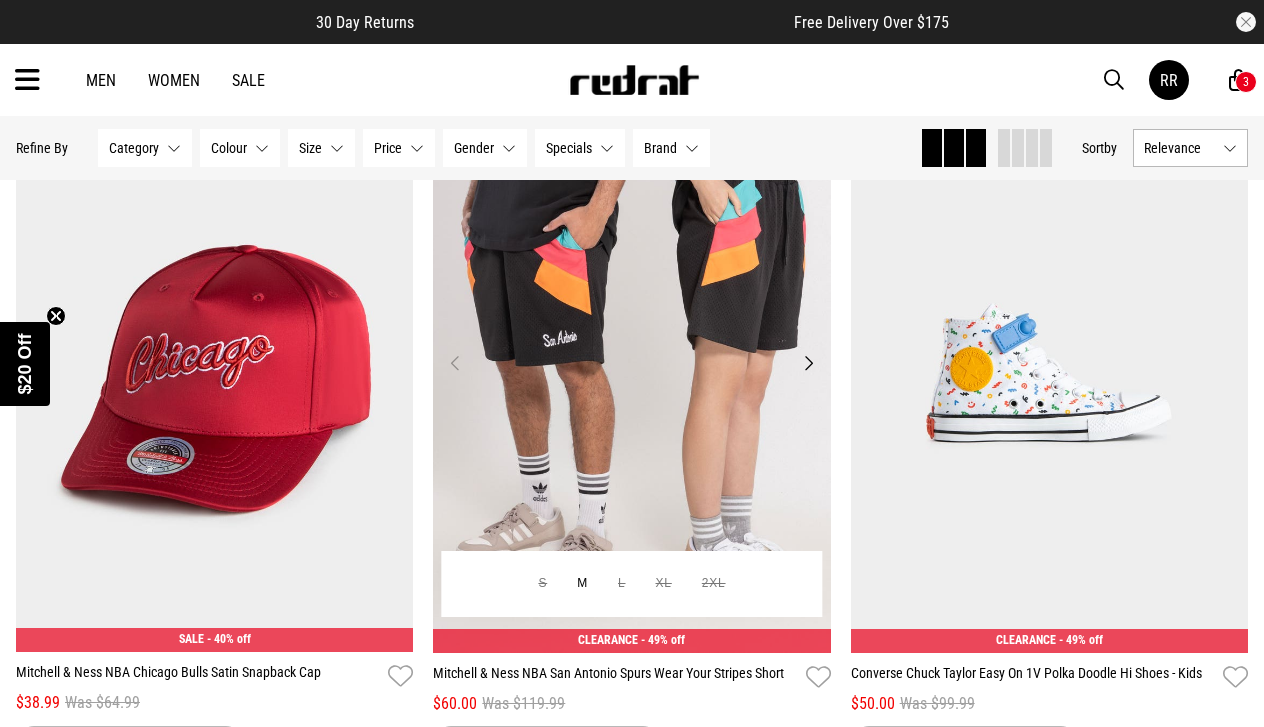 click on "Next" at bounding box center (808, 363) 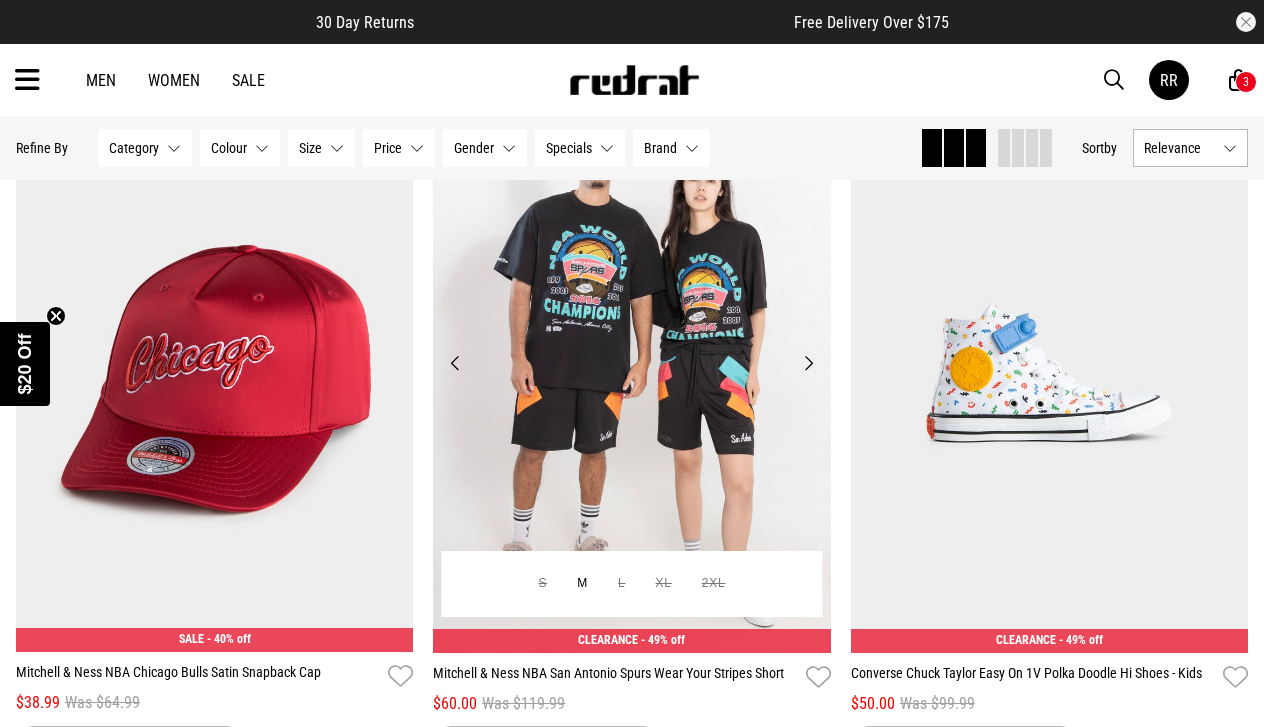 click on "Next" at bounding box center [808, 363] 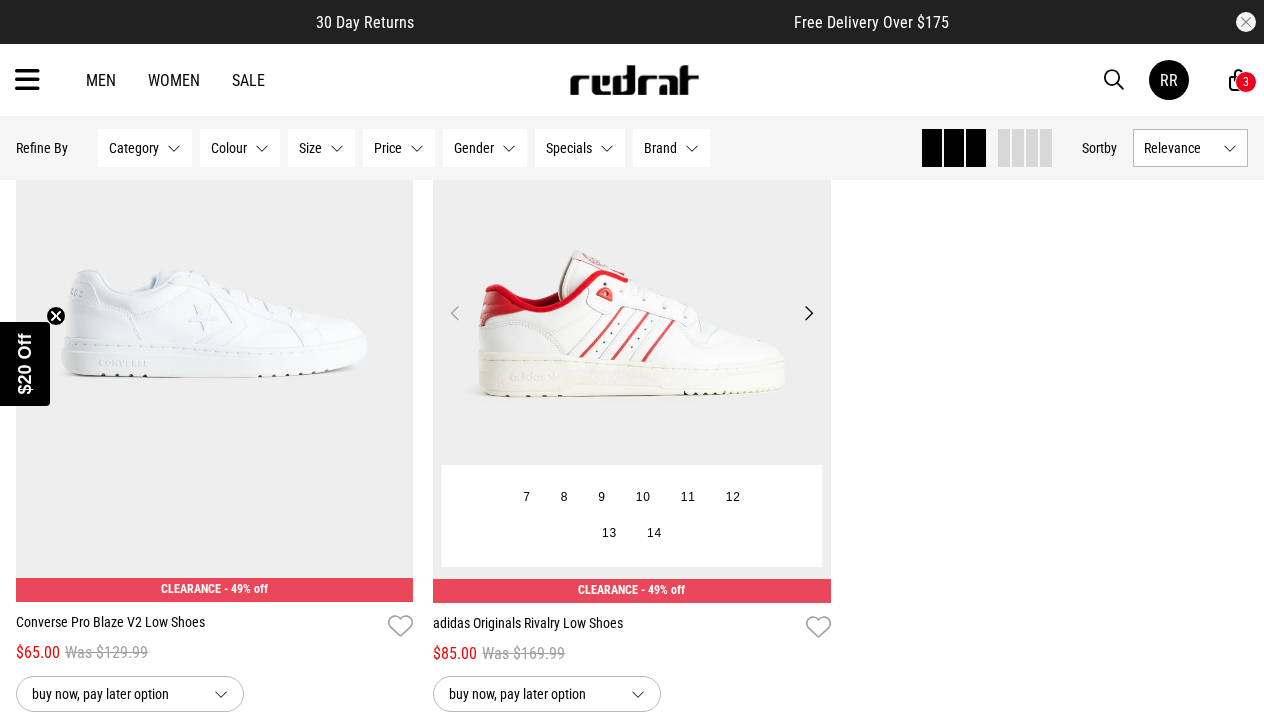 scroll, scrollTop: 106856, scrollLeft: 0, axis: vertical 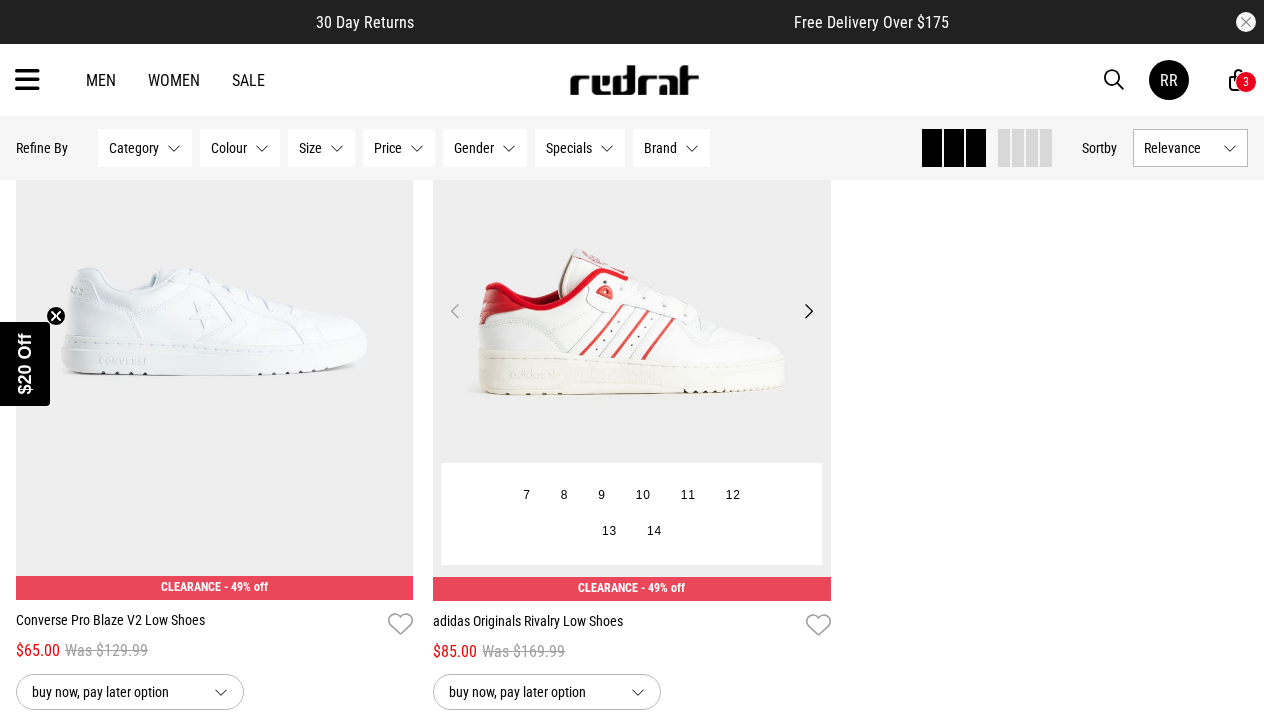 click on "Next" at bounding box center [808, 311] 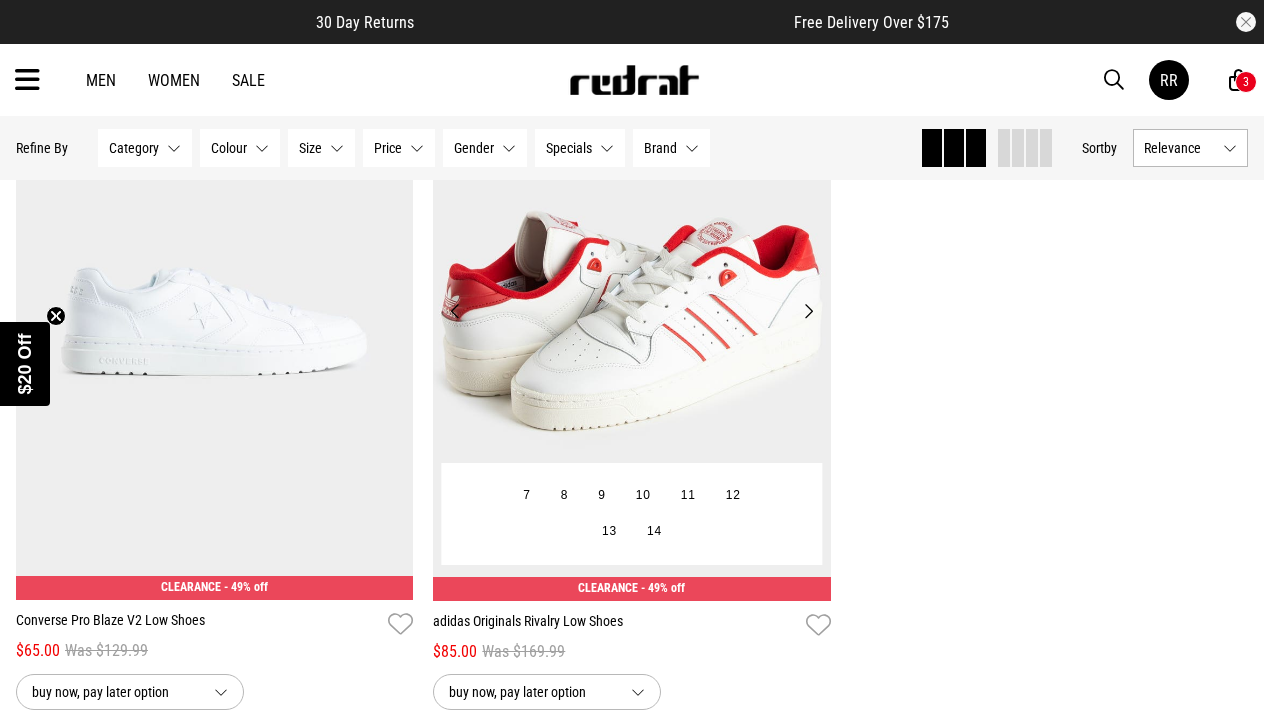 click on "Next" at bounding box center [808, 311] 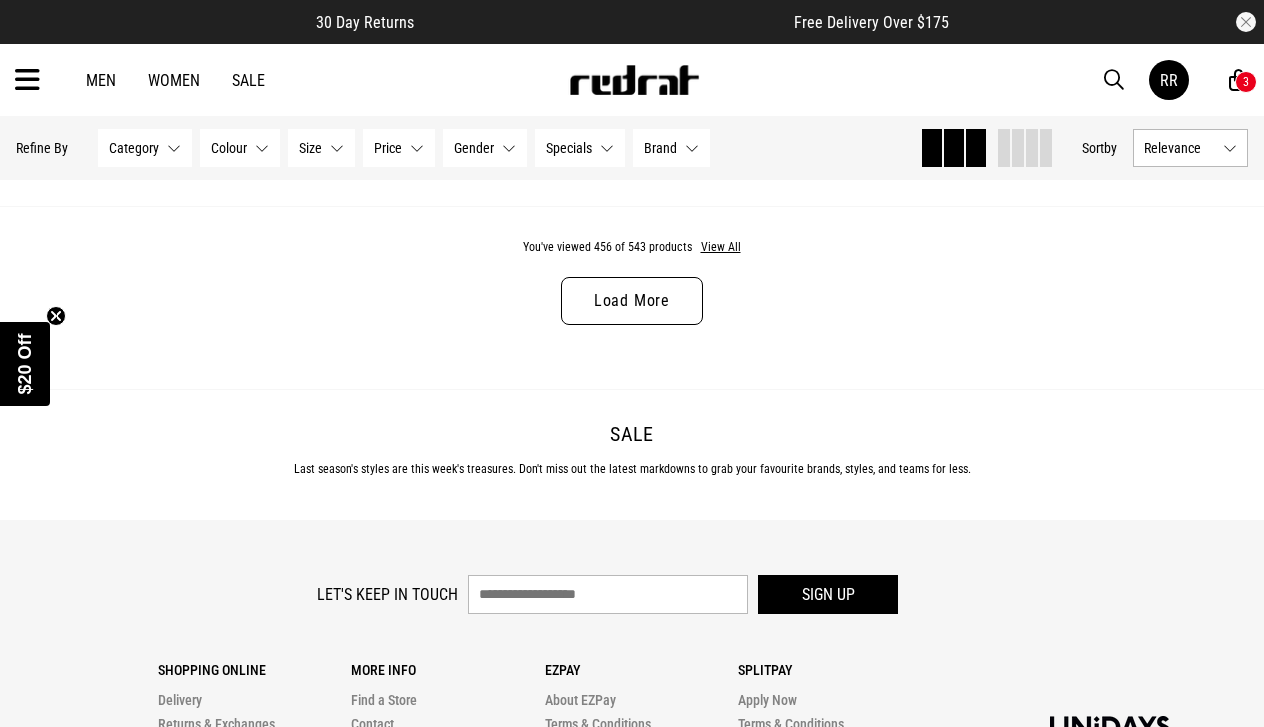 scroll, scrollTop: 107442, scrollLeft: 0, axis: vertical 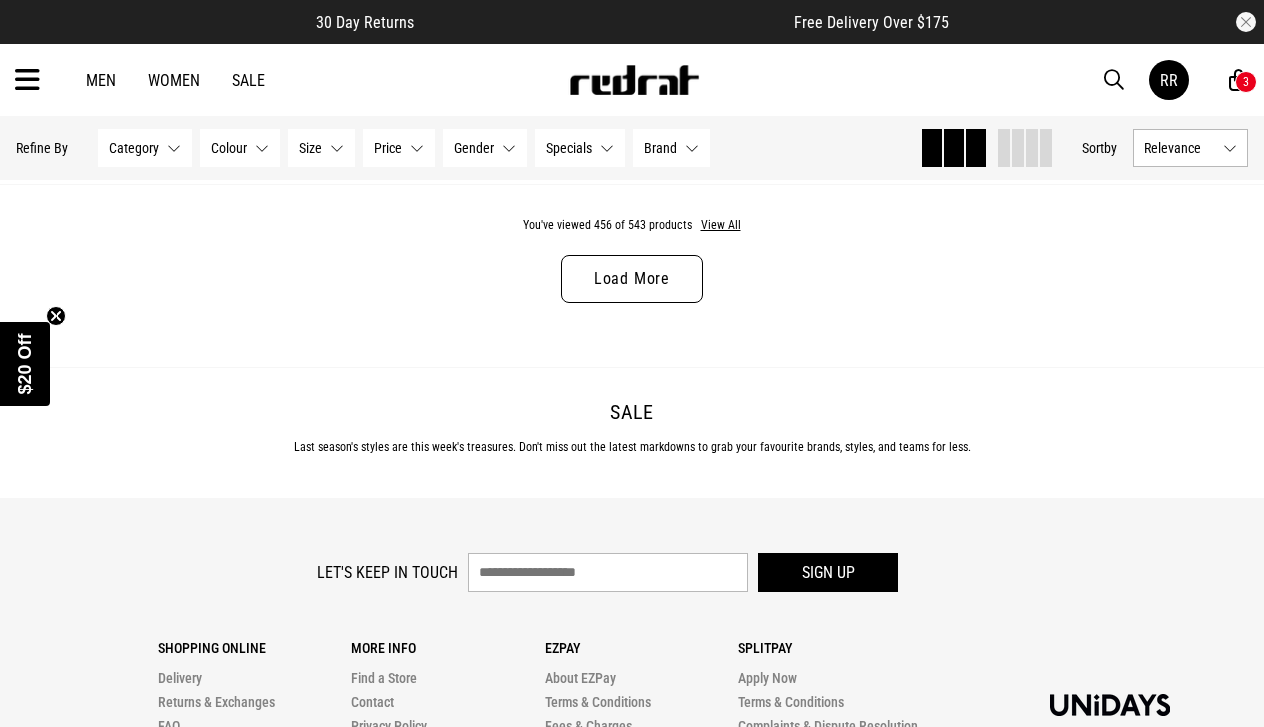 click on "Load More" at bounding box center (632, 279) 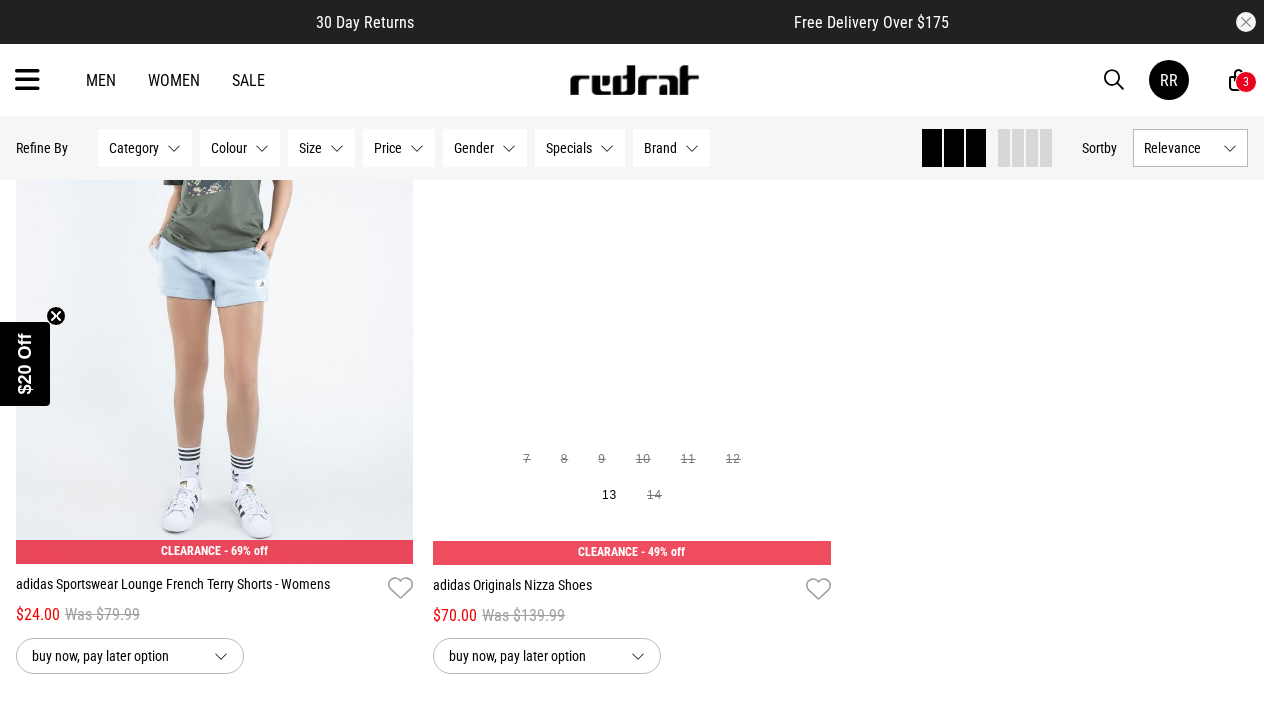 scroll, scrollTop: 112725, scrollLeft: 0, axis: vertical 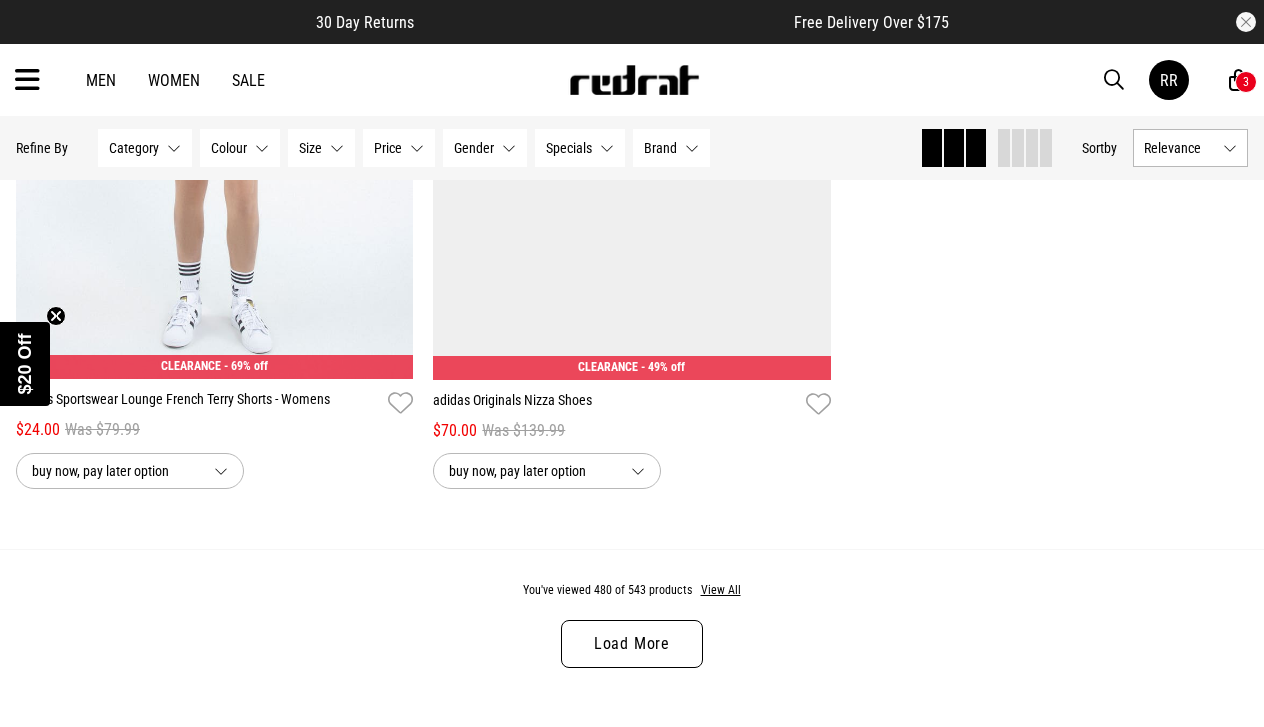 click on "Load More" at bounding box center (632, 644) 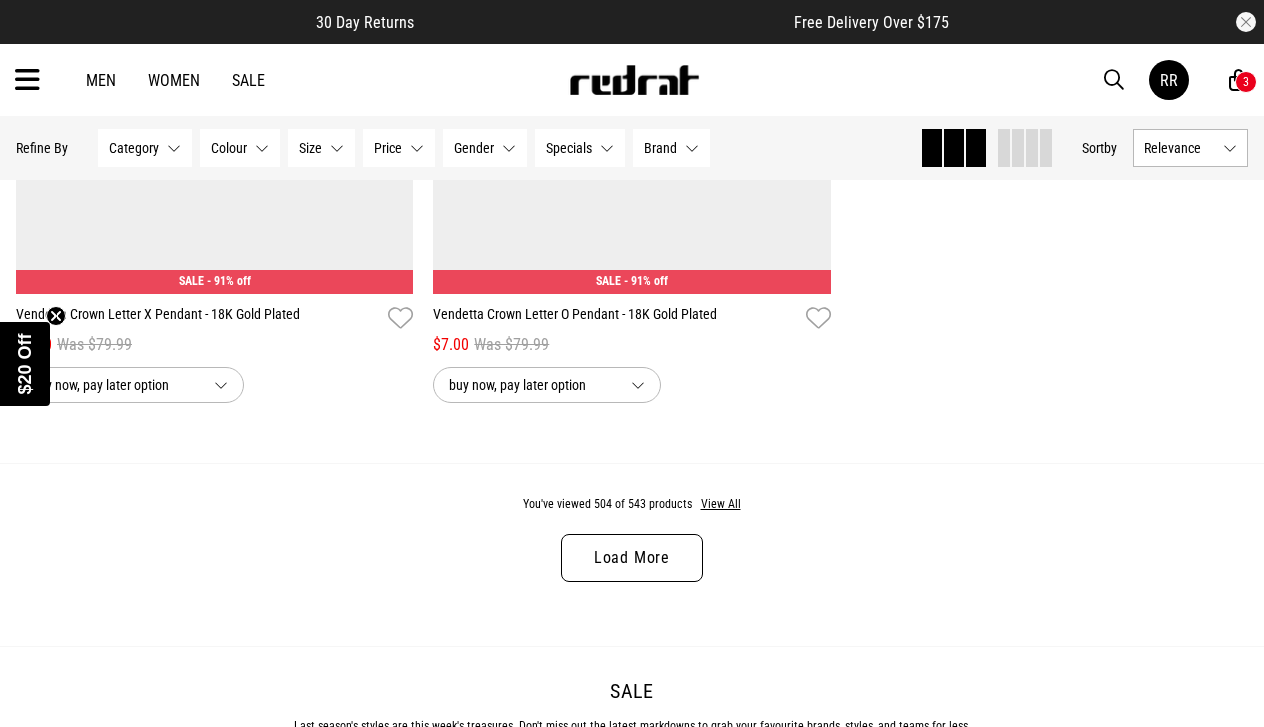 scroll, scrollTop: 118456, scrollLeft: 0, axis: vertical 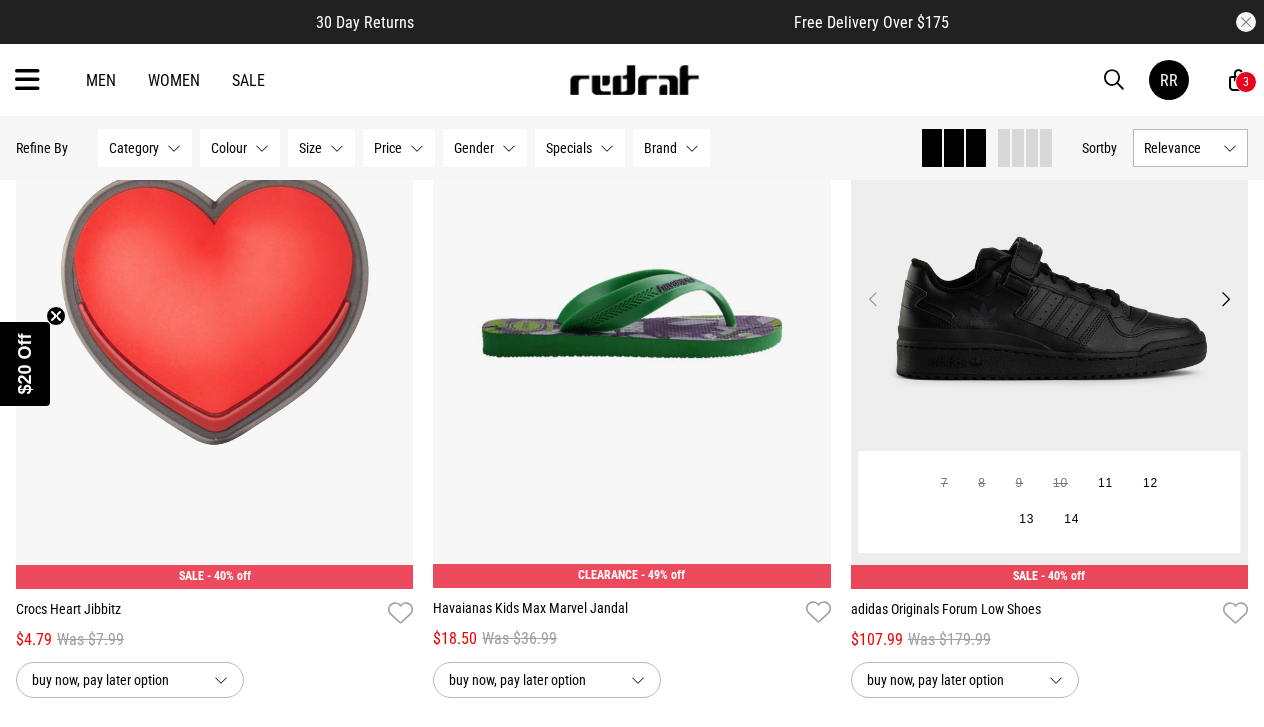 click on "Next" at bounding box center [1225, 299] 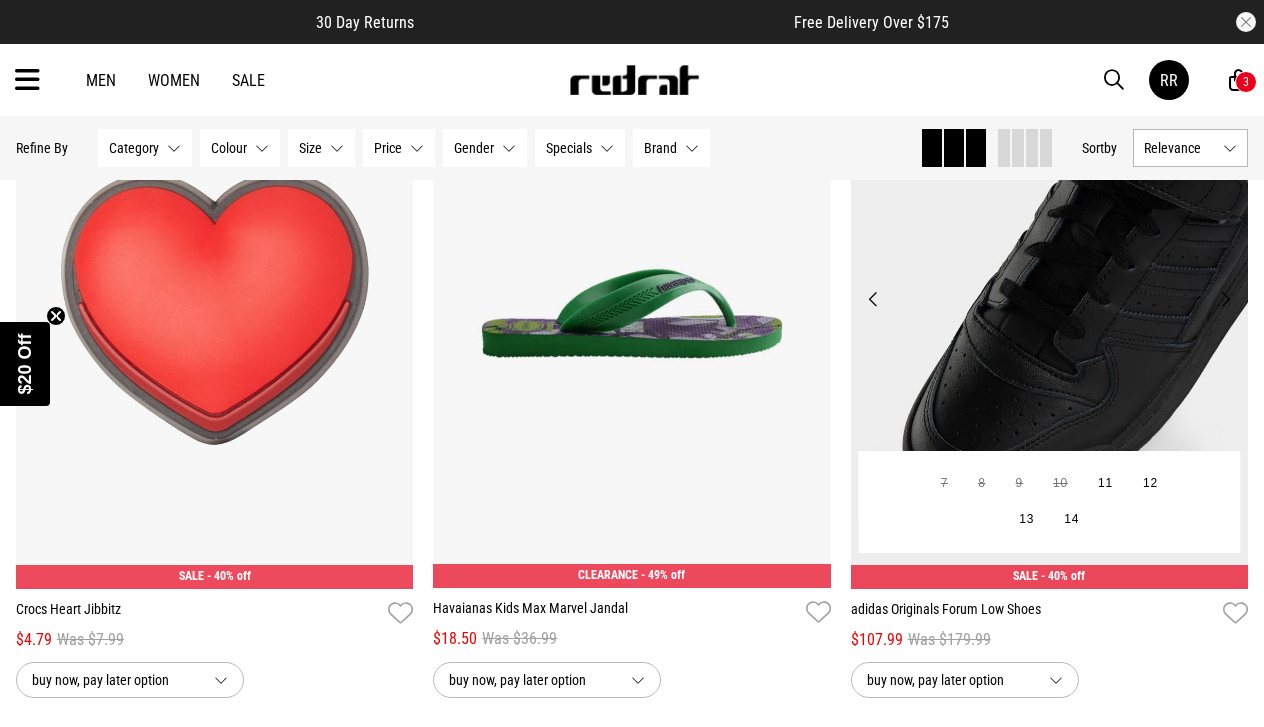 click on "Next" at bounding box center [1225, 299] 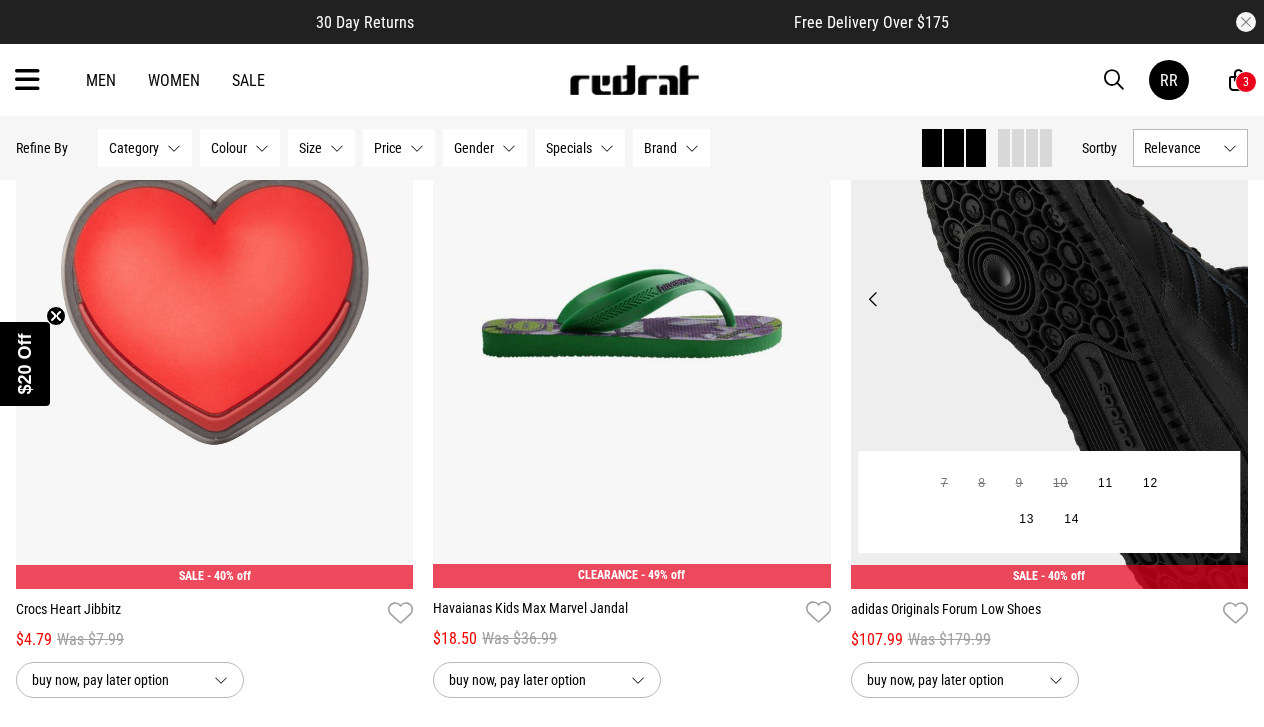 click on "Next" at bounding box center (1225, 299) 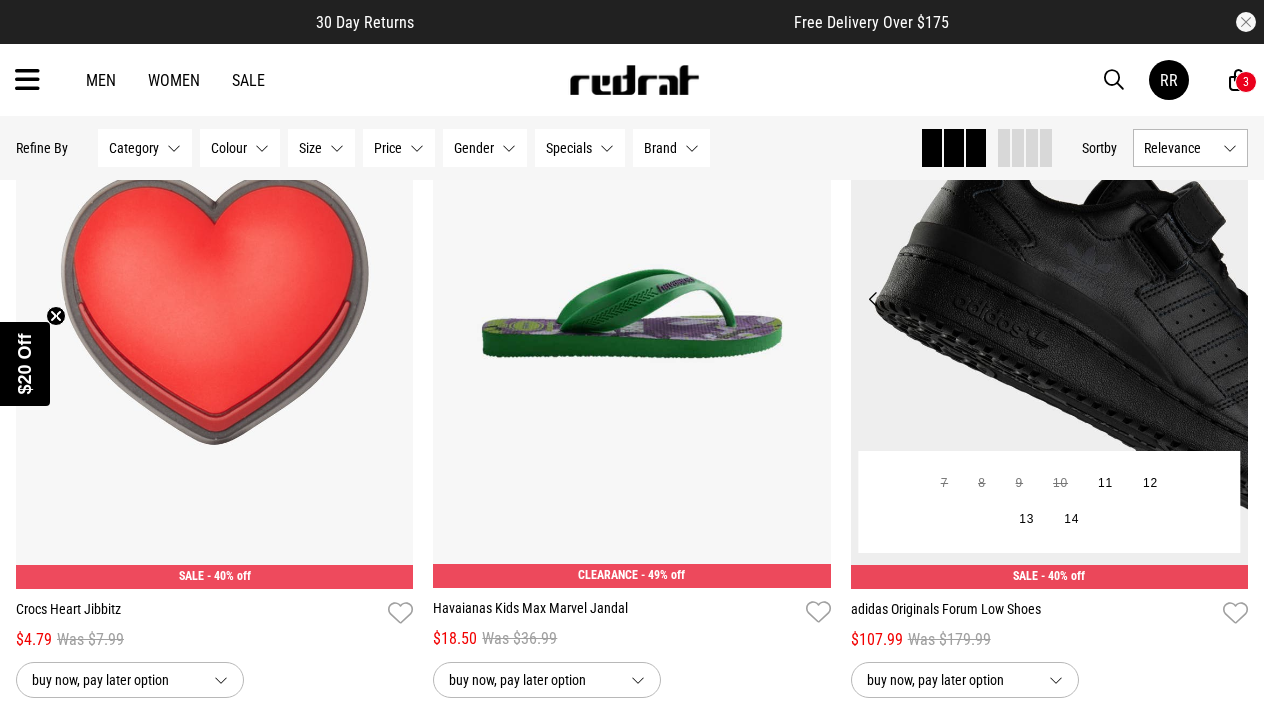 click on "Next" at bounding box center [1225, 299] 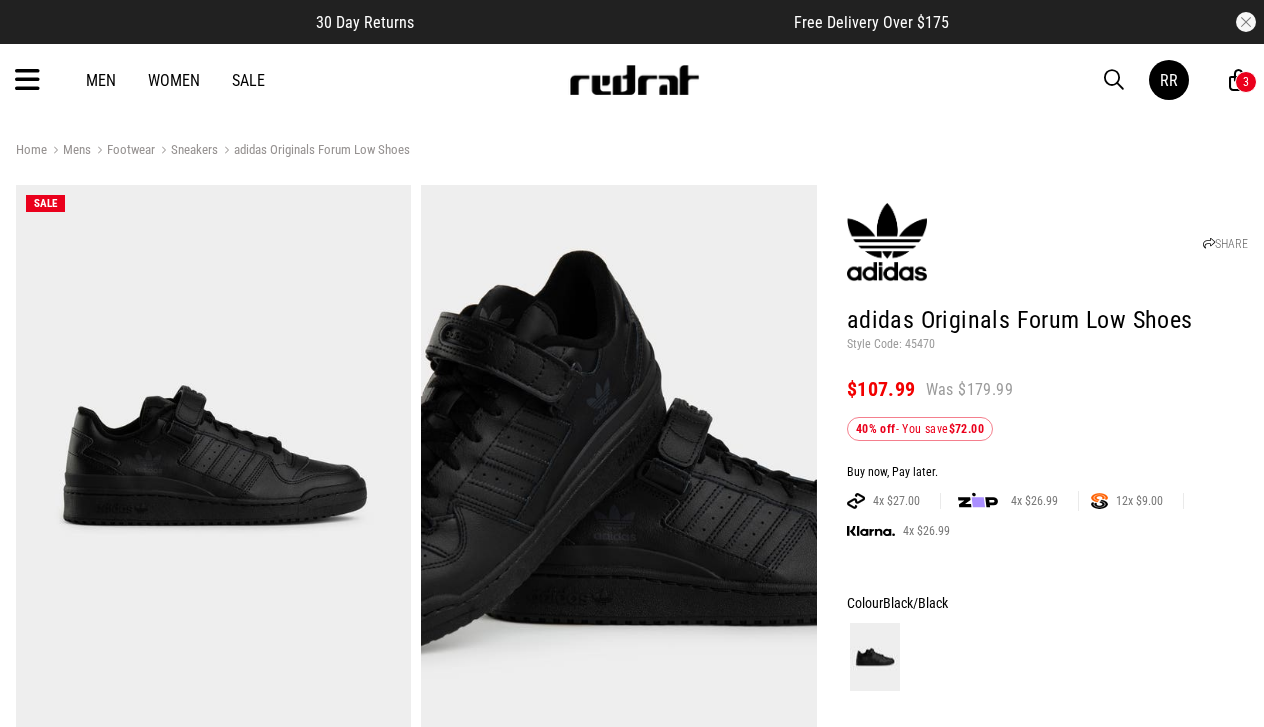 scroll, scrollTop: 92, scrollLeft: 0, axis: vertical 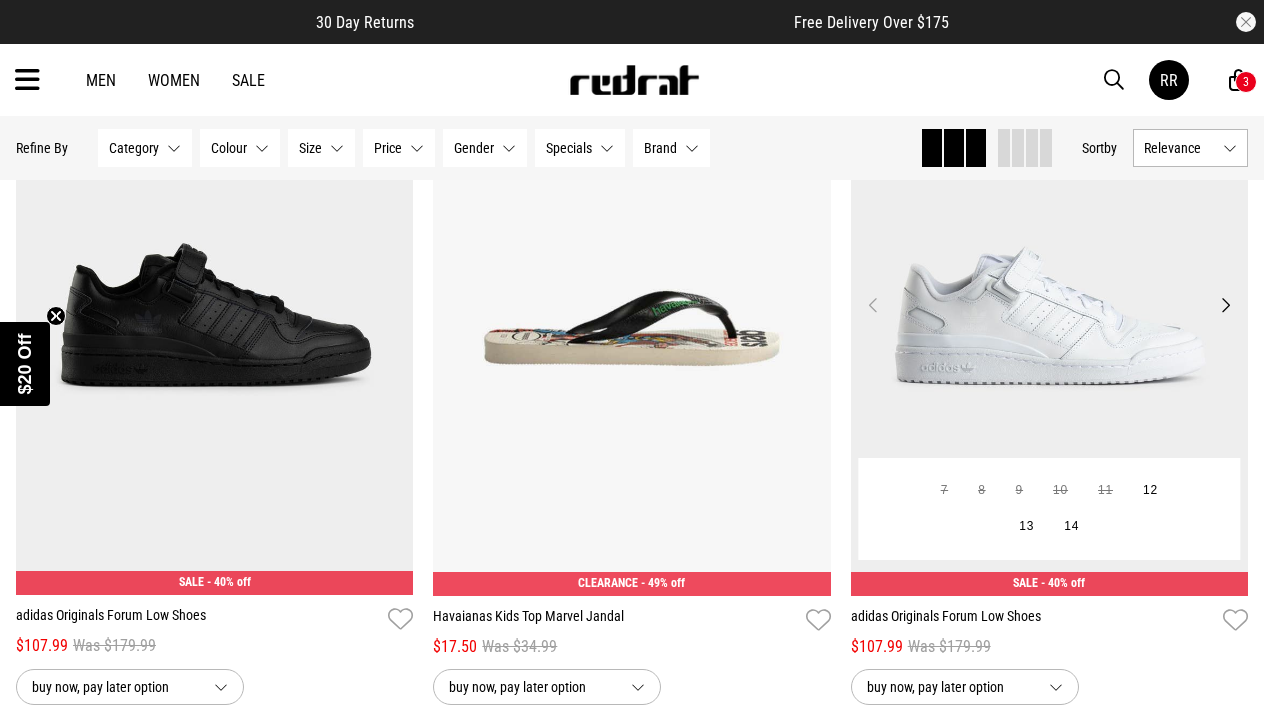 click on "Next" at bounding box center (1225, 305) 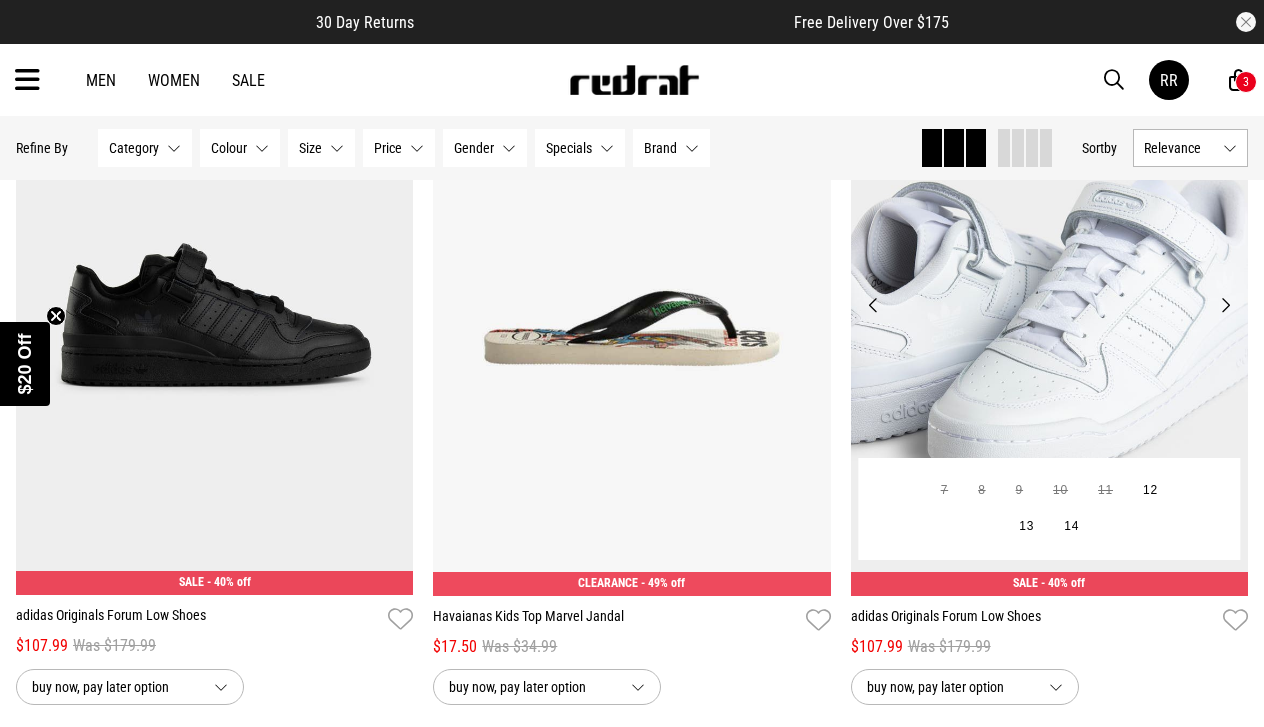 click on "Next" at bounding box center (1225, 305) 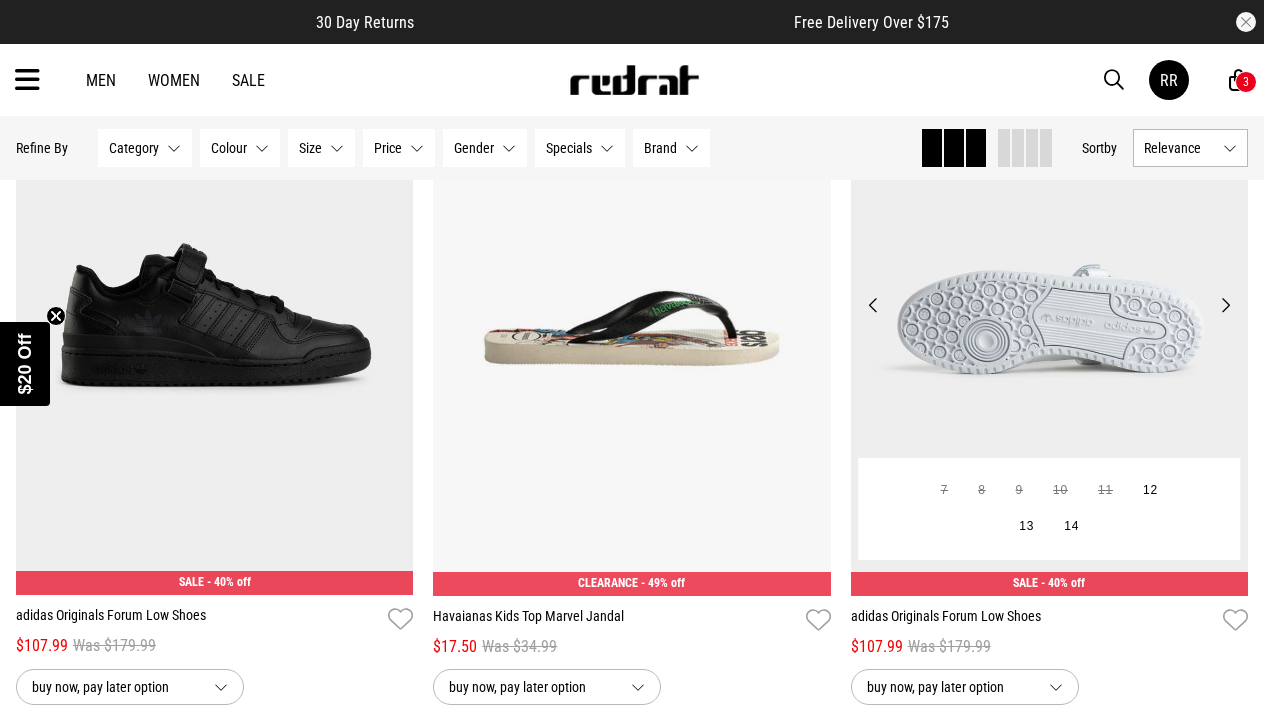 click on "Next" at bounding box center (1225, 305) 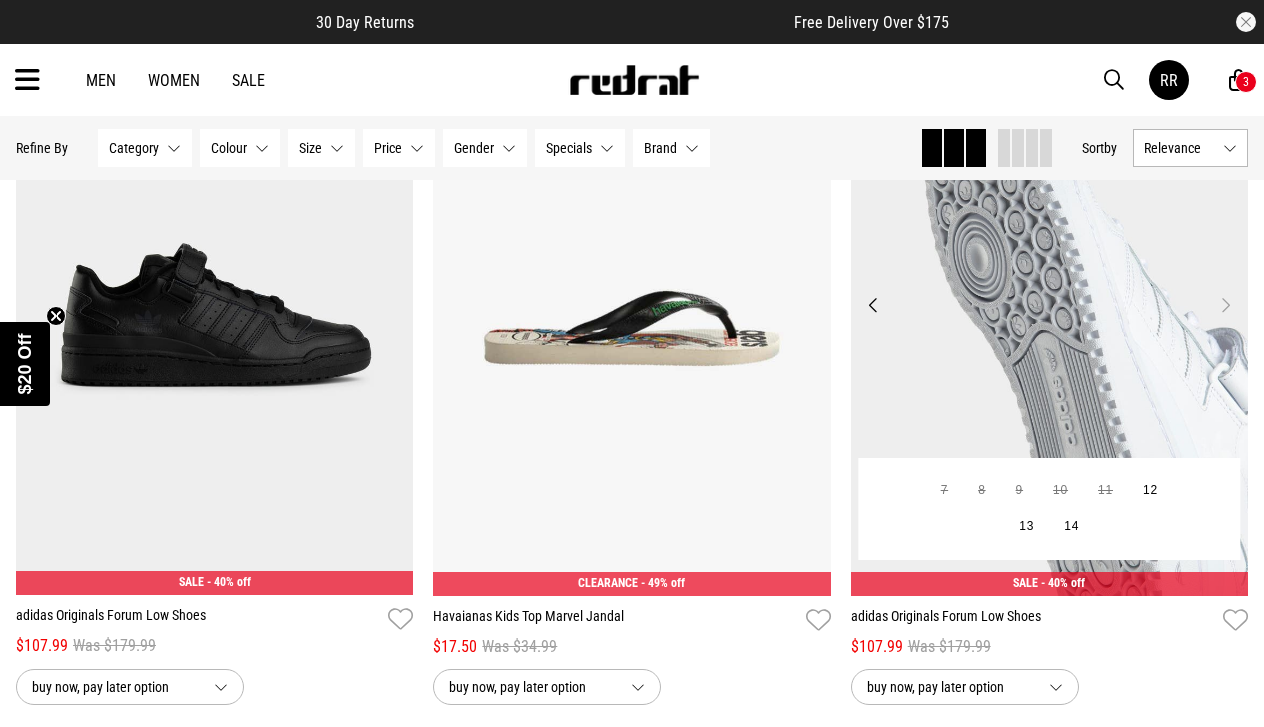 click on "Next" at bounding box center (1225, 305) 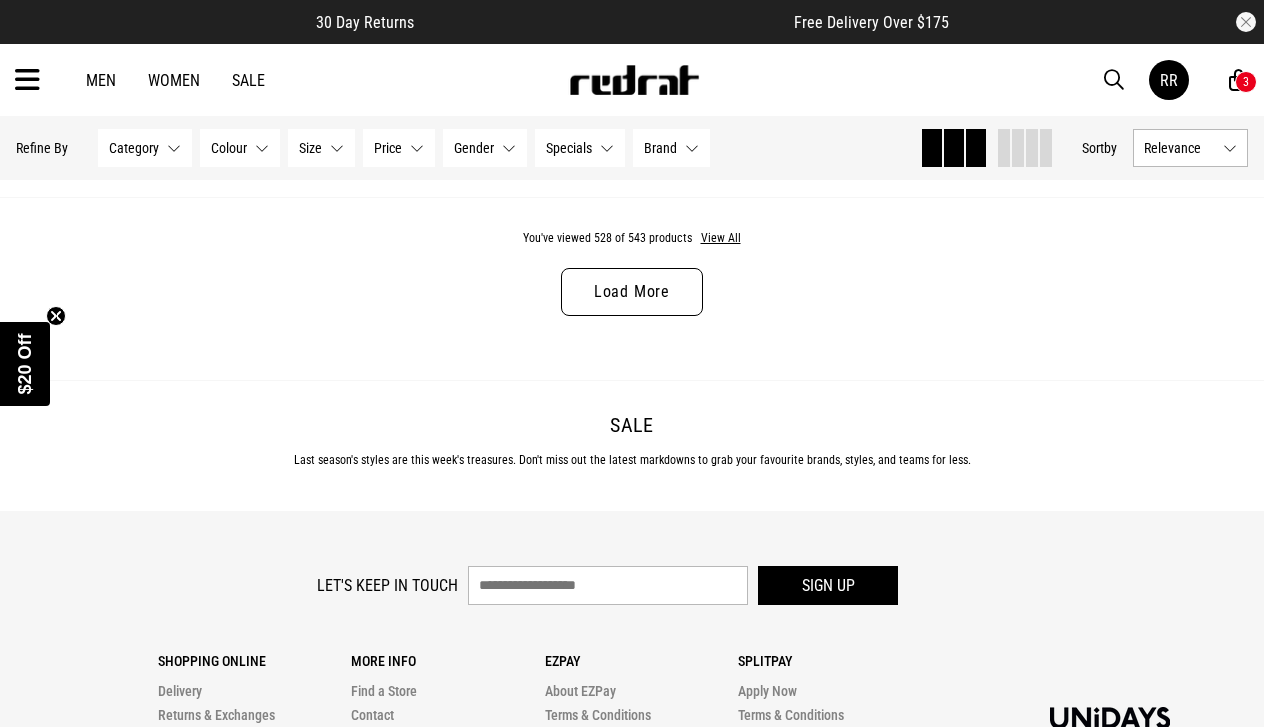 scroll, scrollTop: 5951, scrollLeft: 0, axis: vertical 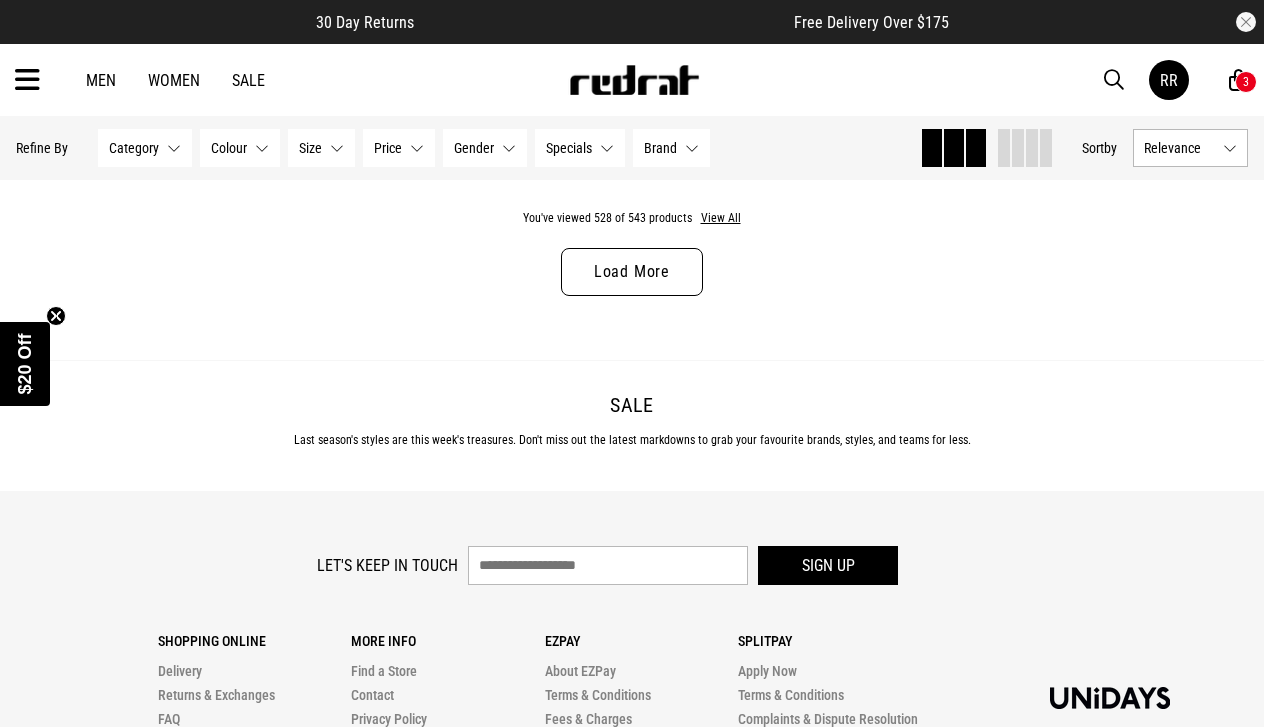 click on "Load More" at bounding box center (632, 272) 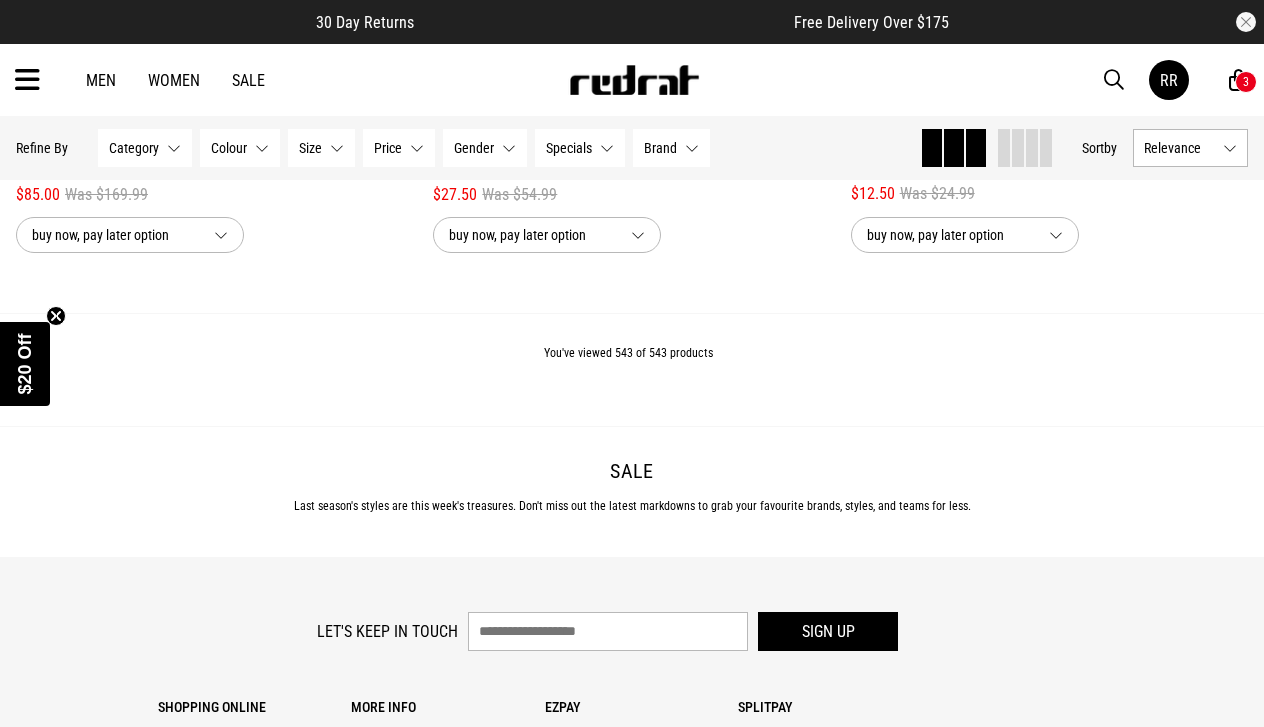 scroll, scrollTop: 9429, scrollLeft: 0, axis: vertical 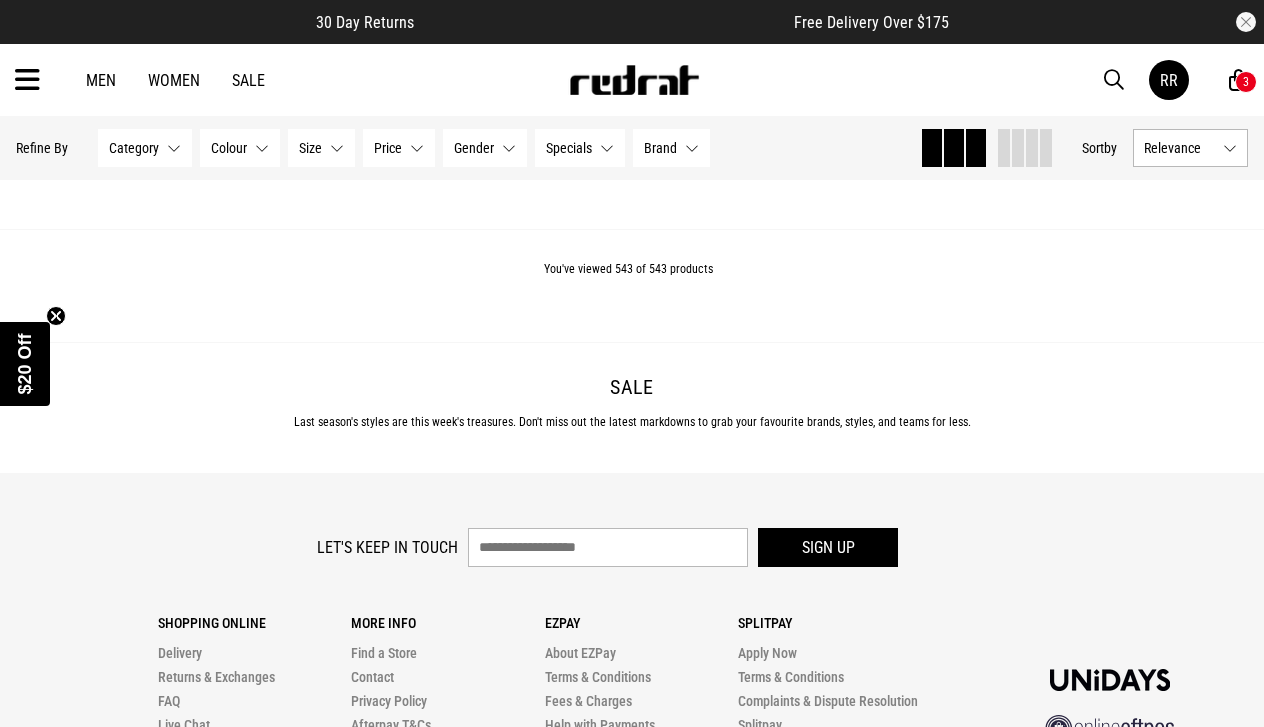 click on "Men   Women   Sale" at bounding box center [175, 80] 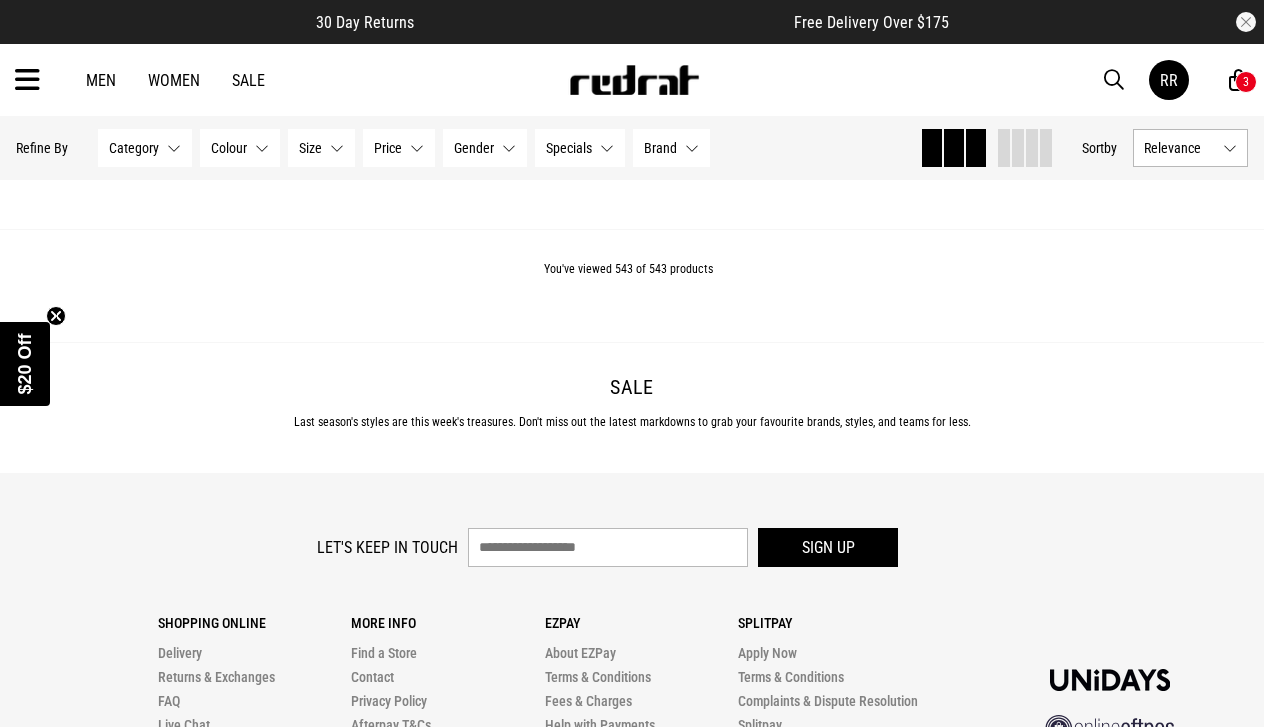 click on "Category  None selected" at bounding box center [145, 148] 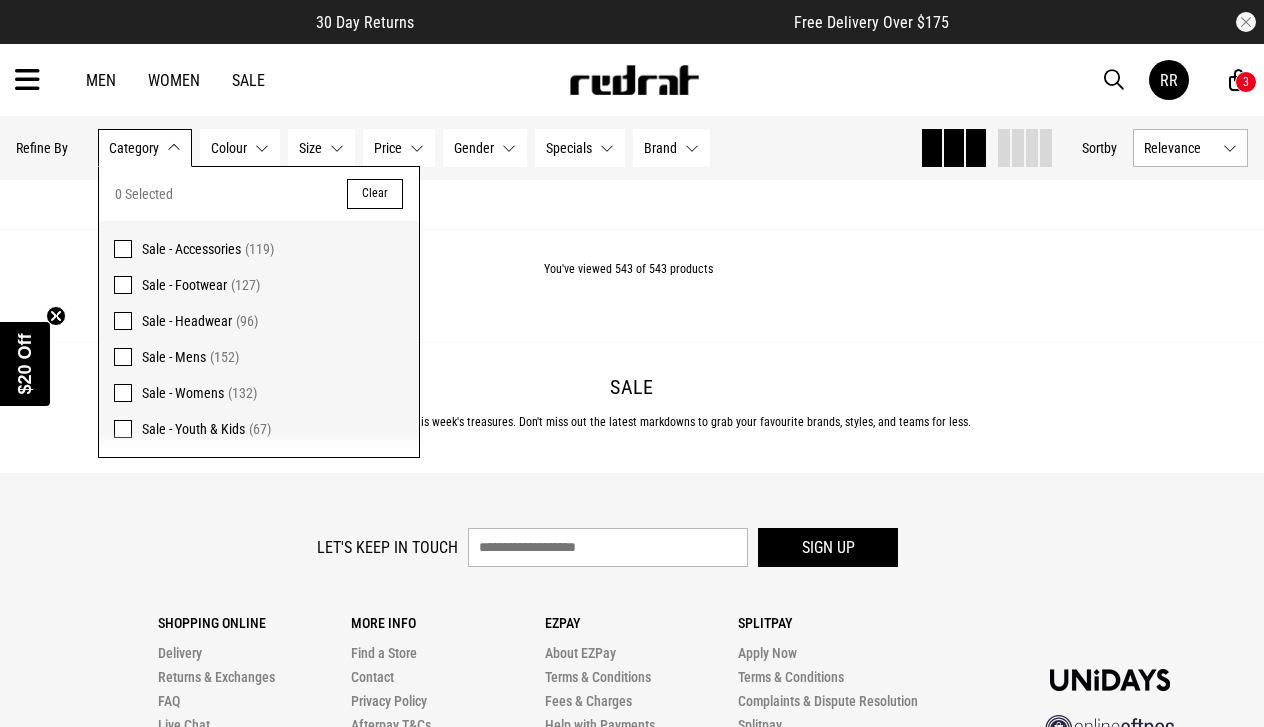 click at bounding box center (123, 285) 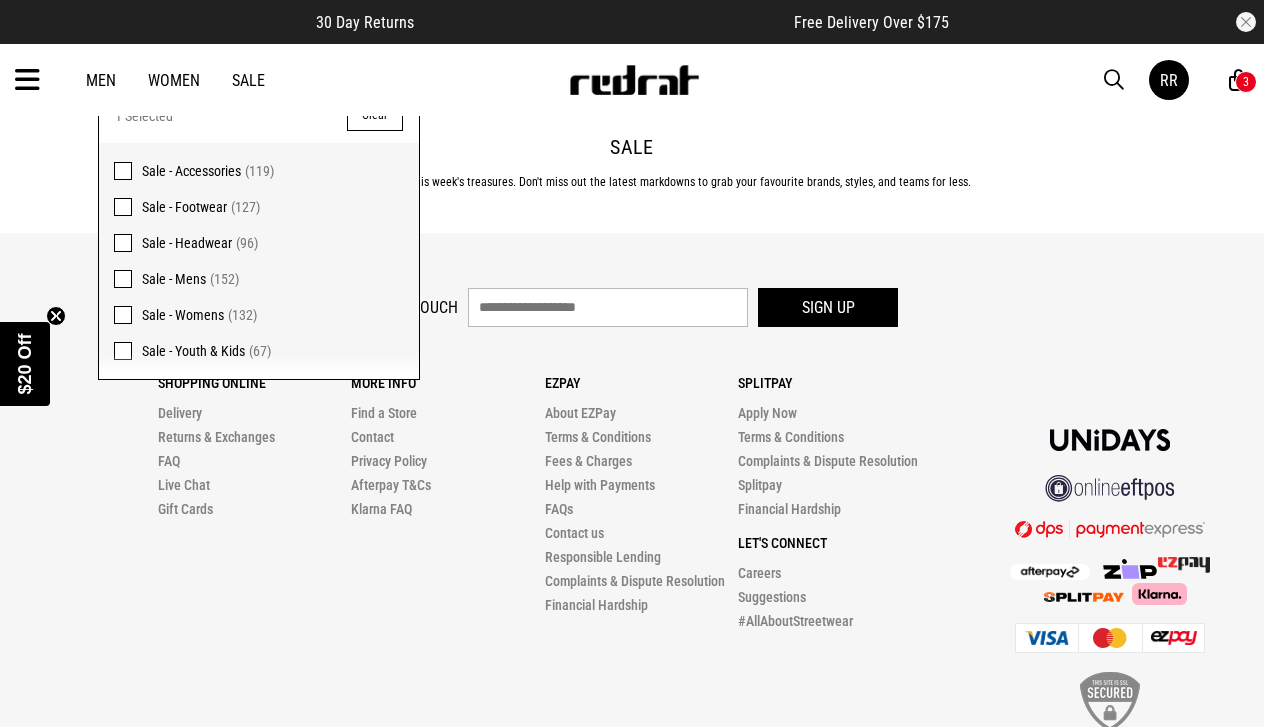scroll, scrollTop: 6117, scrollLeft: 0, axis: vertical 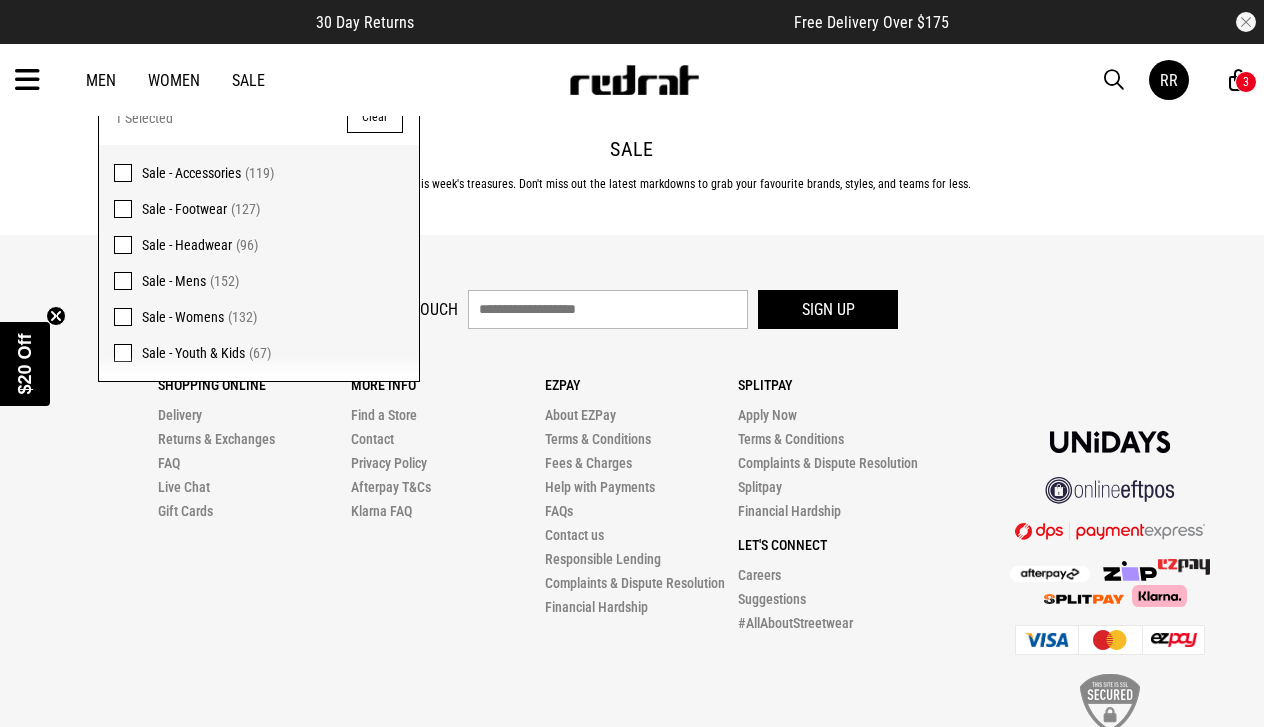 click on "Sale
Last season's styles are this week's treasures. Don't miss out the latest markdowns to grab your favourite brands, styles, and teams for less." at bounding box center [632, 169] 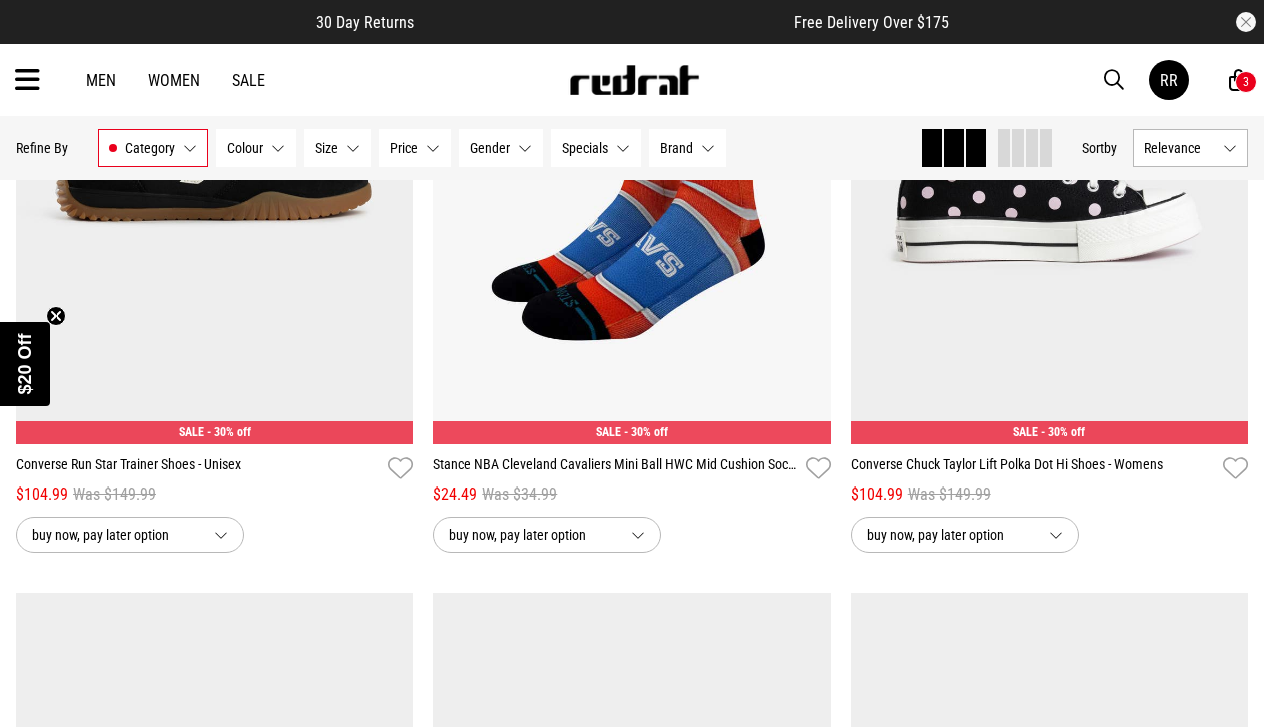 scroll, scrollTop: 757, scrollLeft: 0, axis: vertical 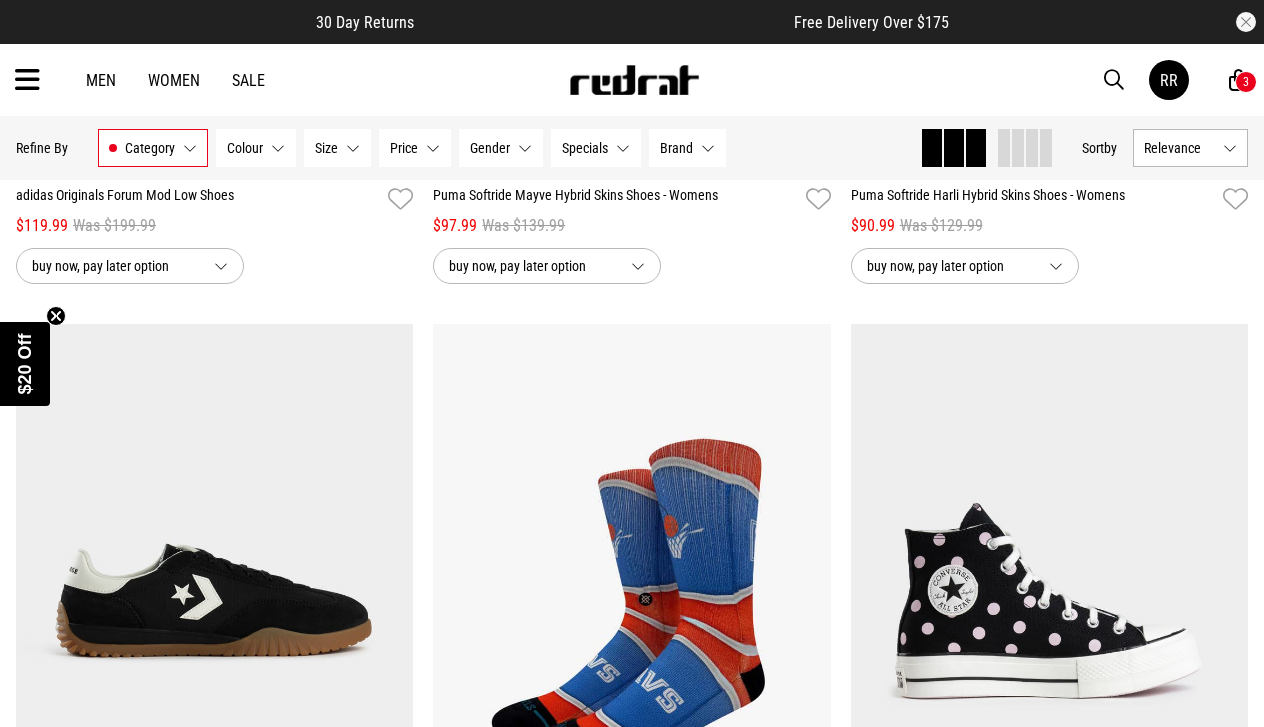 click on "Gender  None selected" at bounding box center [501, 148] 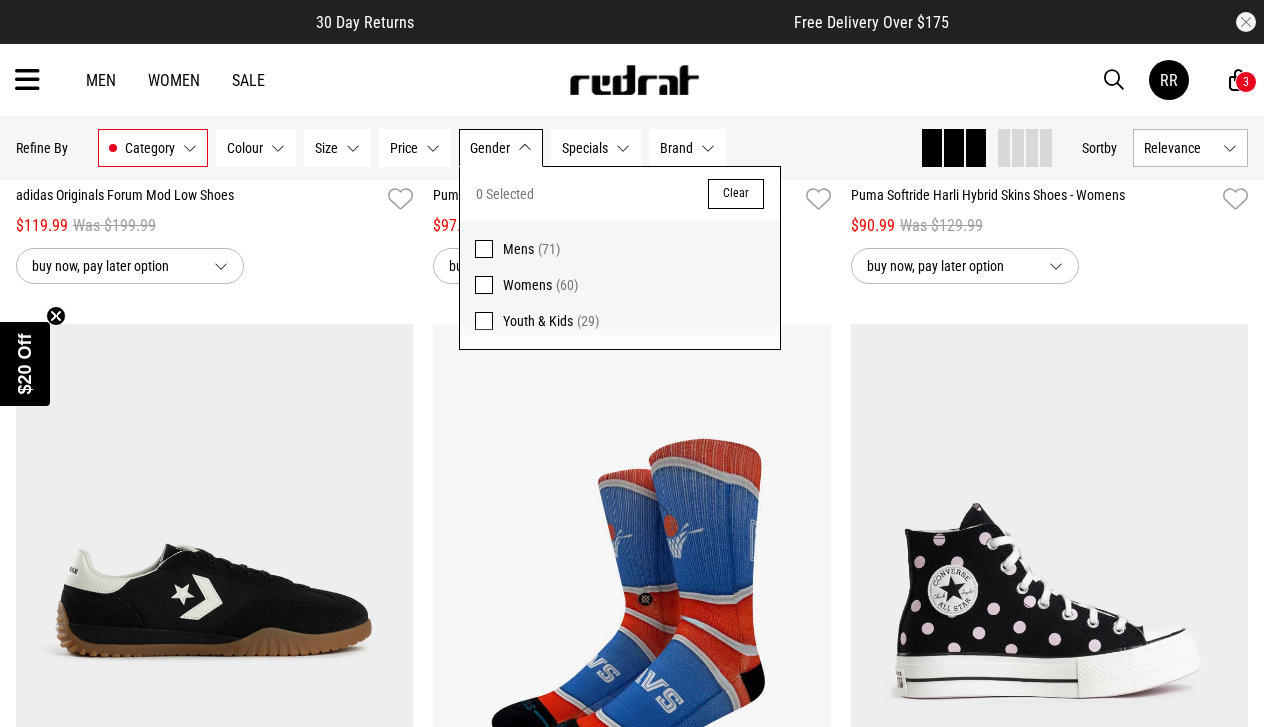 click at bounding box center [484, 249] 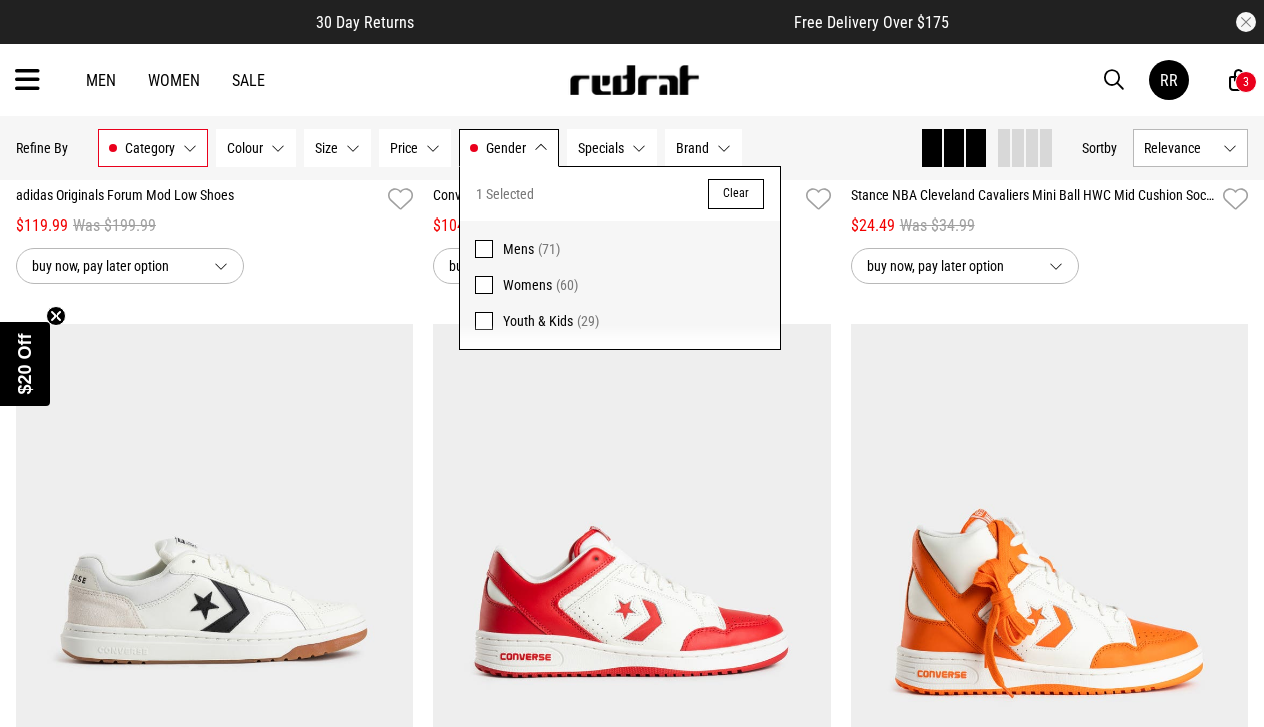 click on "**********" at bounding box center [214, 261] 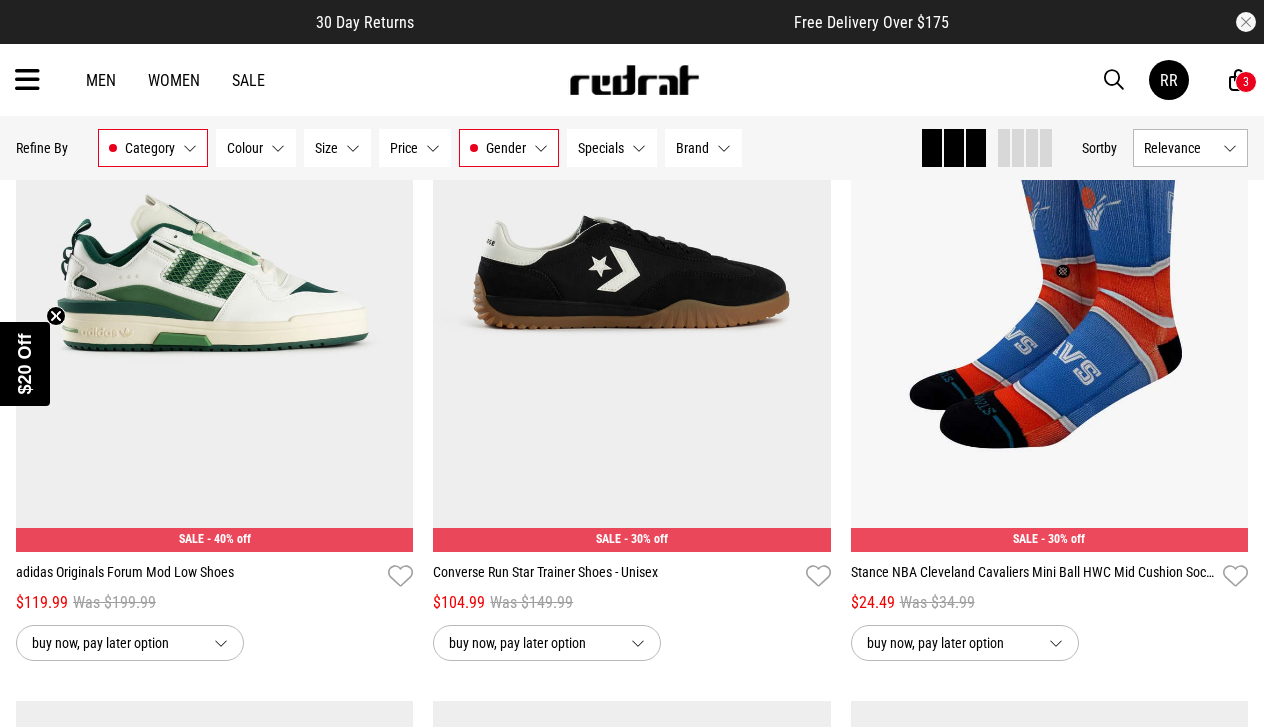 scroll, scrollTop: 371, scrollLeft: 0, axis: vertical 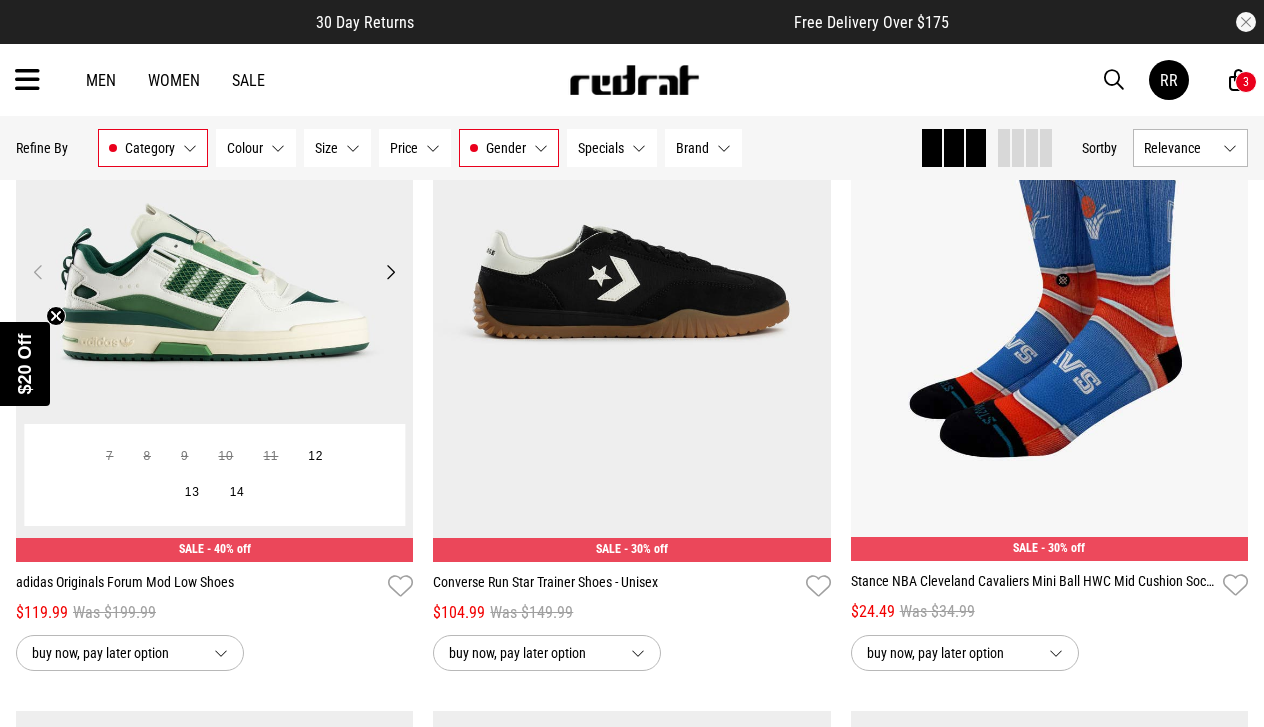 click on "Next" at bounding box center [390, 272] 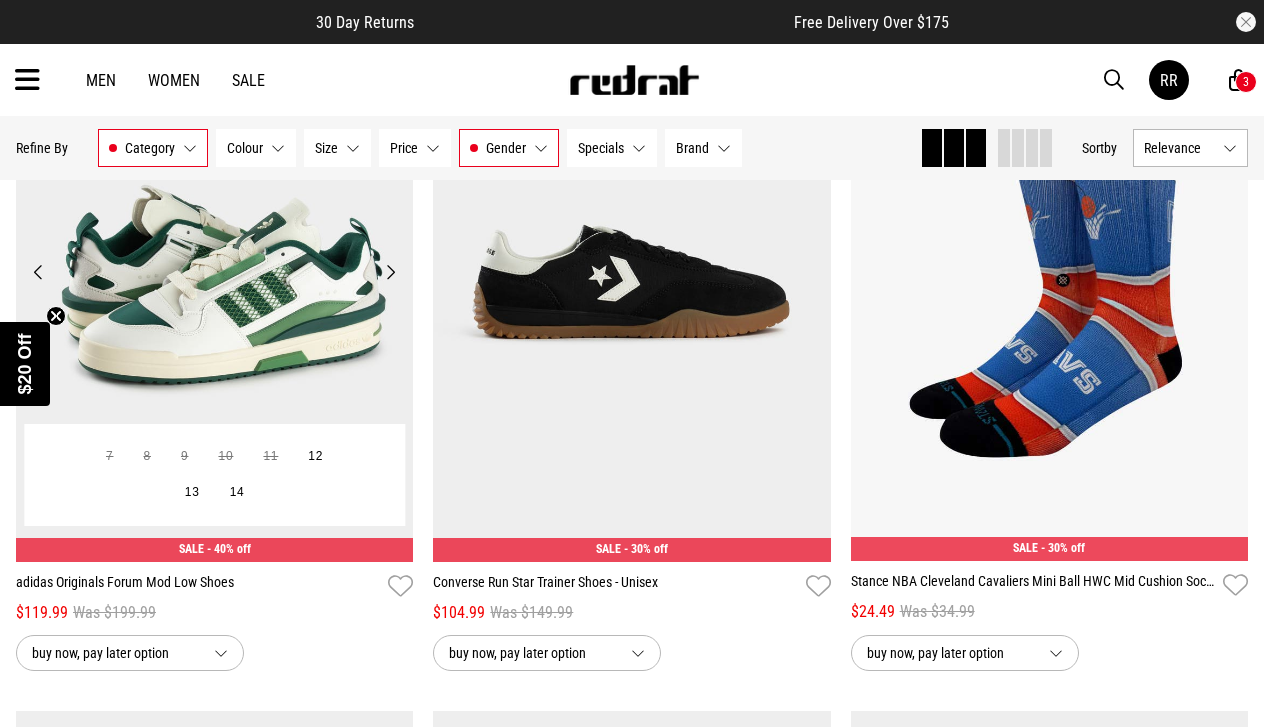 click on "Next" at bounding box center (390, 272) 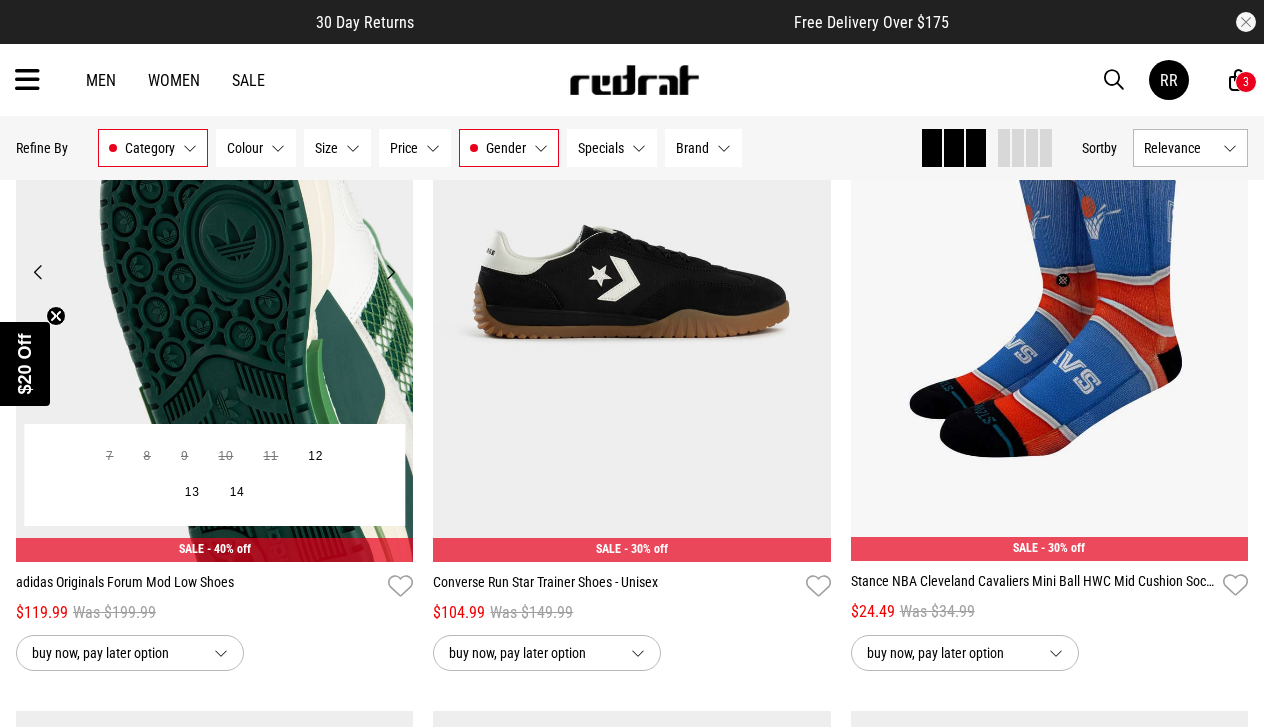 click on "Next" at bounding box center (390, 272) 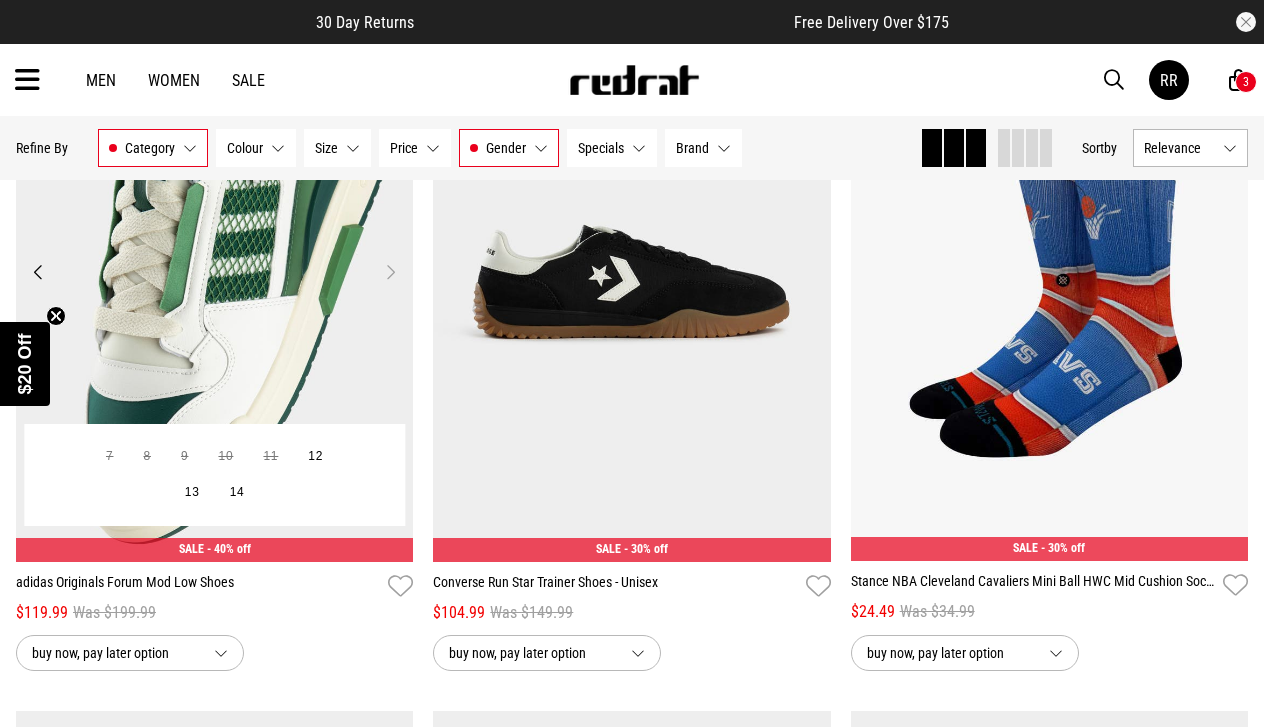 click on "Next" at bounding box center [390, 272] 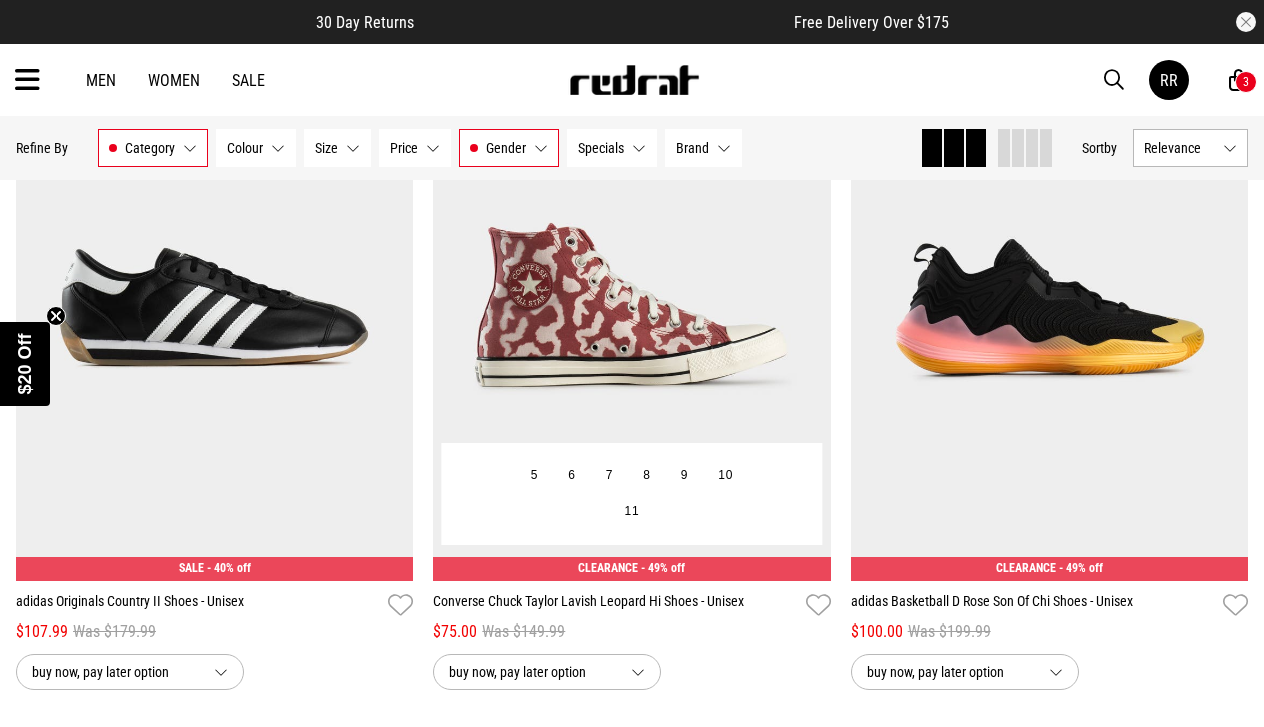 scroll, scrollTop: 5289, scrollLeft: 0, axis: vertical 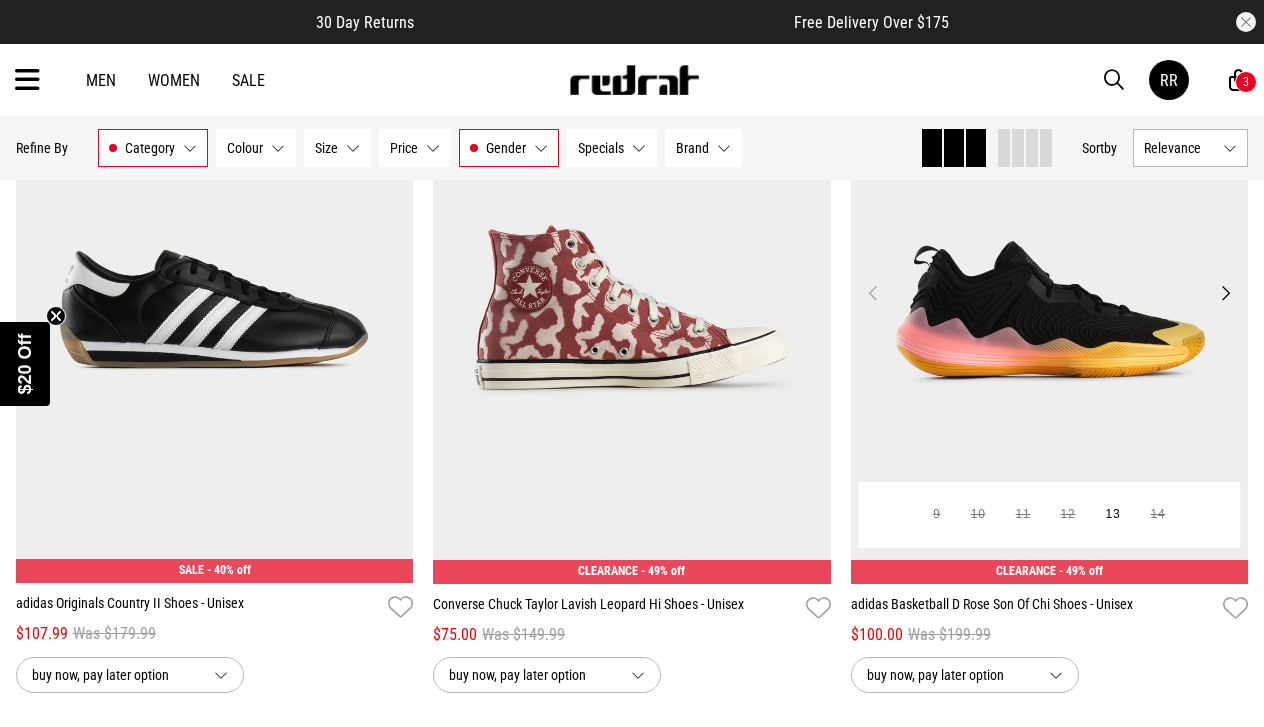 click on "Next" at bounding box center [1225, 293] 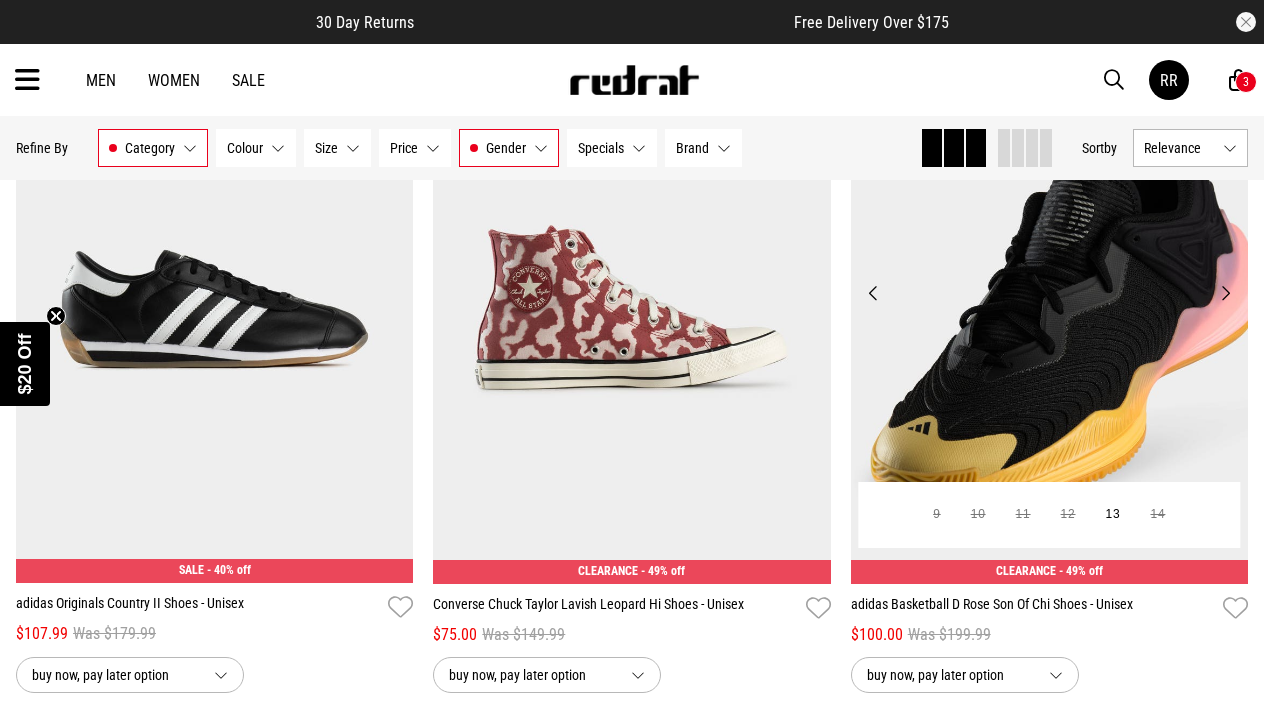 click on "Next" at bounding box center [1225, 293] 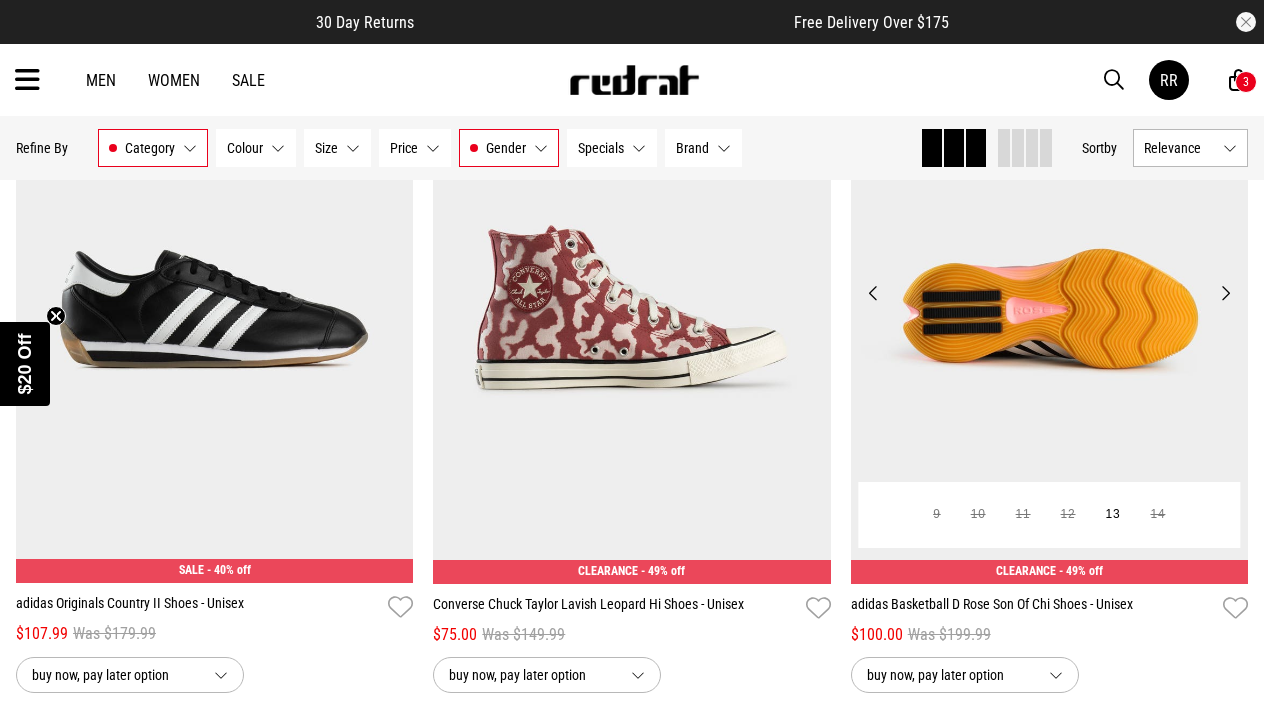 click on "Next" at bounding box center (1225, 293) 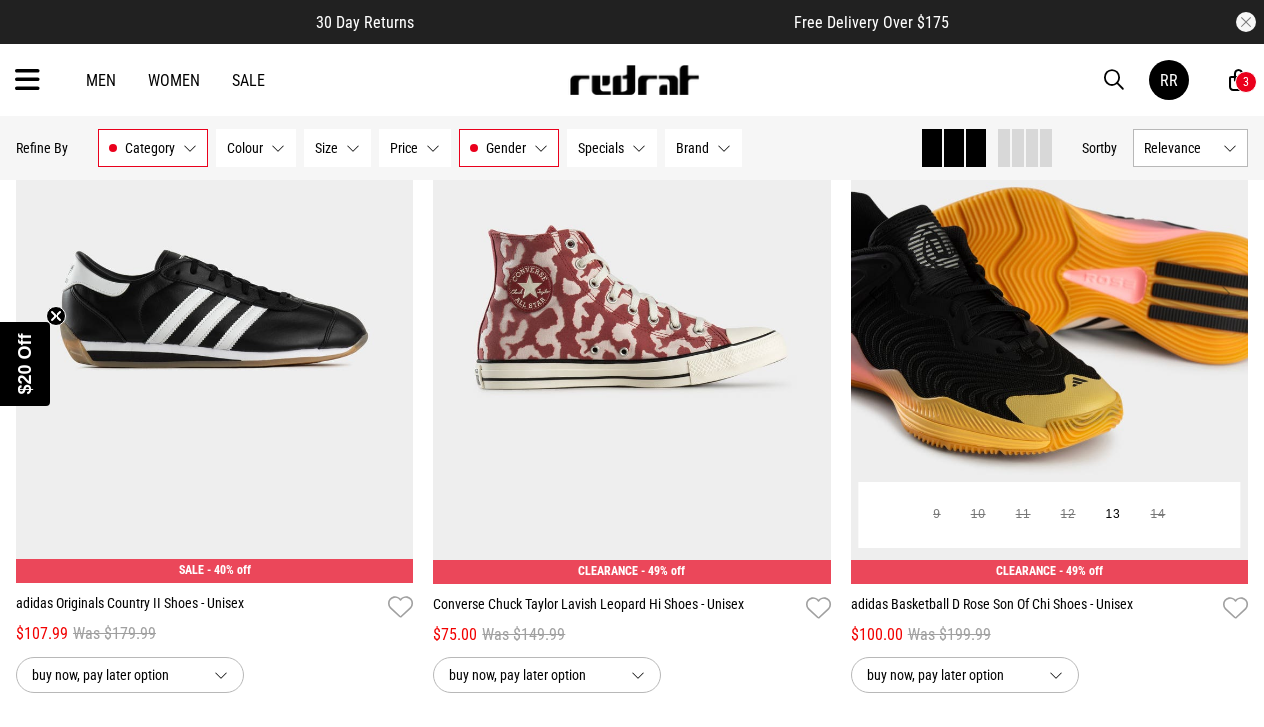 click on "Next" at bounding box center (1225, 293) 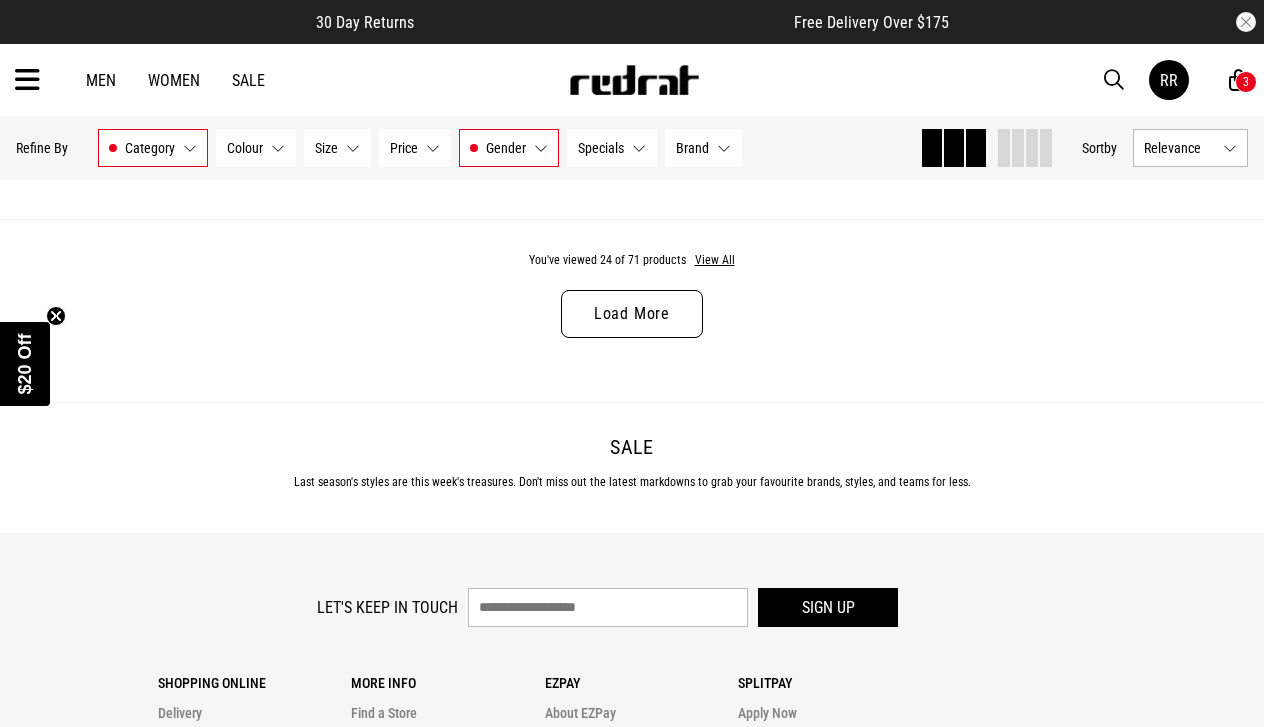 scroll, scrollTop: 5845, scrollLeft: 0, axis: vertical 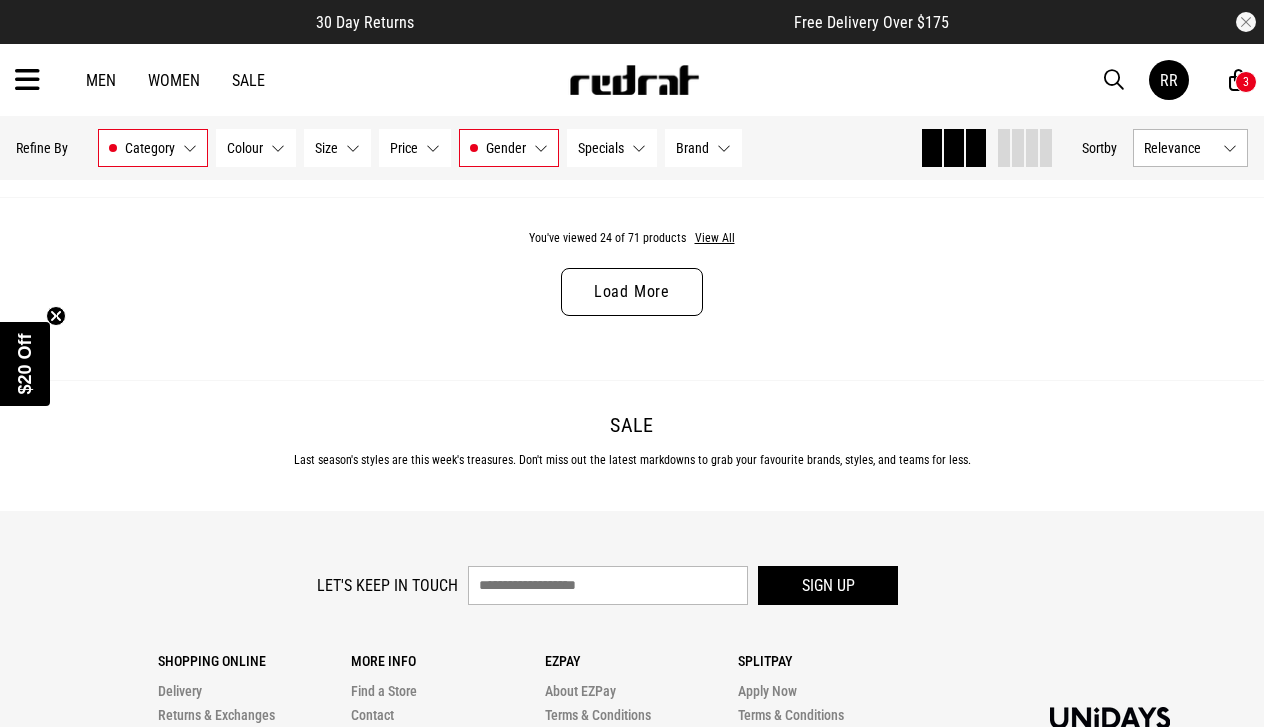 click on "Load More" at bounding box center [632, 292] 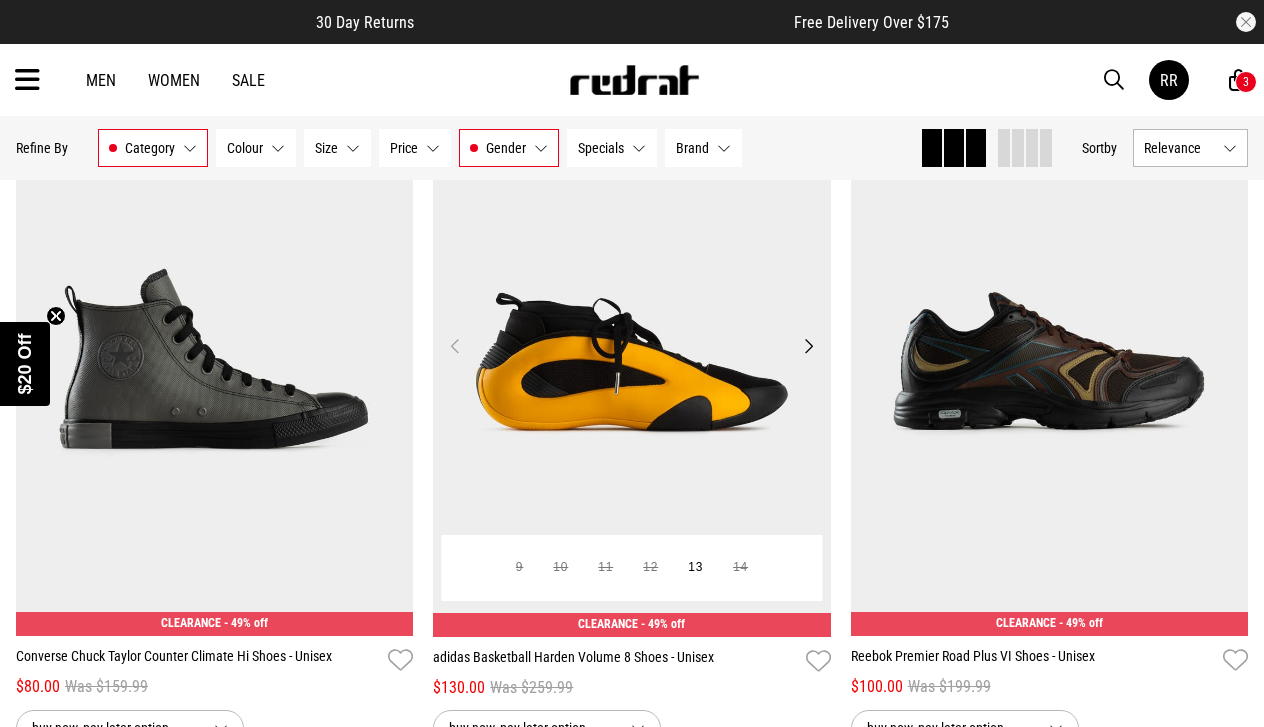 scroll, scrollTop: 5943, scrollLeft: 0, axis: vertical 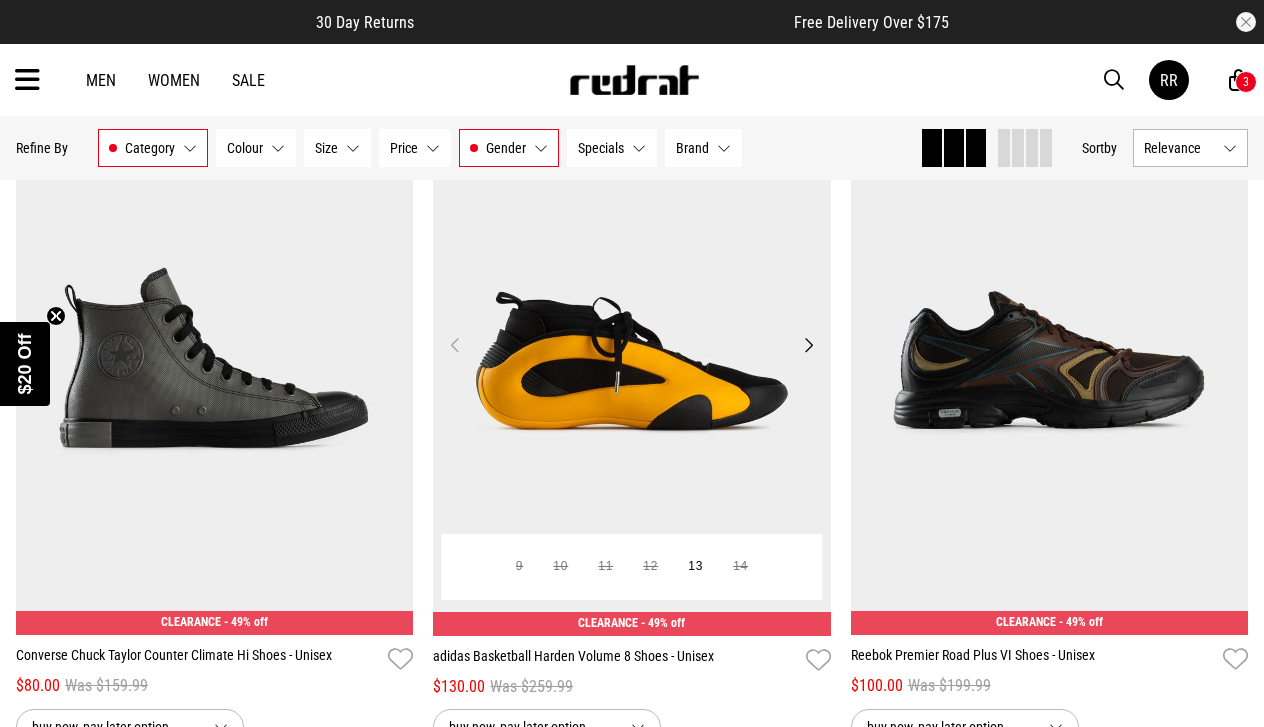 click on "Next" at bounding box center (808, 345) 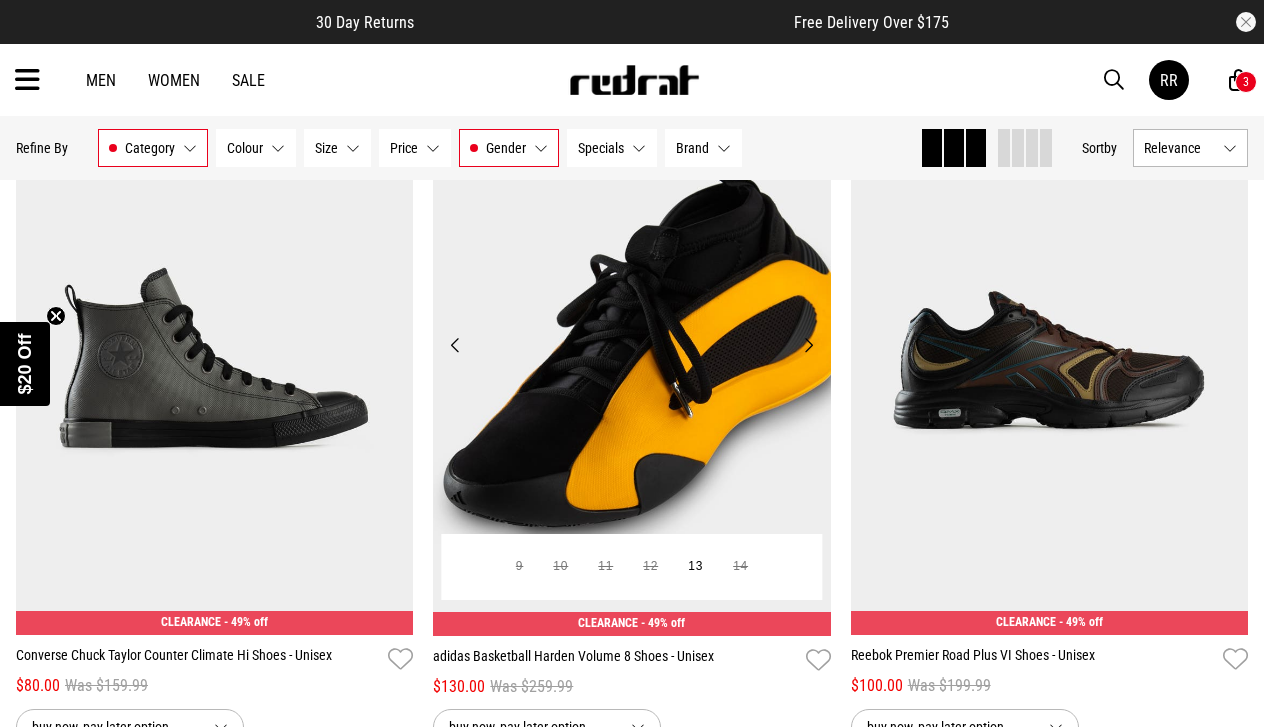 click on "Next" at bounding box center [808, 345] 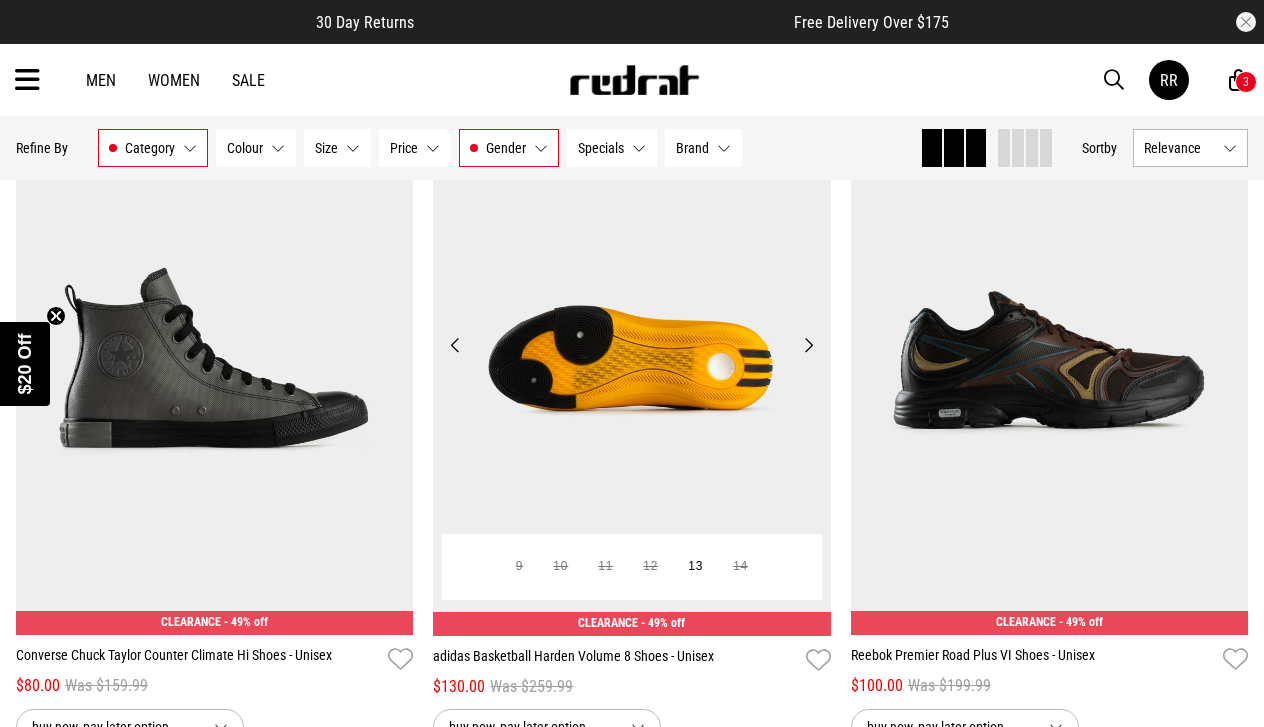 click on "Next" at bounding box center (808, 345) 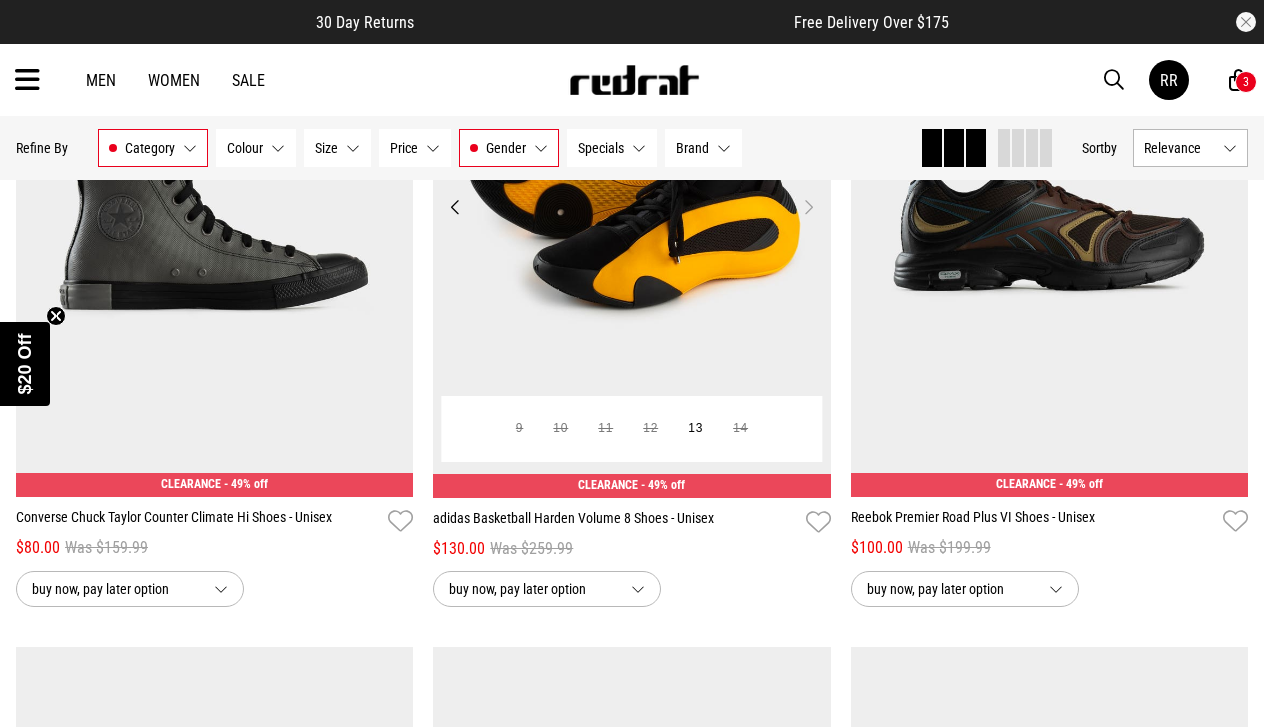scroll, scrollTop: 6031, scrollLeft: 0, axis: vertical 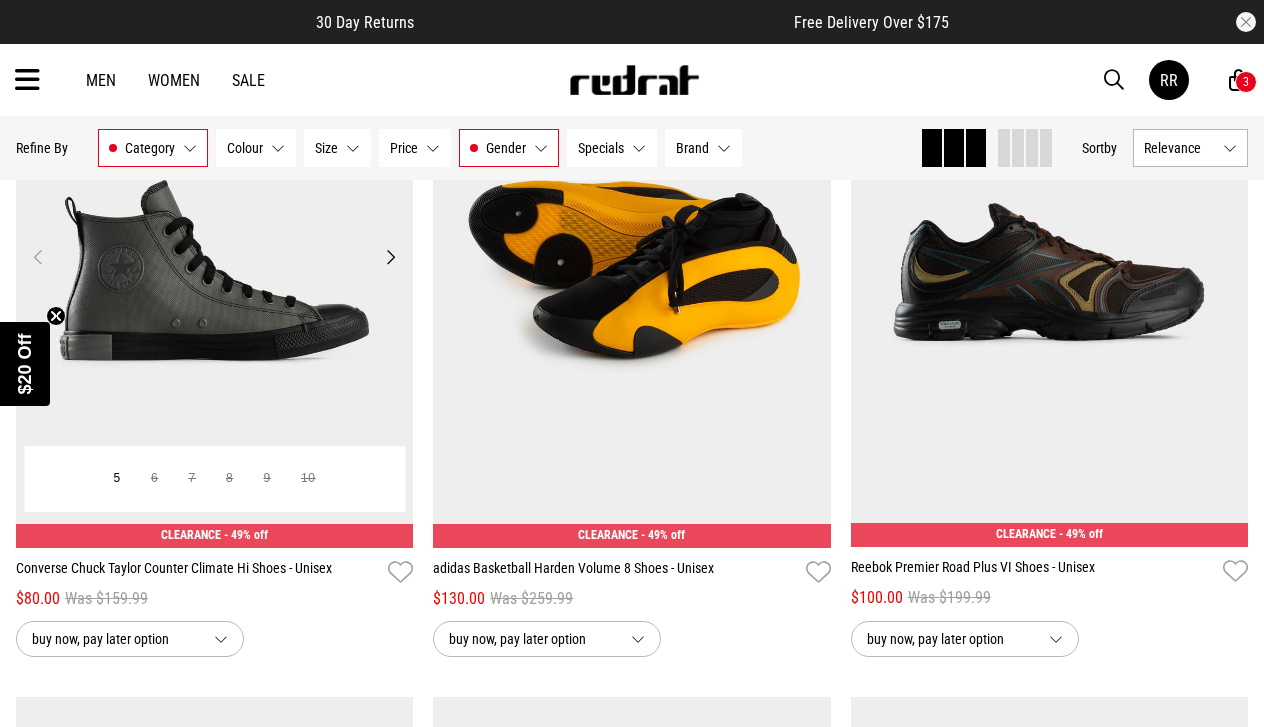 click on "Next" at bounding box center (390, 257) 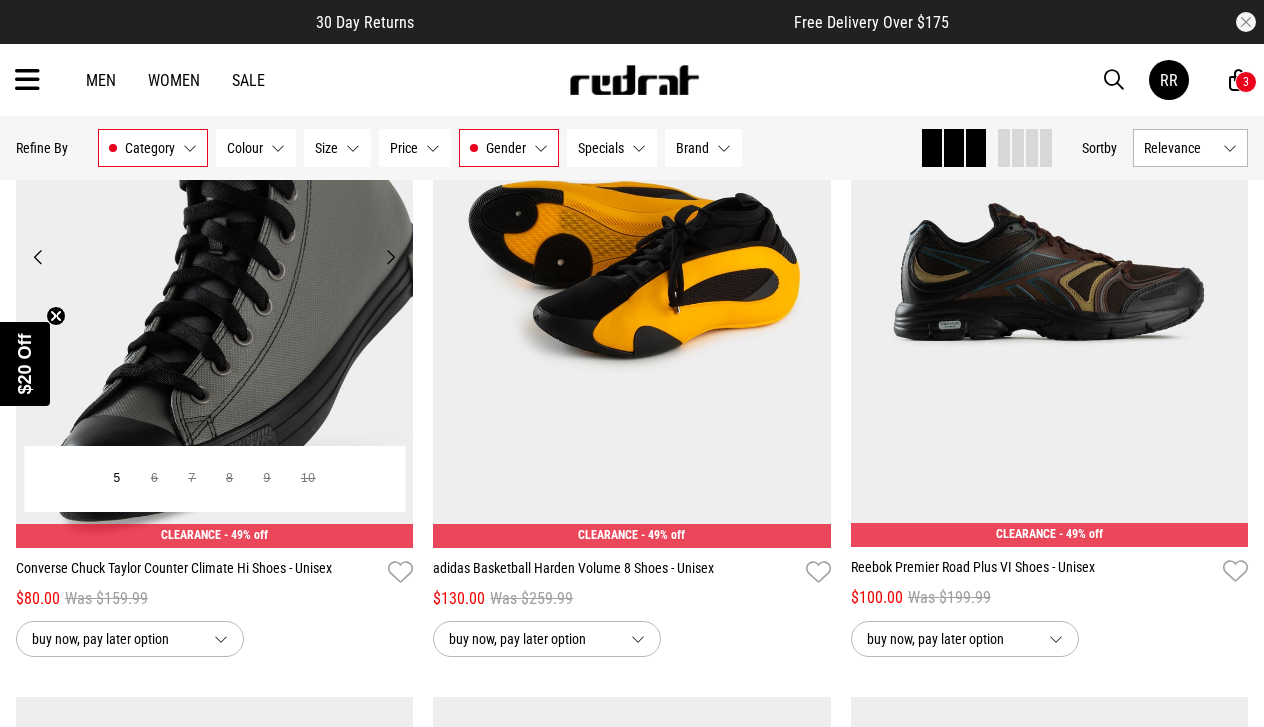 click on "Next" at bounding box center (390, 257) 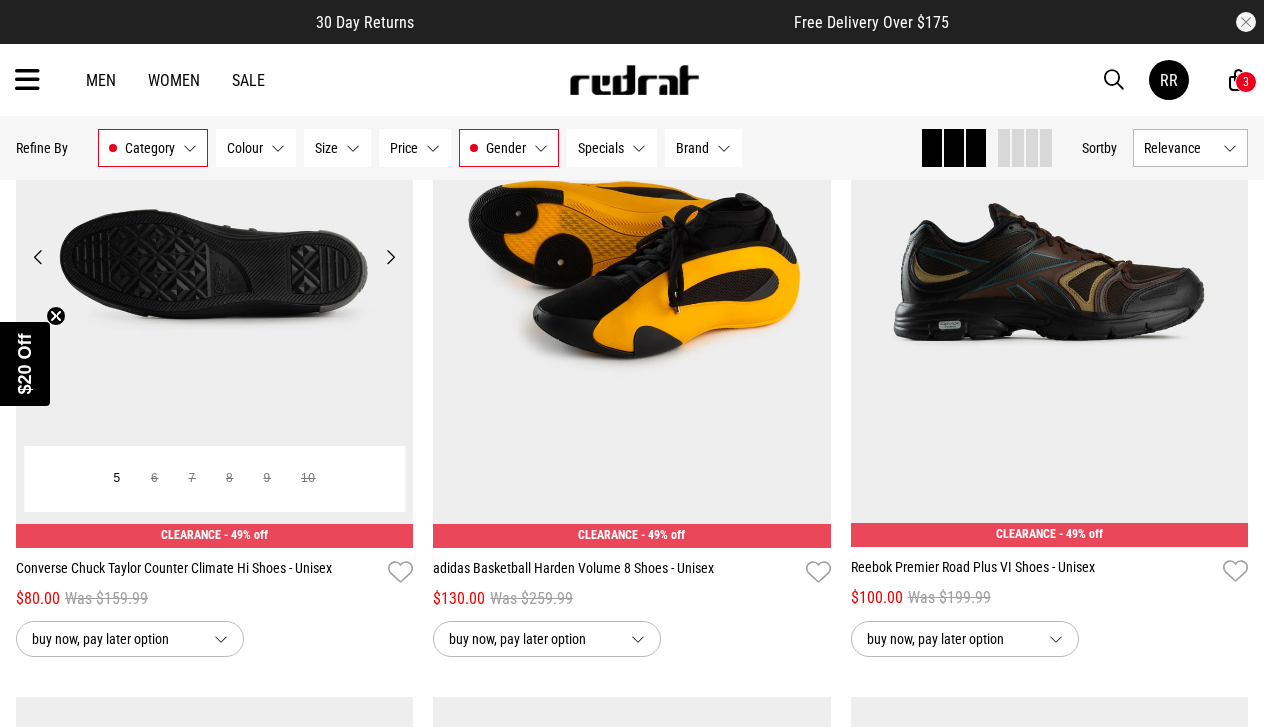 click on "Next" at bounding box center (390, 257) 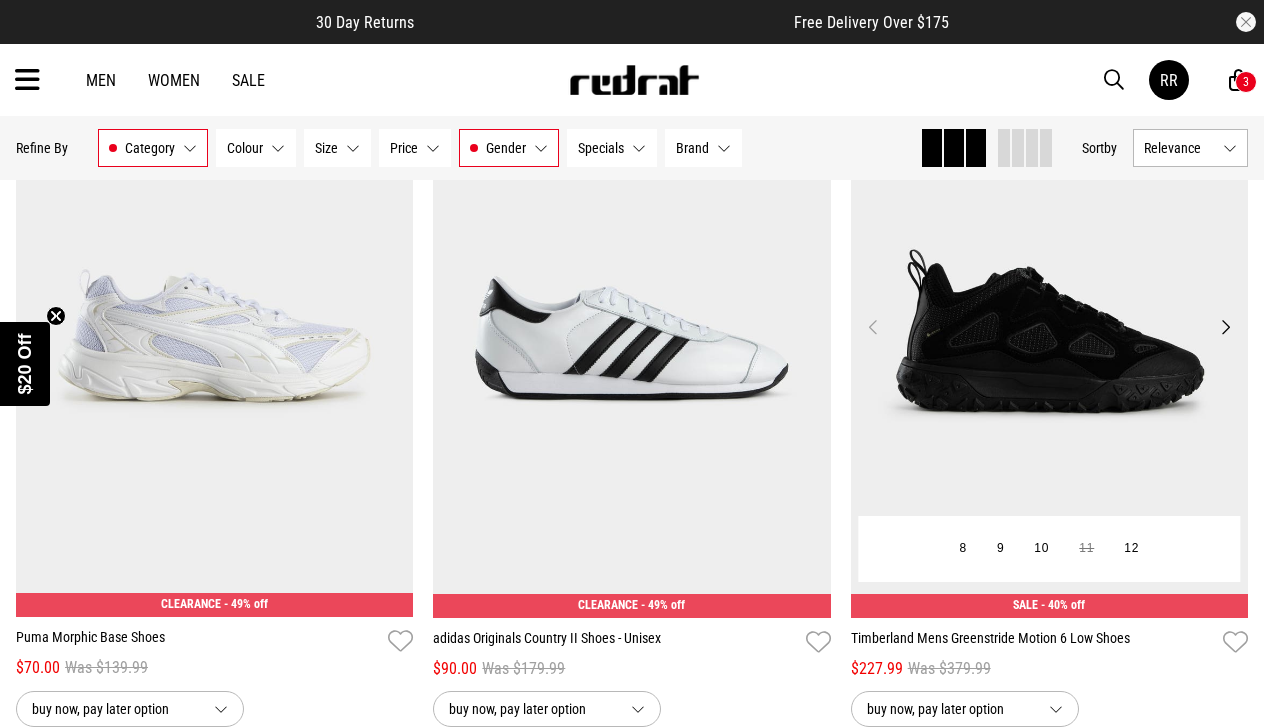scroll, scrollTop: 9502, scrollLeft: 0, axis: vertical 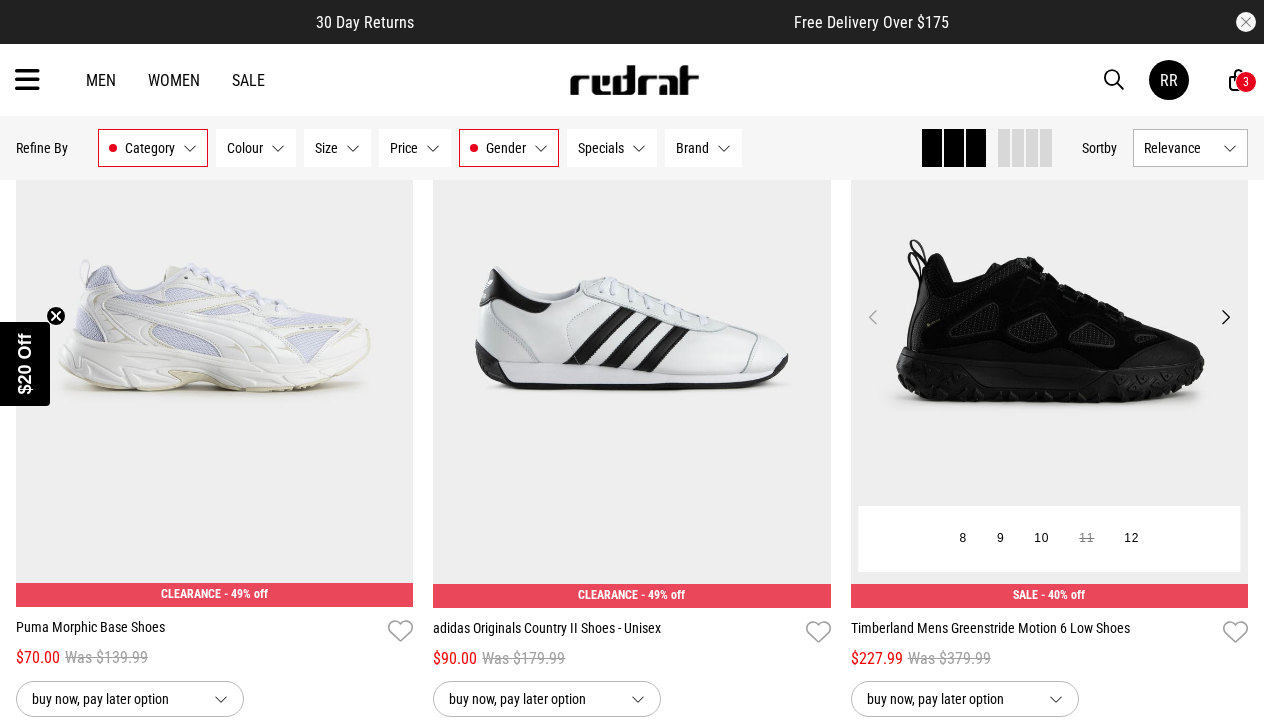 click on "Next" at bounding box center [1225, 317] 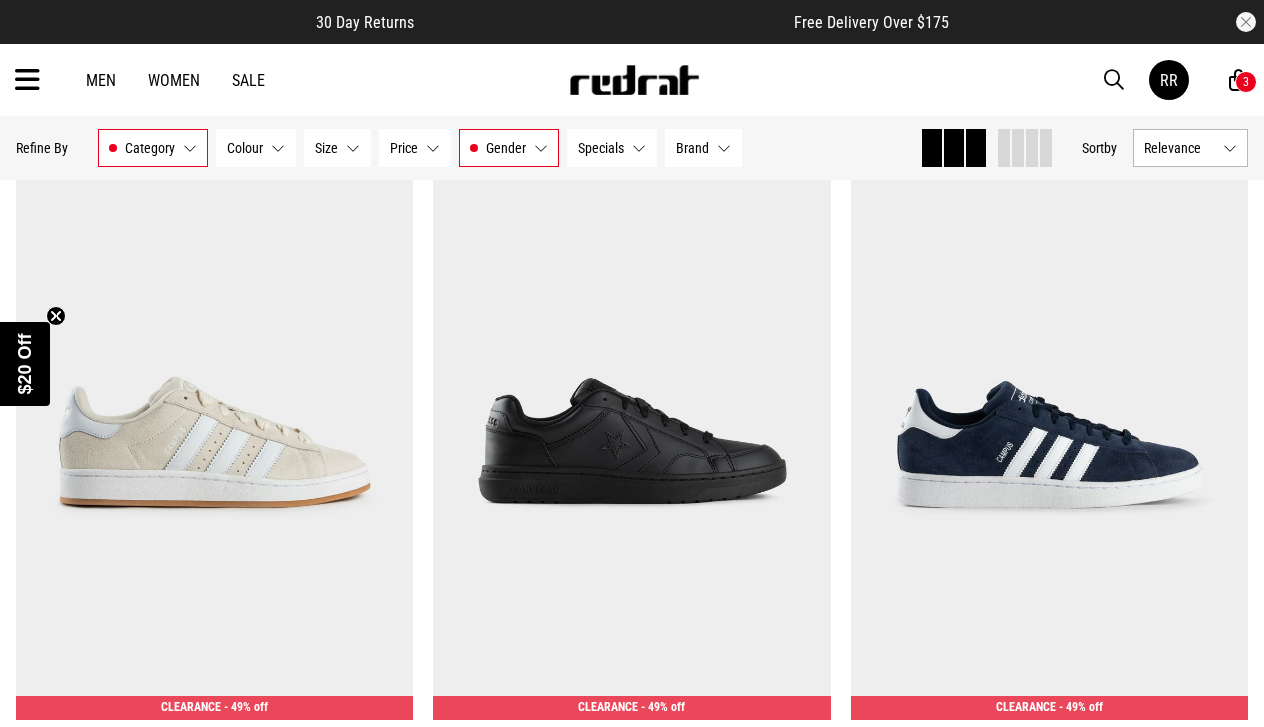 scroll, scrollTop: 10098, scrollLeft: 0, axis: vertical 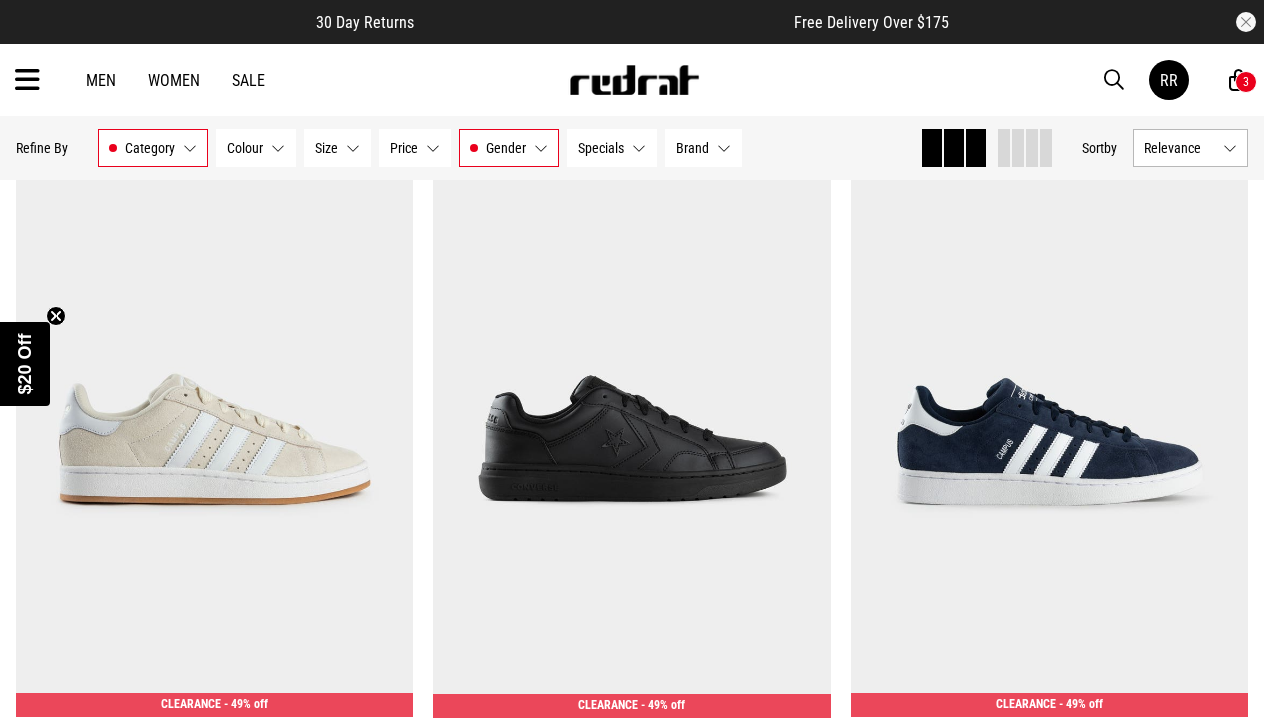 click on "Men" at bounding box center [101, 80] 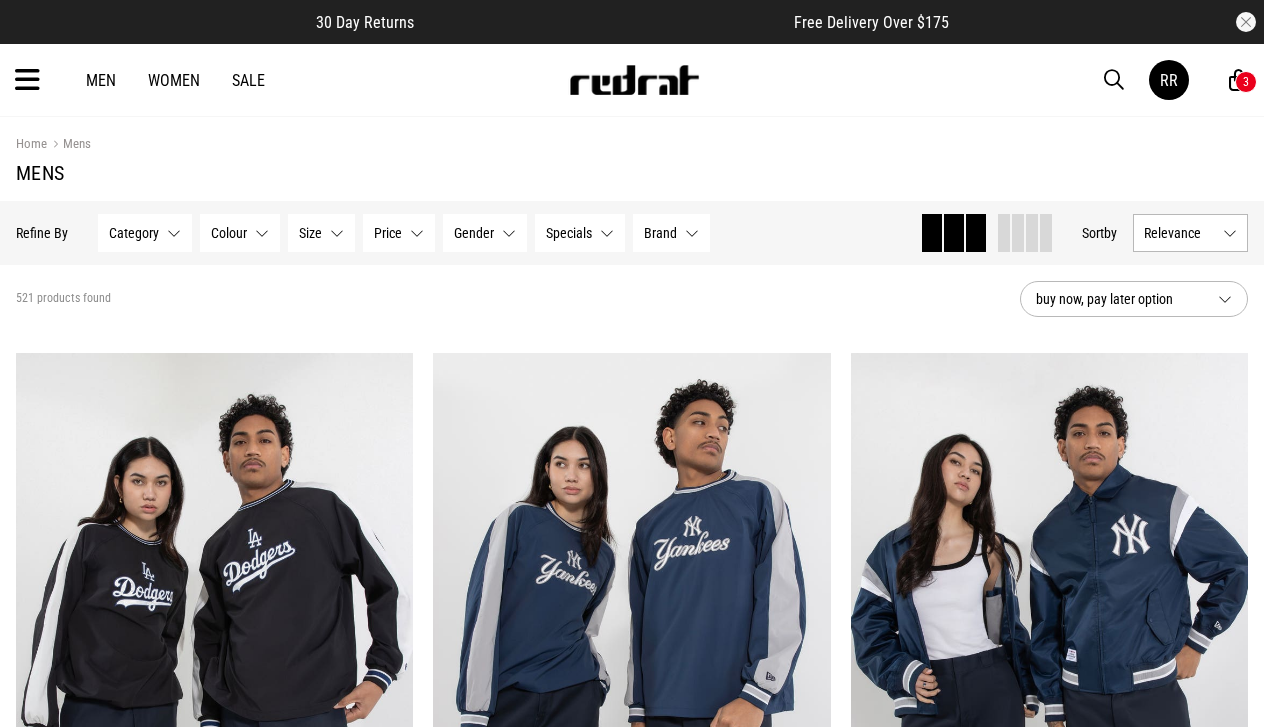 scroll, scrollTop: 0, scrollLeft: 0, axis: both 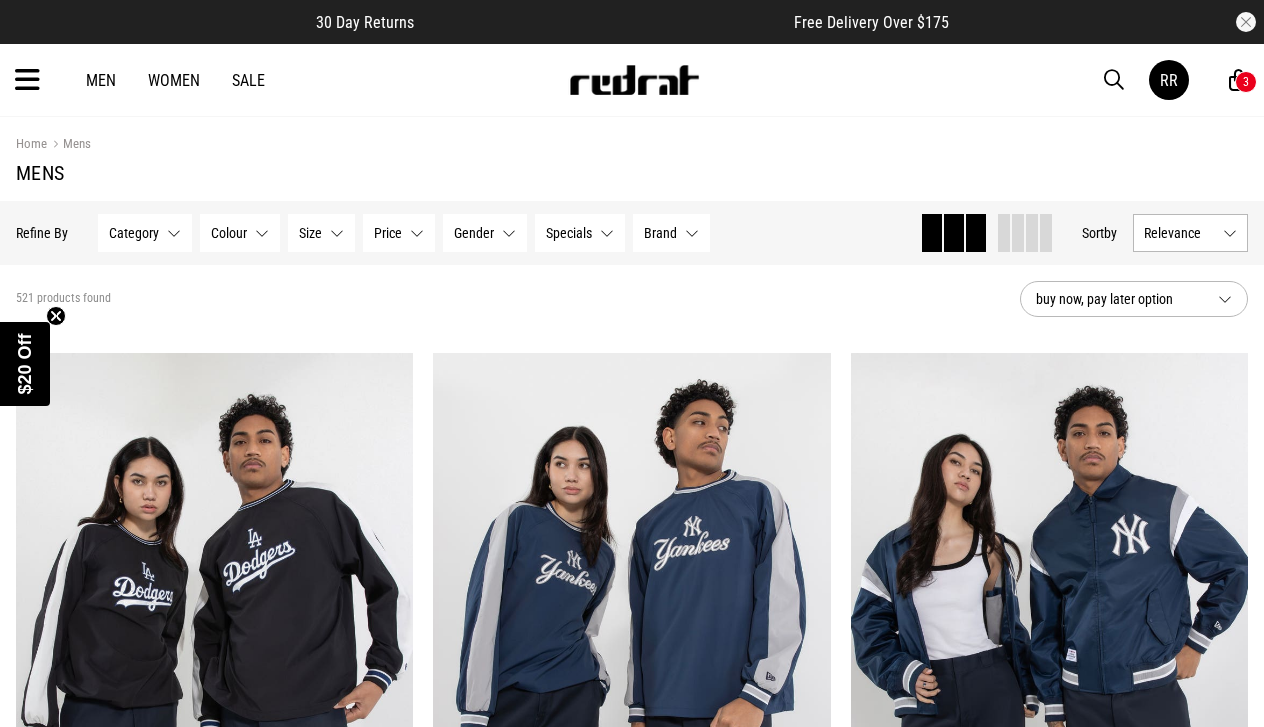 click on "Category" at bounding box center [134, 233] 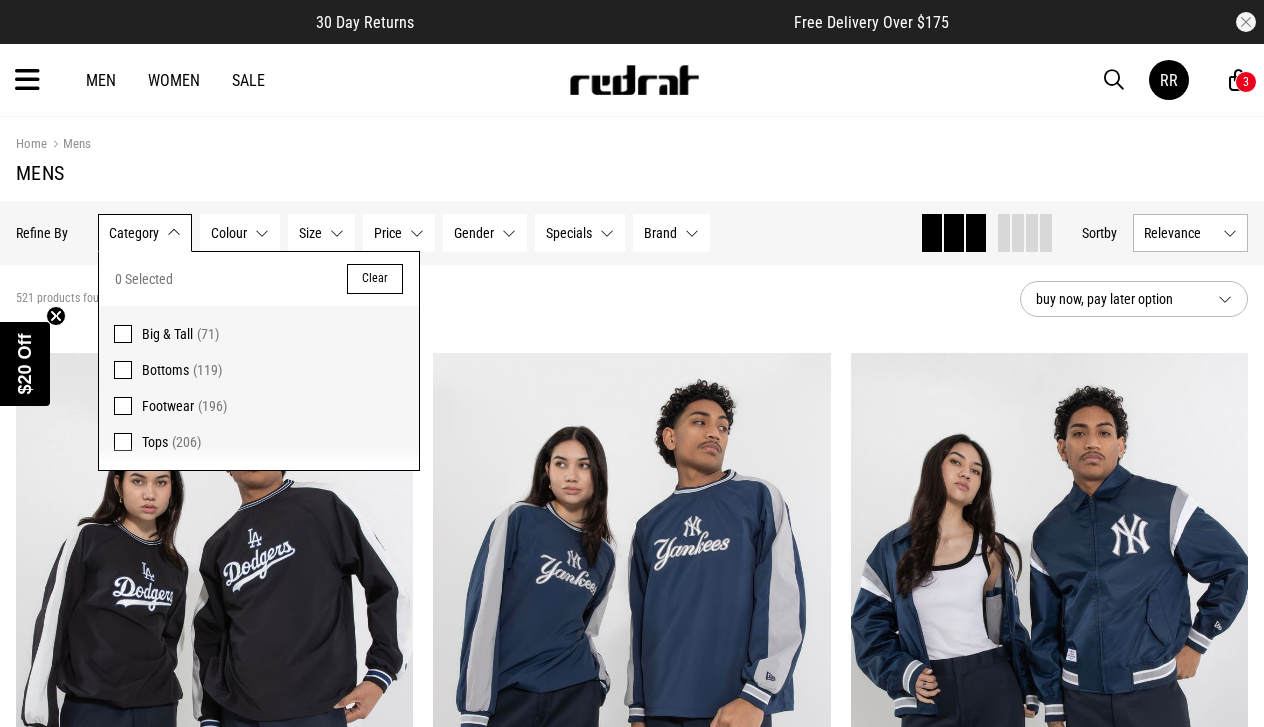 scroll, scrollTop: 0, scrollLeft: 0, axis: both 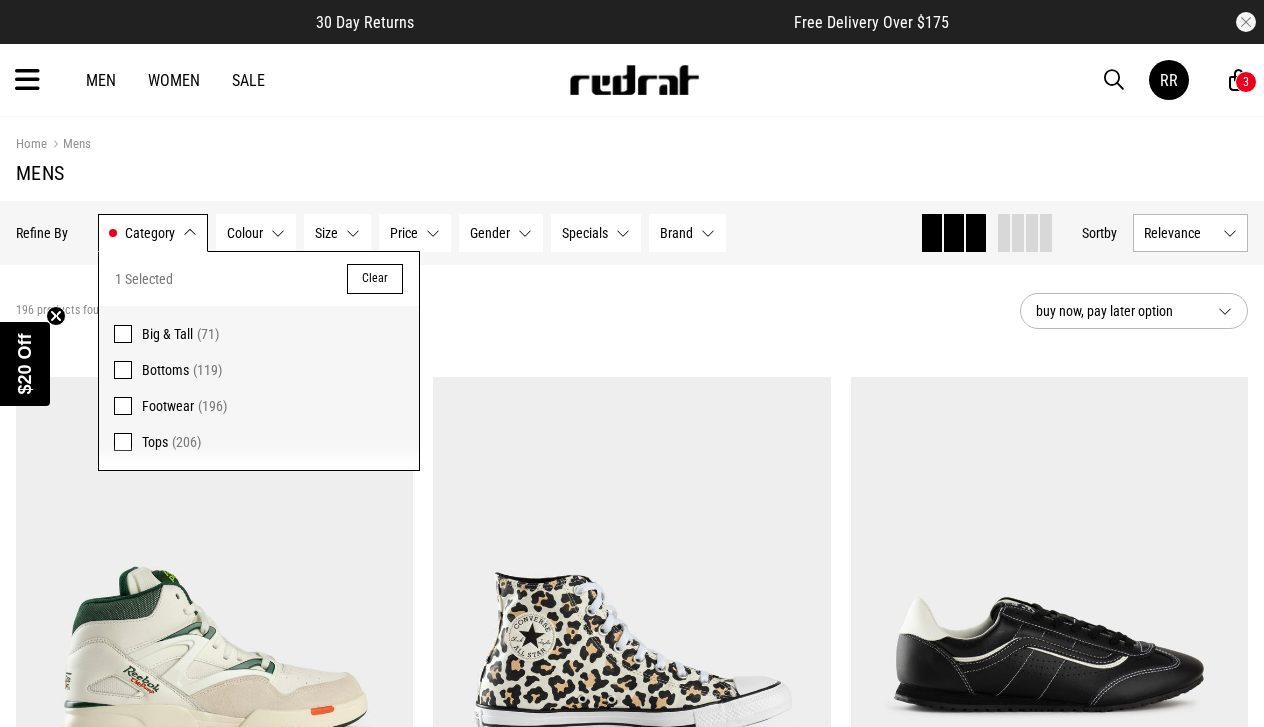 click on "Brand" at bounding box center (676, 233) 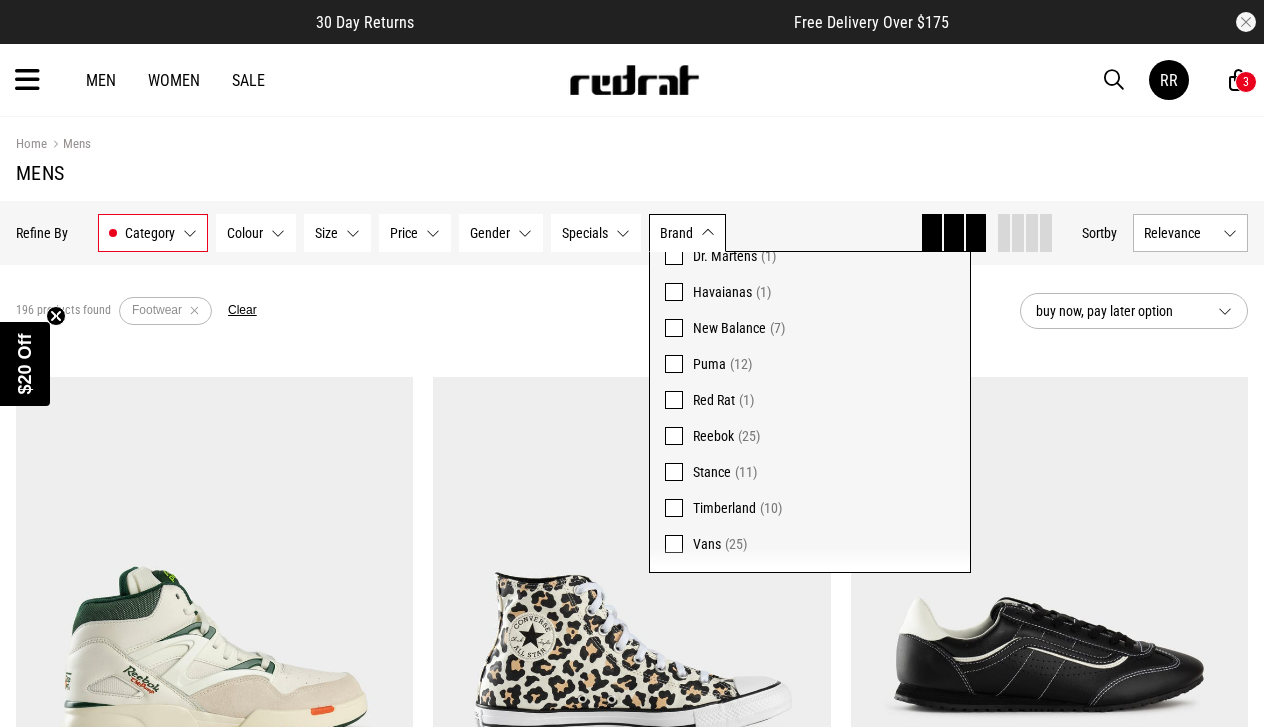 scroll, scrollTop: 185, scrollLeft: 0, axis: vertical 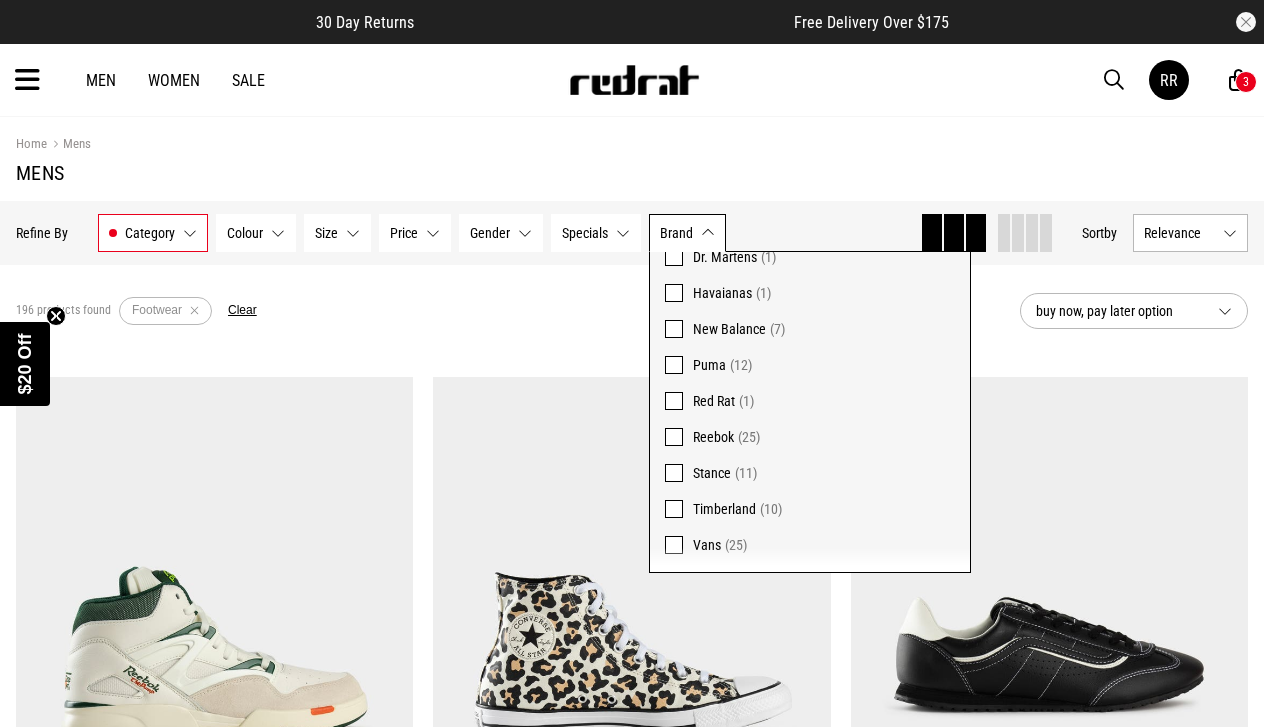 click at bounding box center [674, 509] 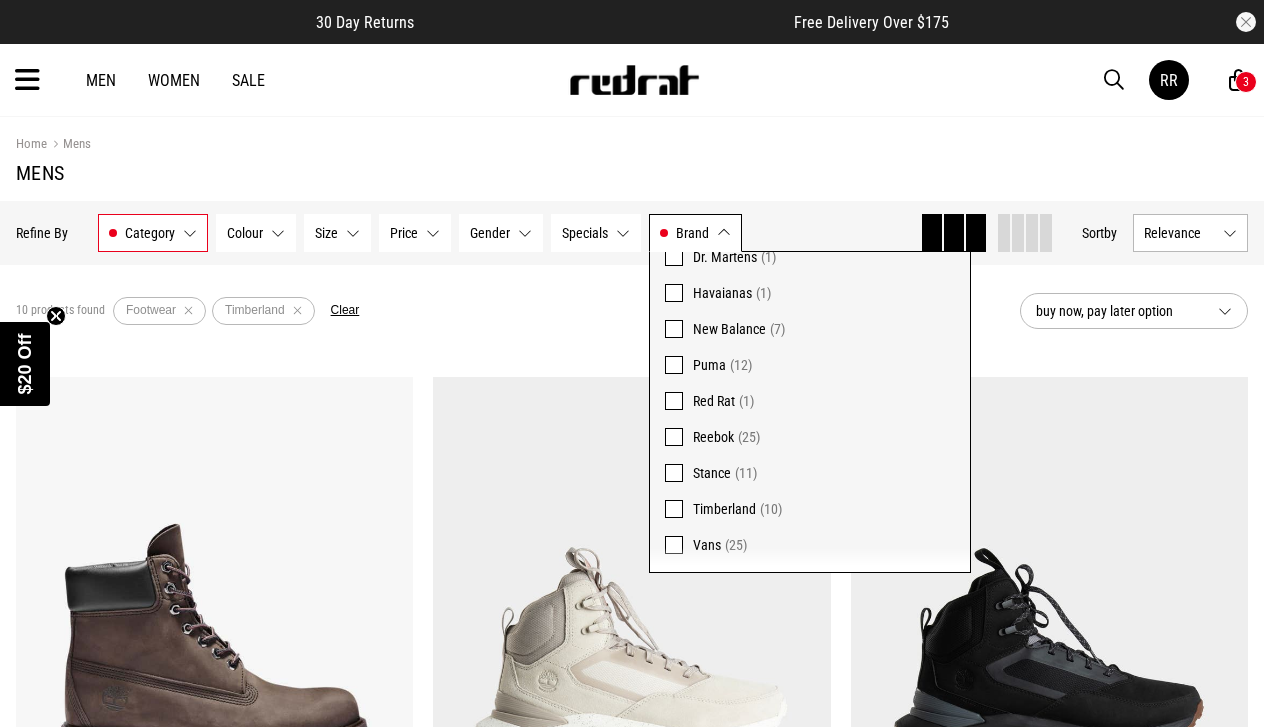 click on "10 products found   Active Filters Footwear Timberland Clear" at bounding box center [510, 311] 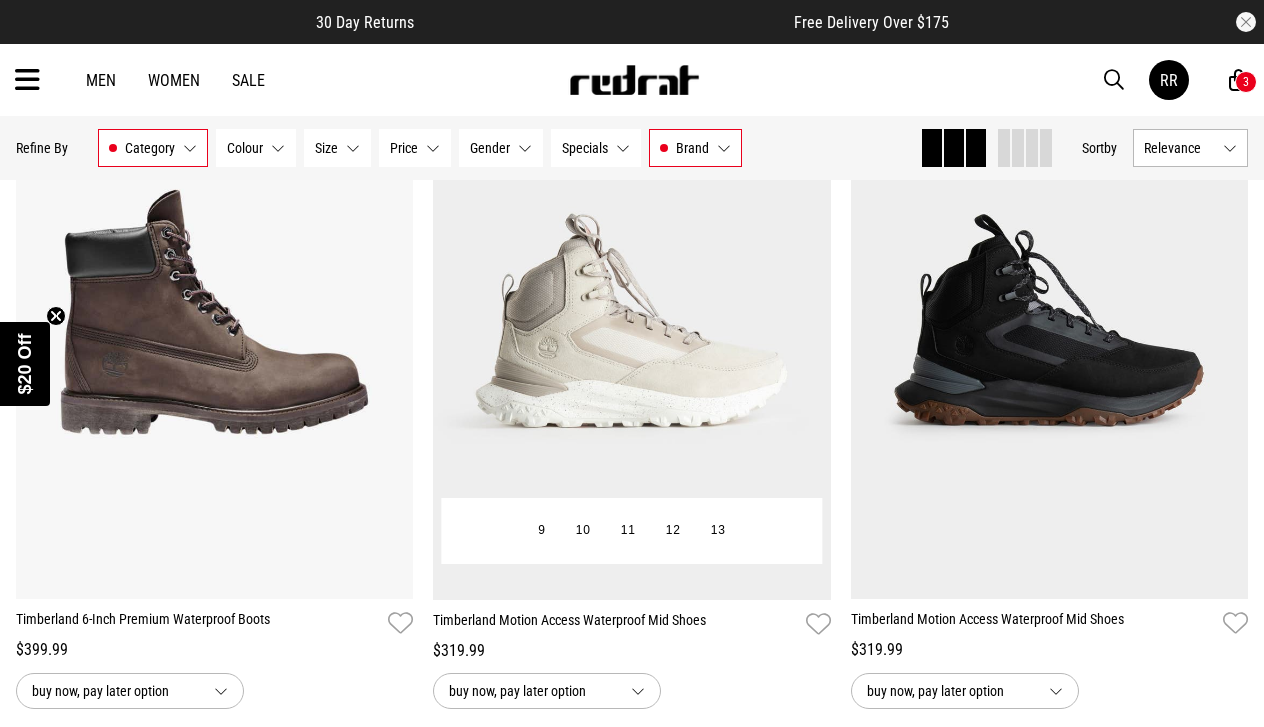 scroll, scrollTop: 318, scrollLeft: 0, axis: vertical 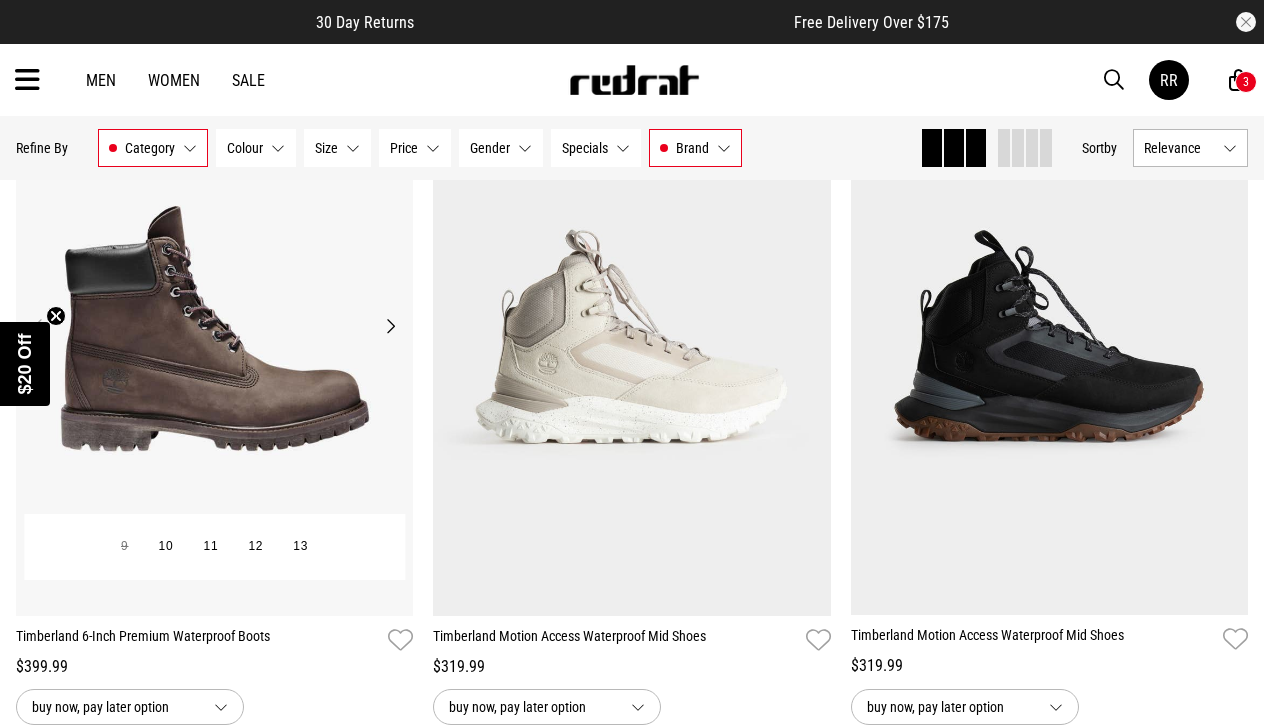 click on "Next" at bounding box center [390, 326] 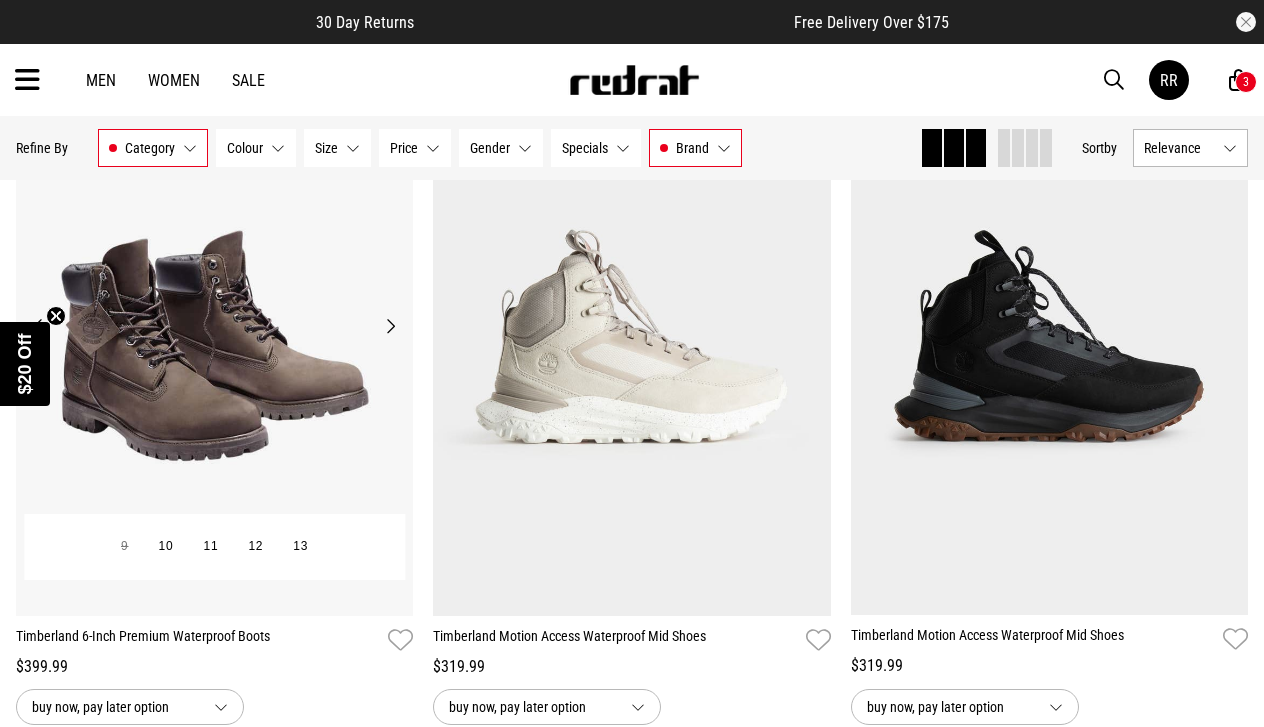 click on "Next" at bounding box center [390, 326] 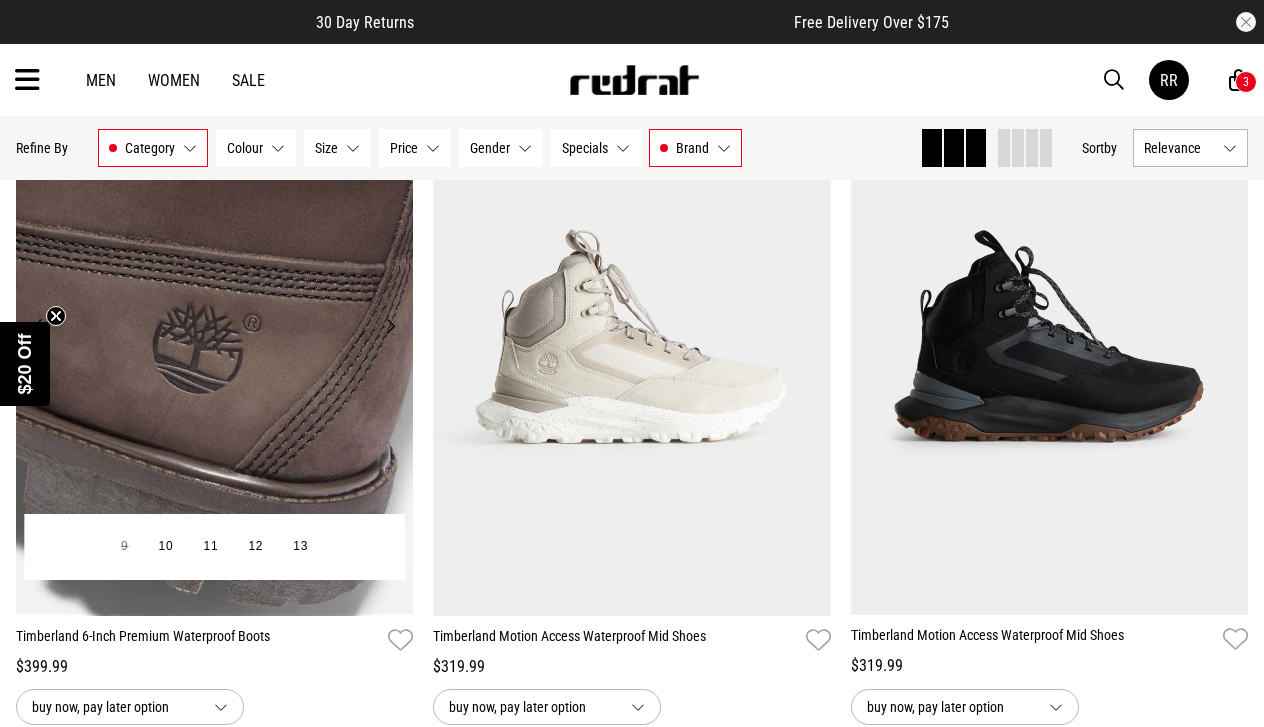 click on "Next" at bounding box center (390, 326) 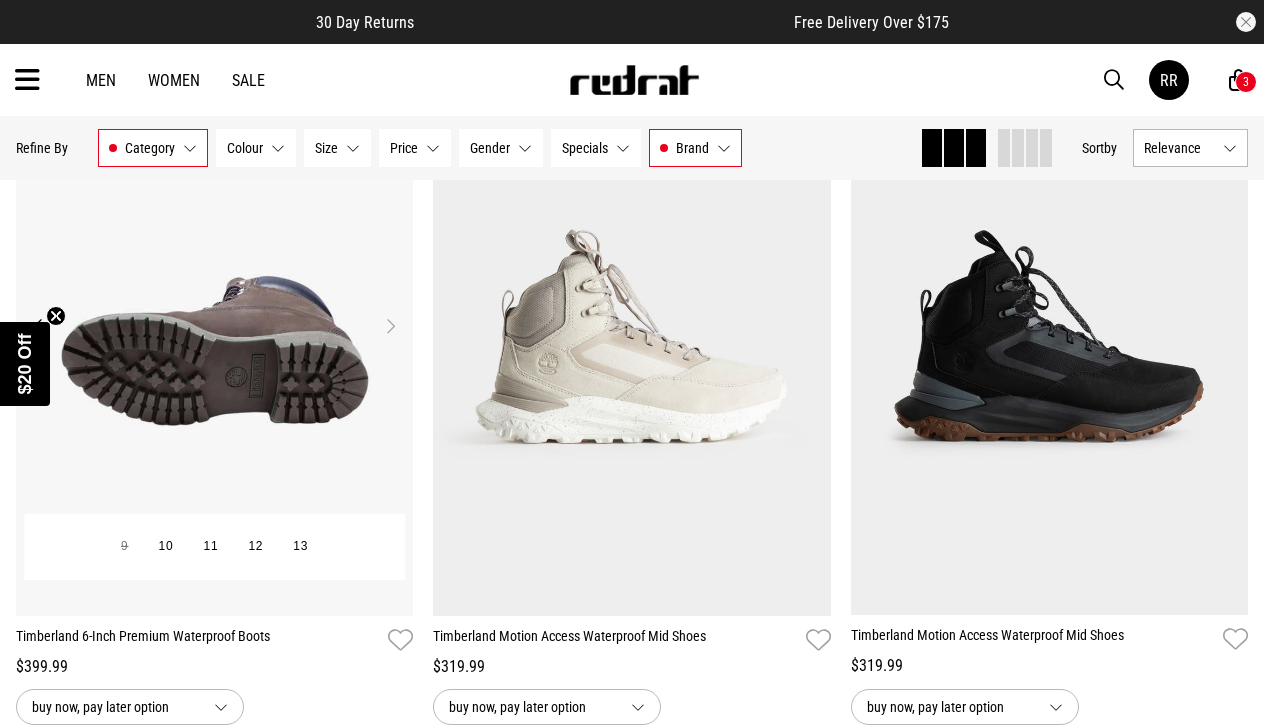 click on "Next" at bounding box center (390, 326) 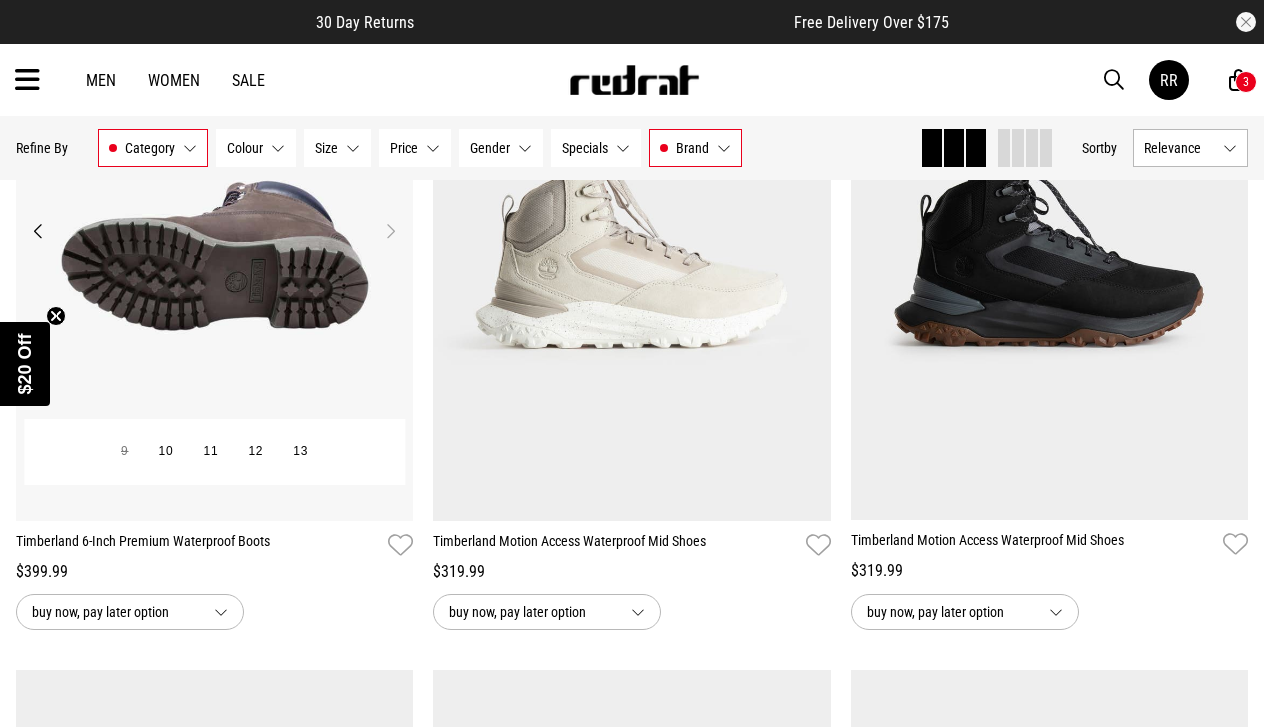 scroll, scrollTop: 416, scrollLeft: 0, axis: vertical 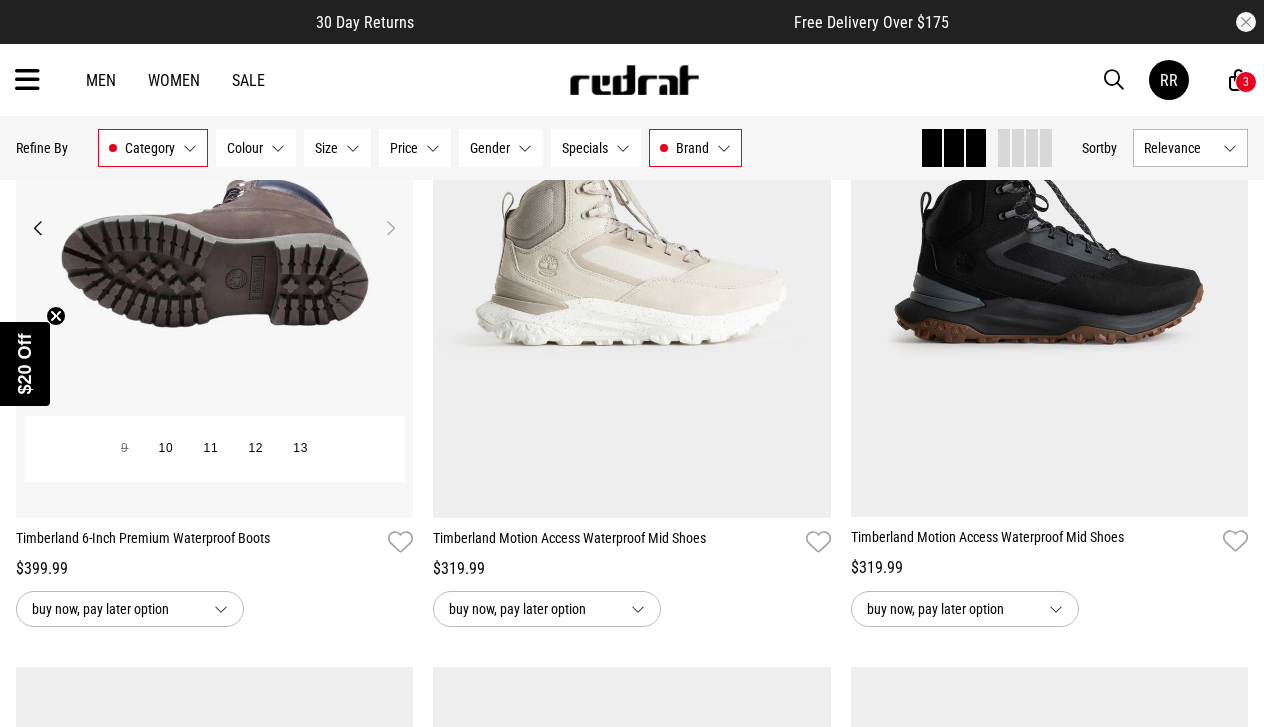 click on "Previous" at bounding box center (38, 228) 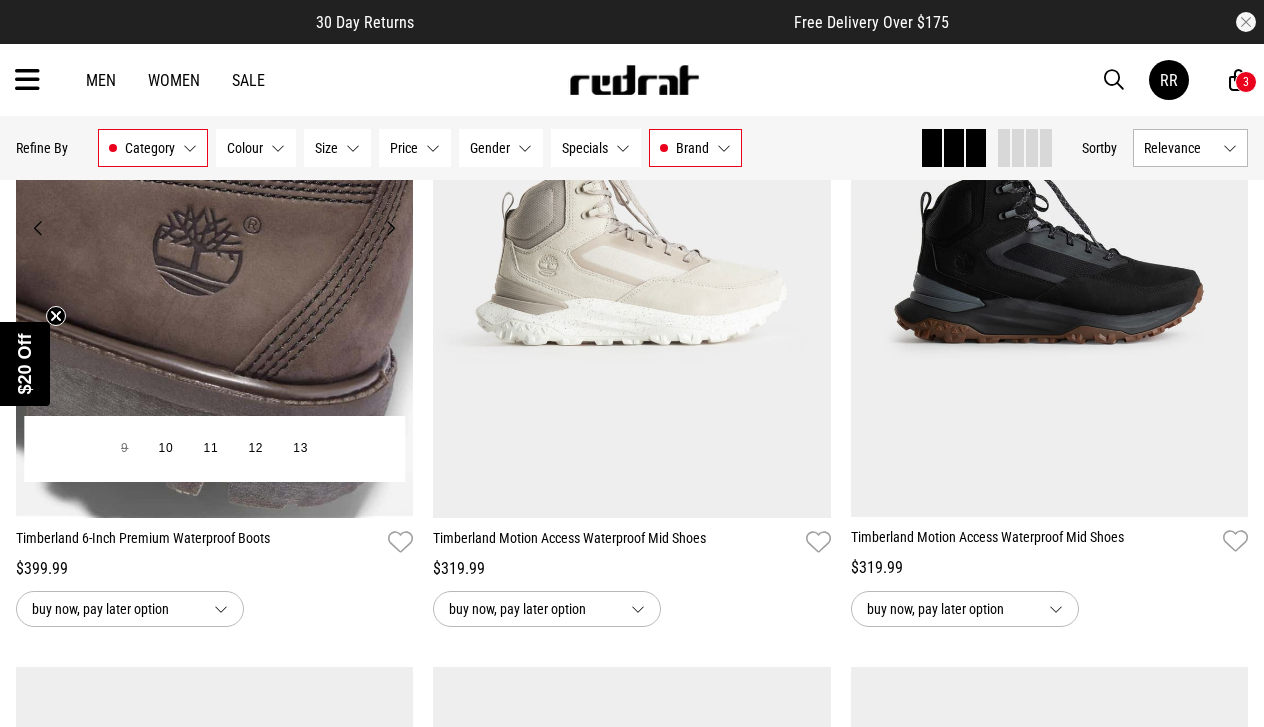 click on "Previous" at bounding box center [38, 228] 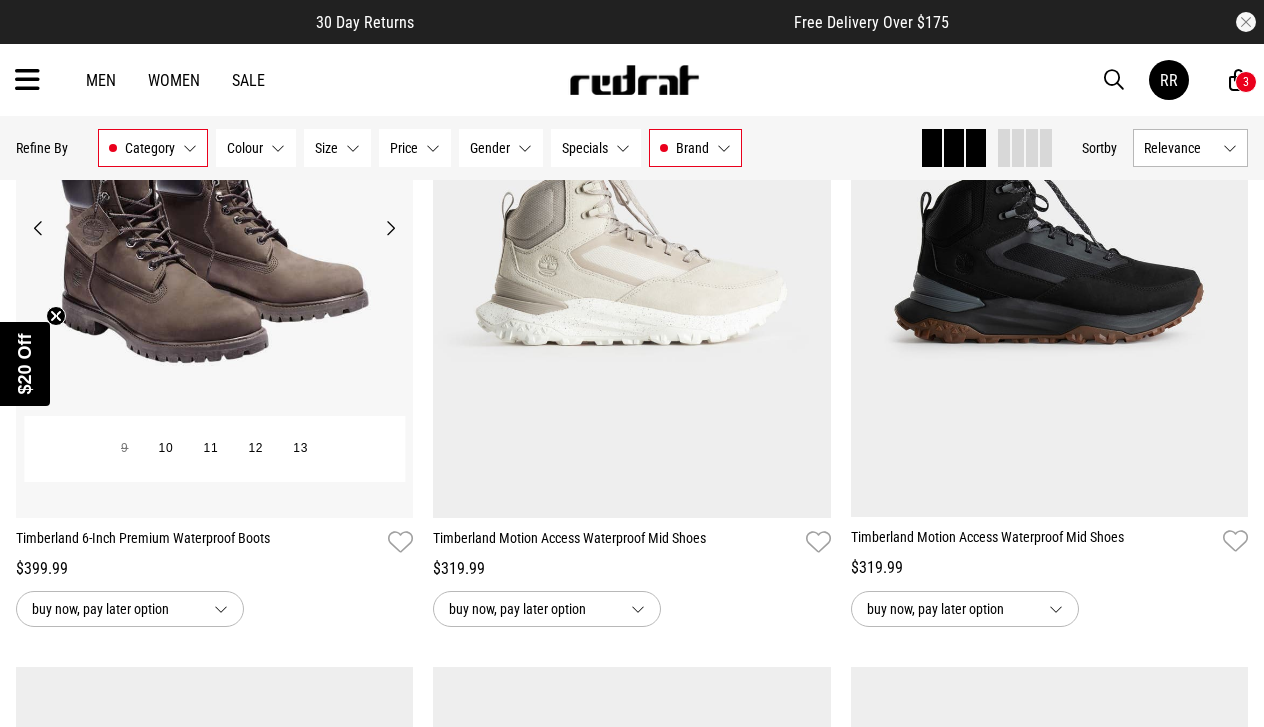 click on "Previous" at bounding box center (38, 228) 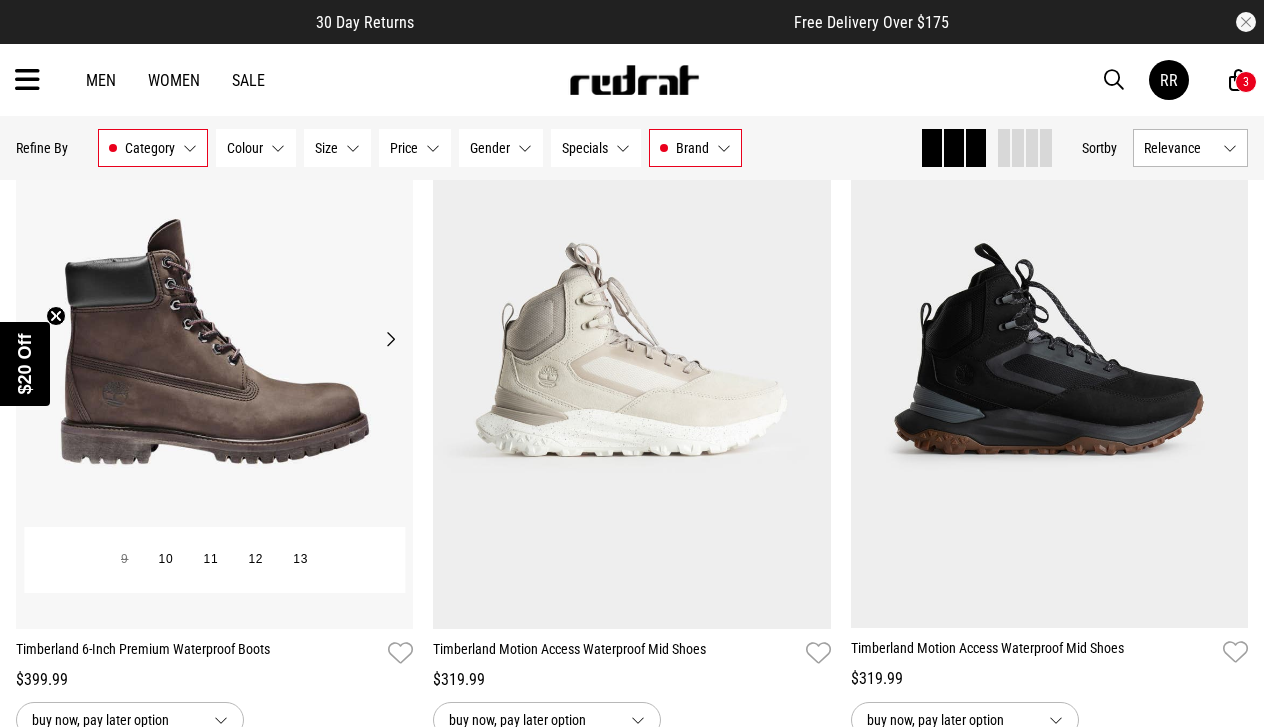 scroll, scrollTop: 308, scrollLeft: 0, axis: vertical 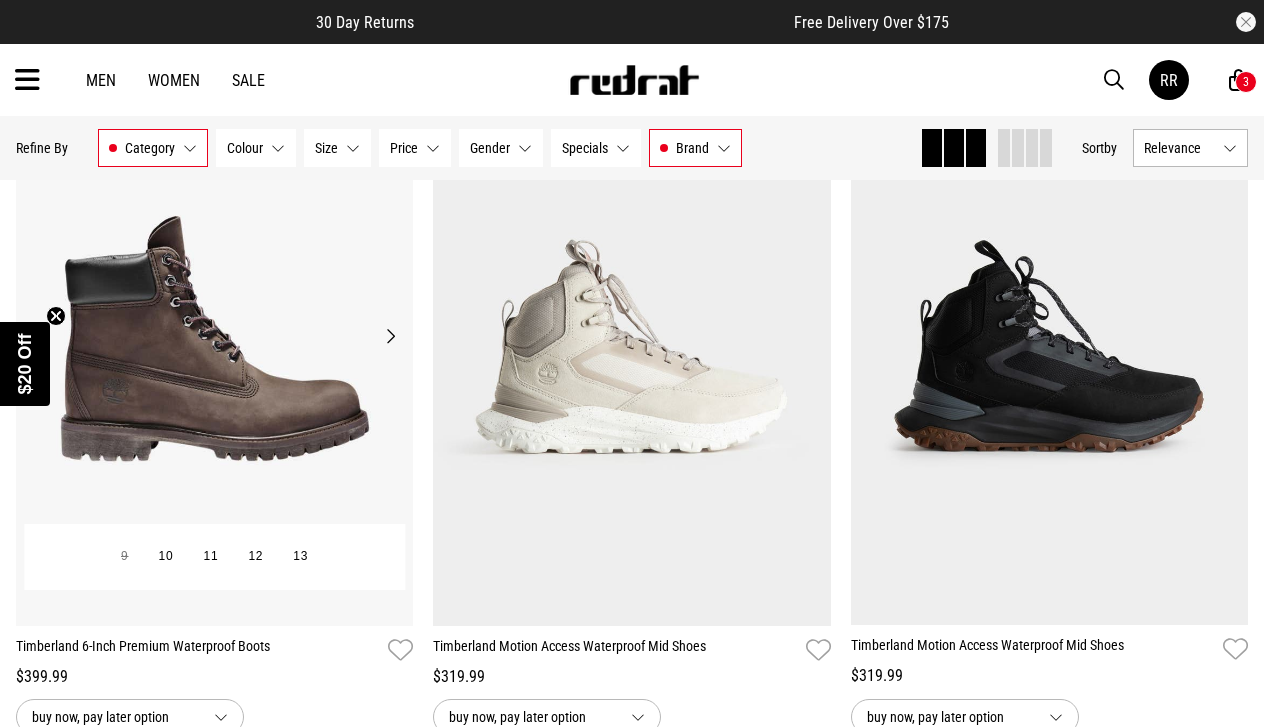 click on "Next" at bounding box center (390, 336) 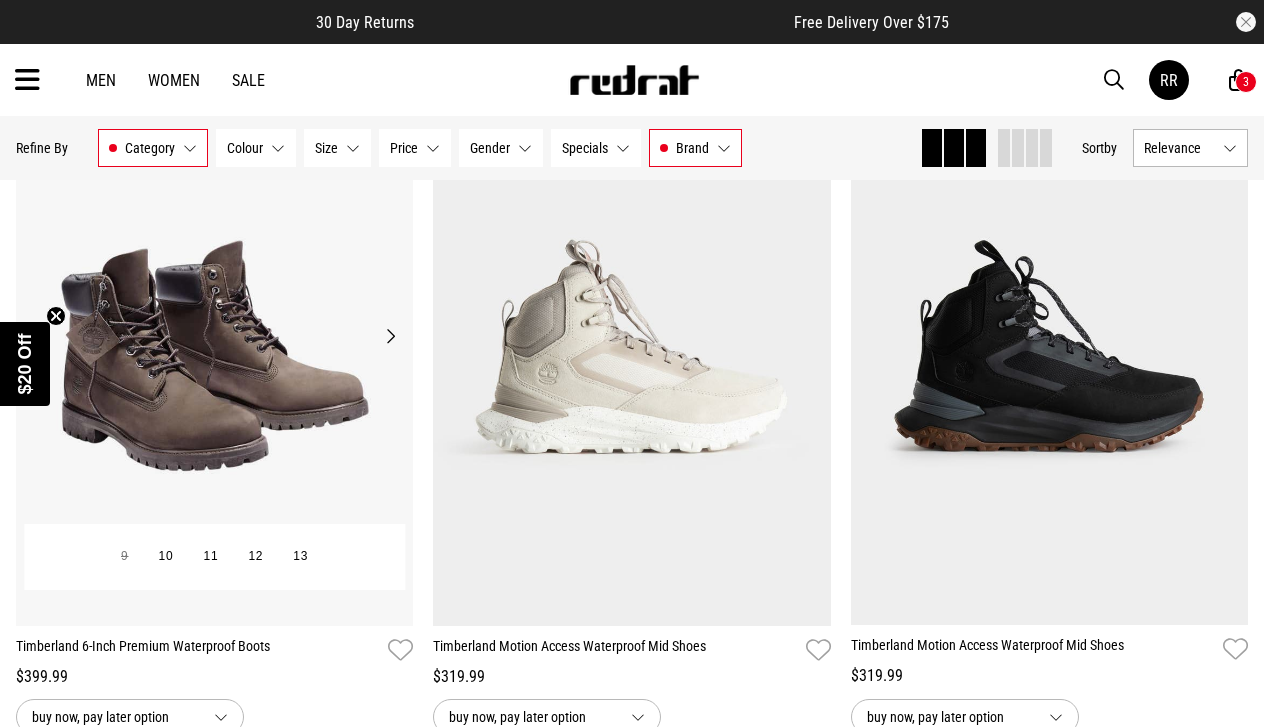 click on "Next" at bounding box center [390, 336] 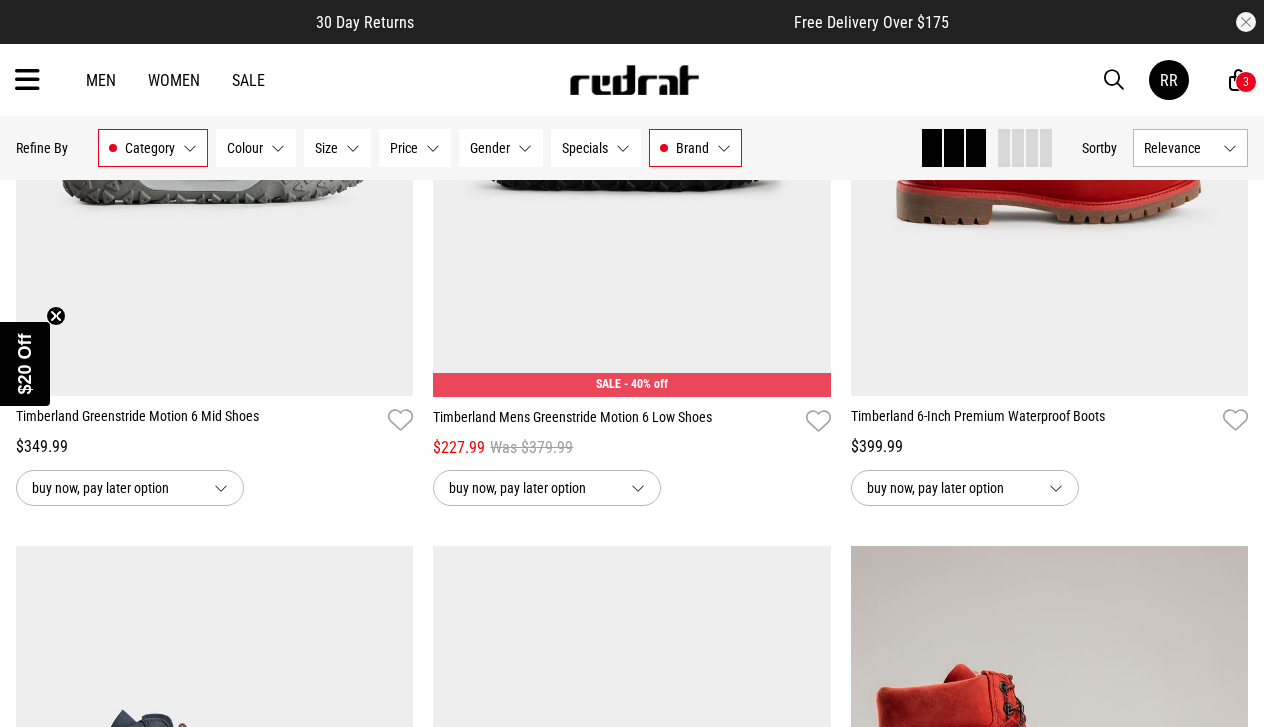 scroll, scrollTop: 1249, scrollLeft: 0, axis: vertical 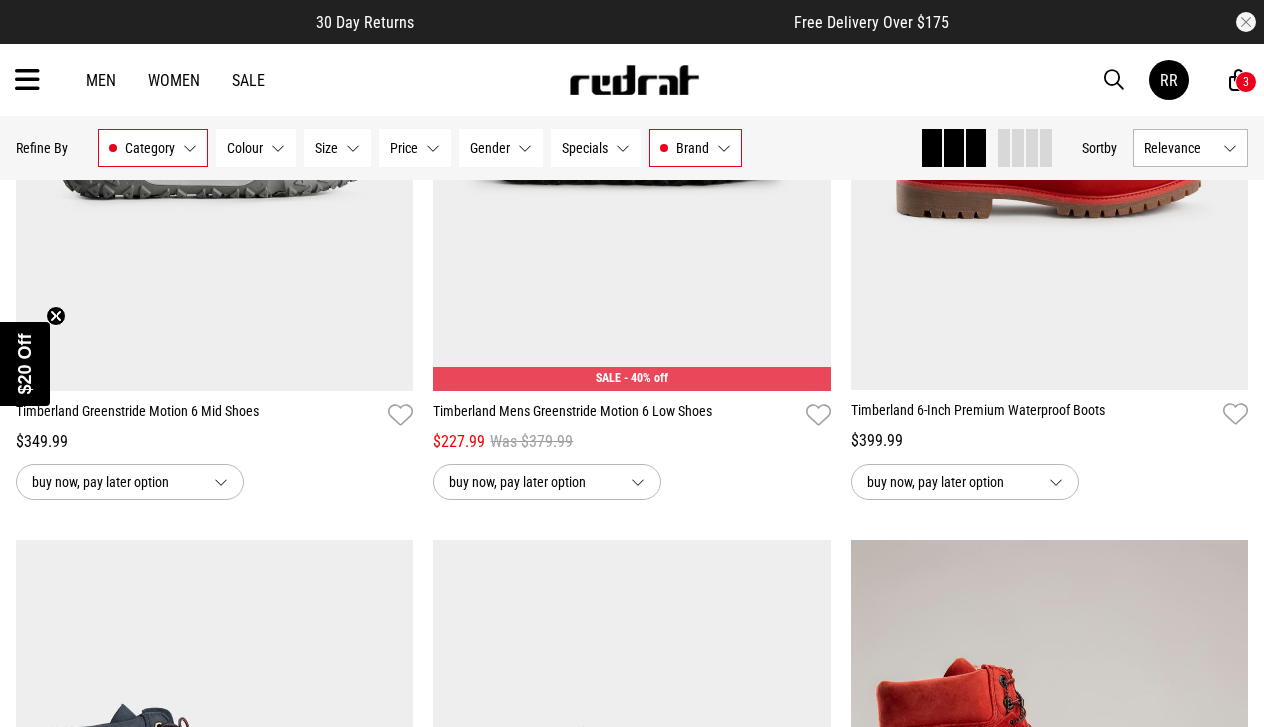 click on "Brand  Timberland" at bounding box center (695, 148) 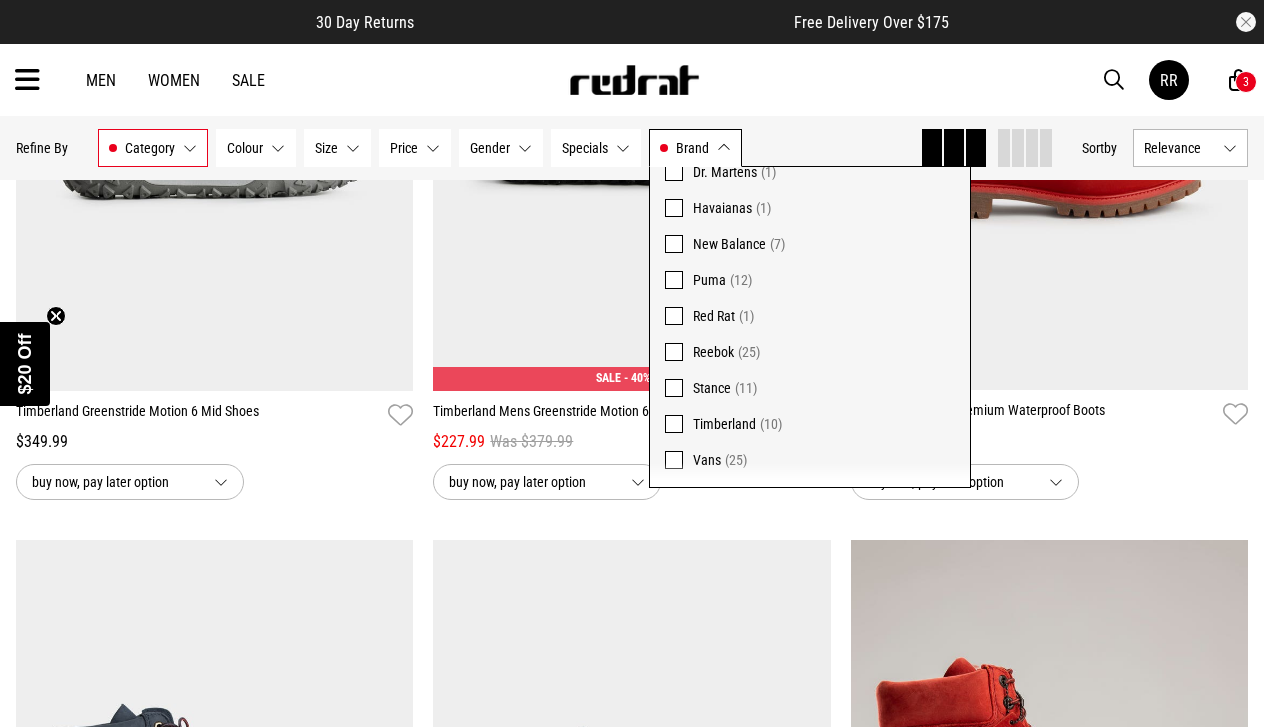 click at bounding box center [674, 172] 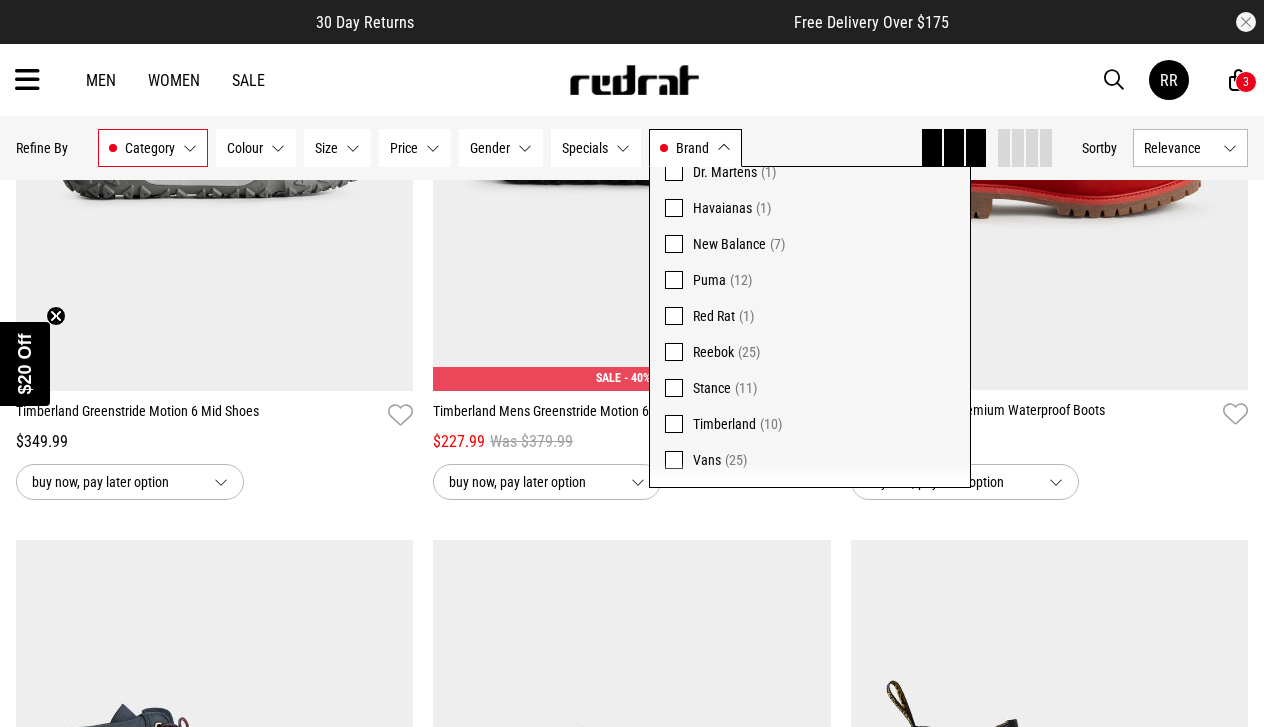 click on "Brand  Timberland, Dr. Martens" at bounding box center [695, 148] 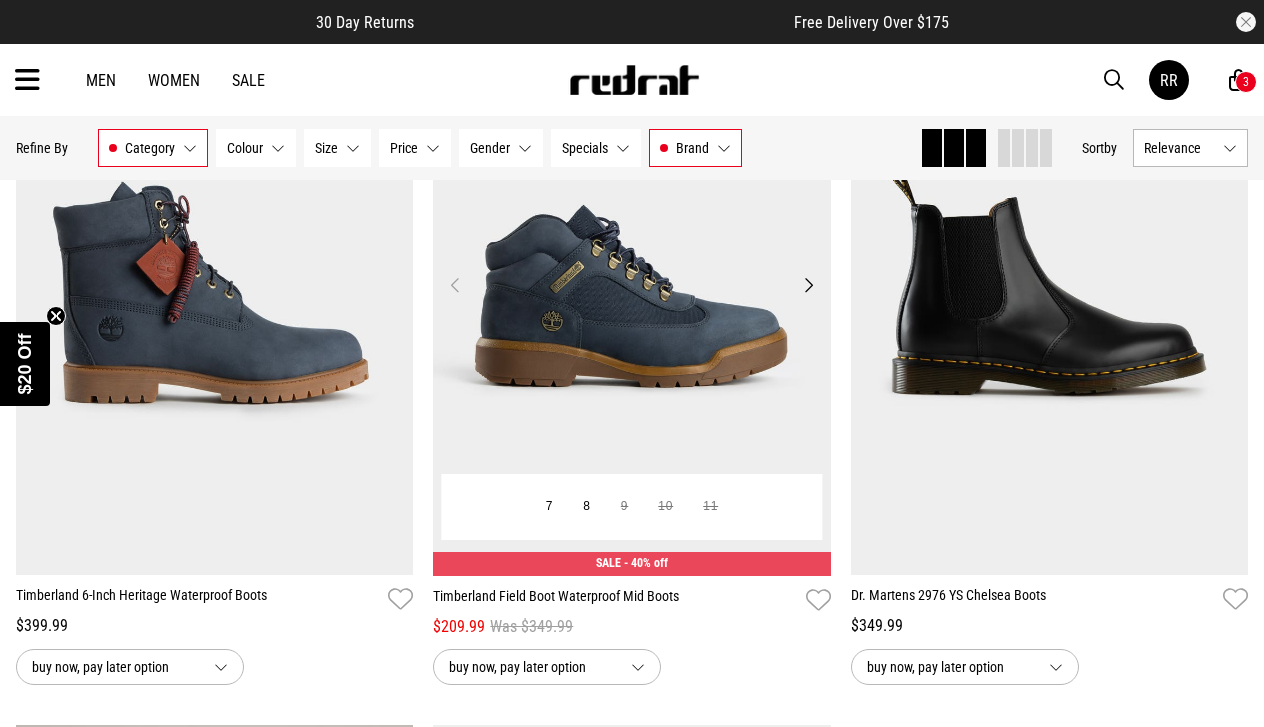 scroll, scrollTop: 1790, scrollLeft: 0, axis: vertical 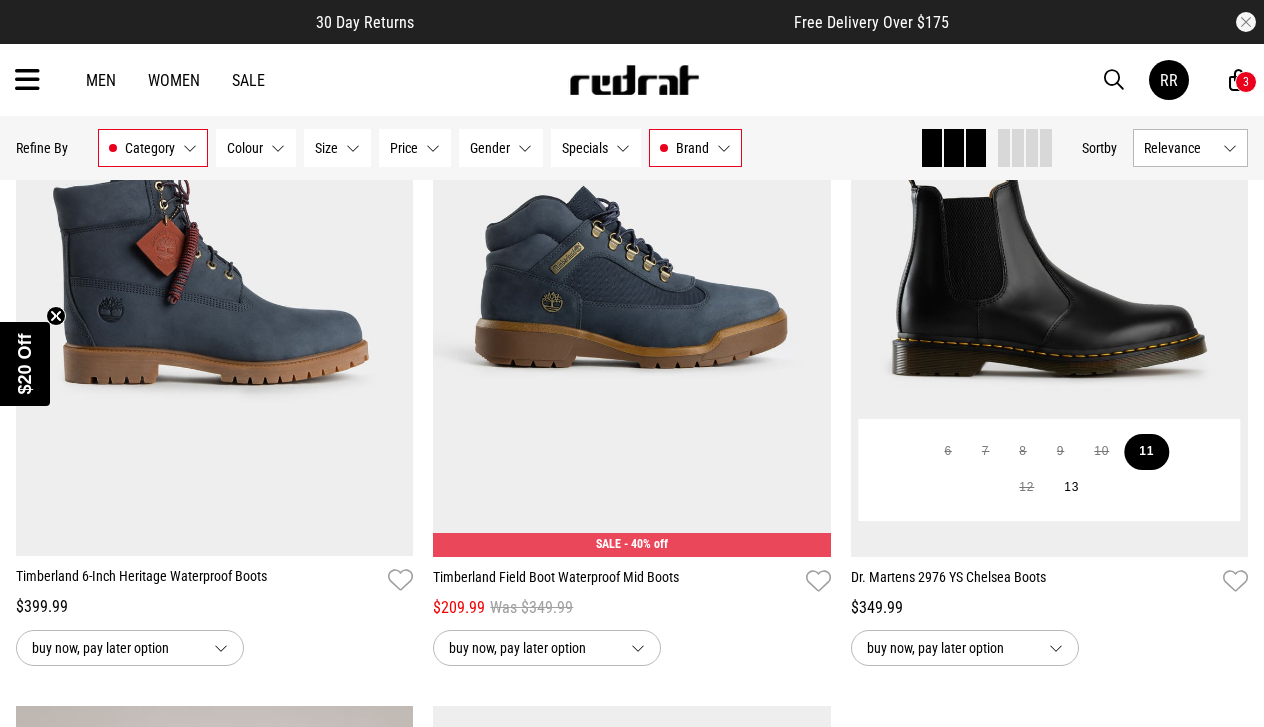 click on "11" at bounding box center (1146, 452) 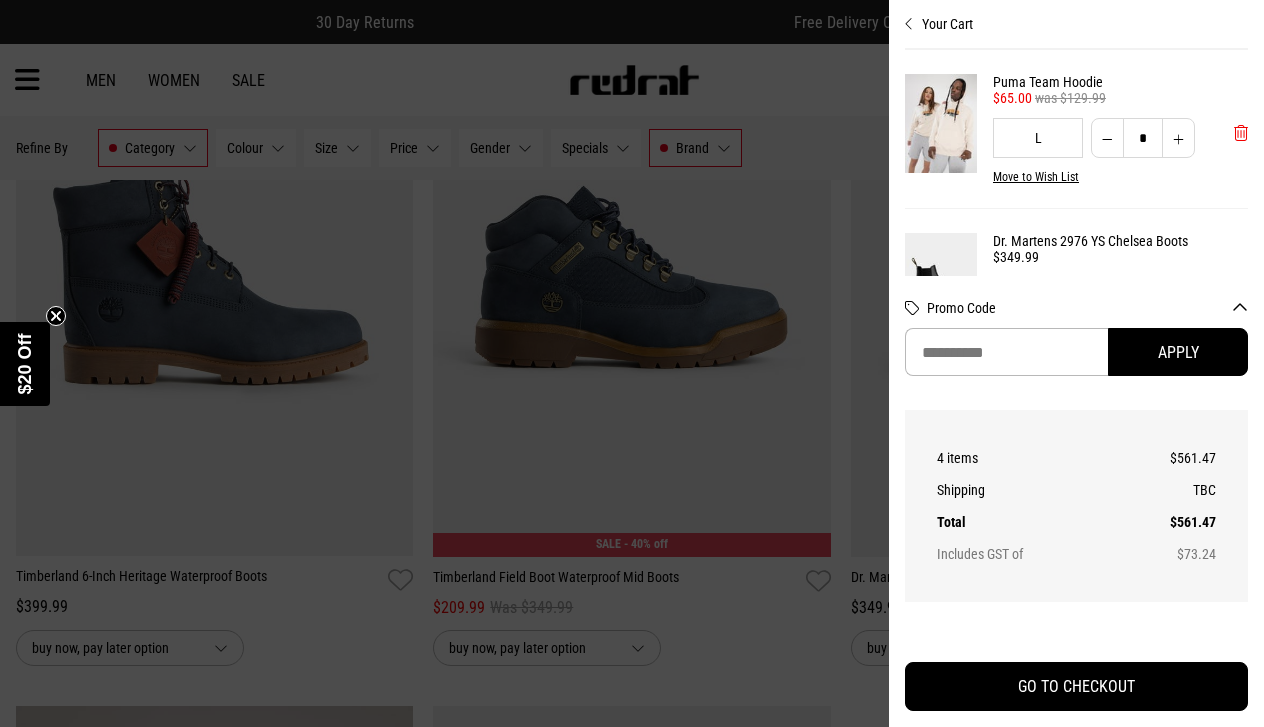 click at bounding box center [1241, 133] 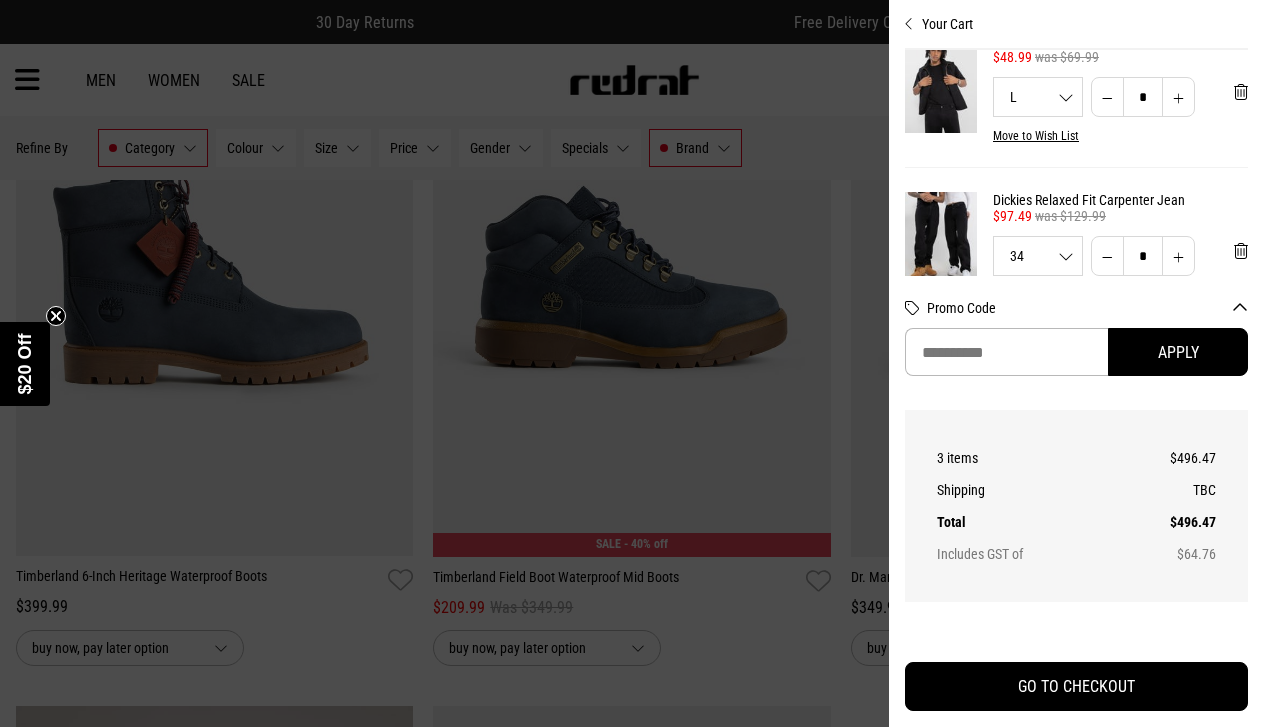 scroll, scrollTop: 226, scrollLeft: 0, axis: vertical 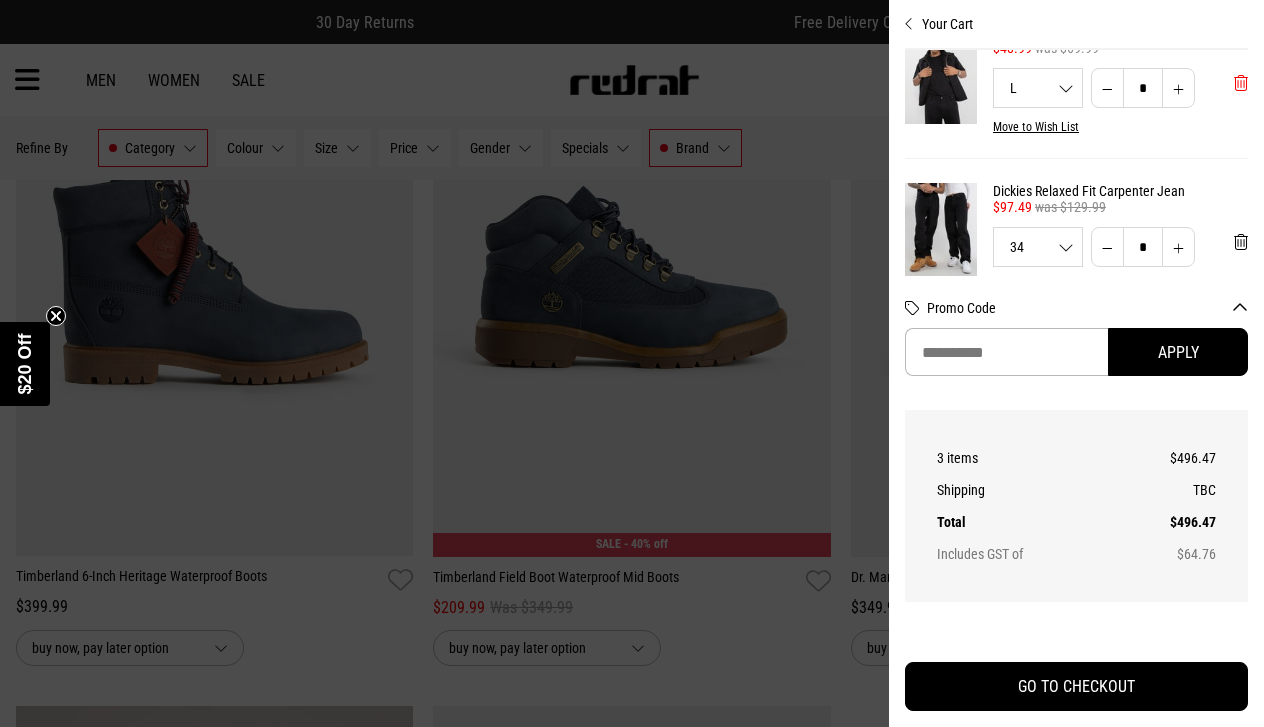 click at bounding box center (1241, 83) 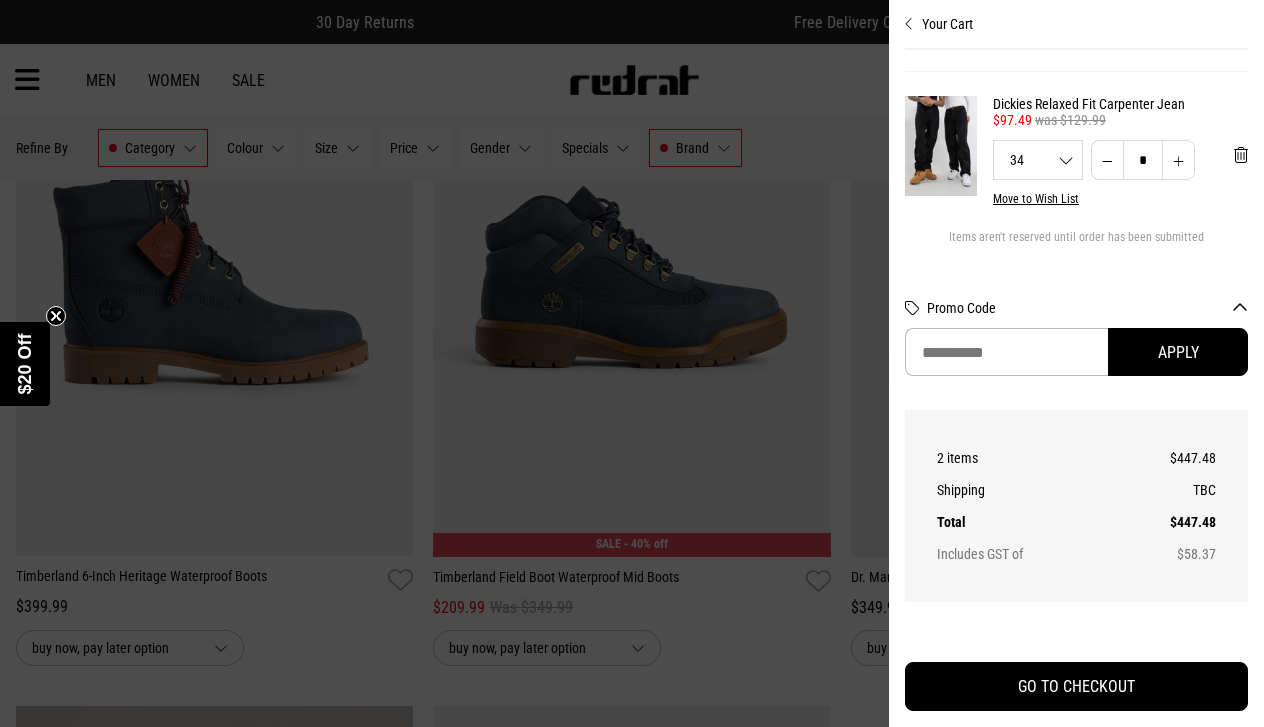 scroll, scrollTop: 154, scrollLeft: 0, axis: vertical 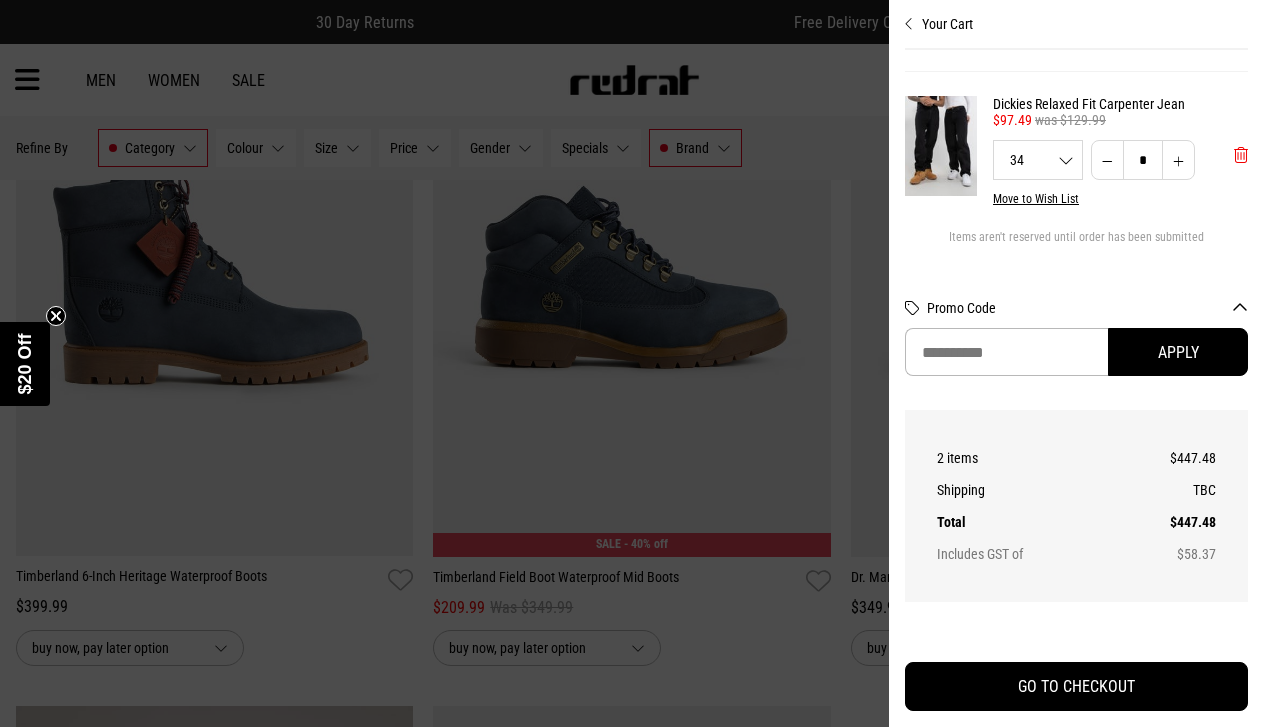 click at bounding box center [1241, 155] 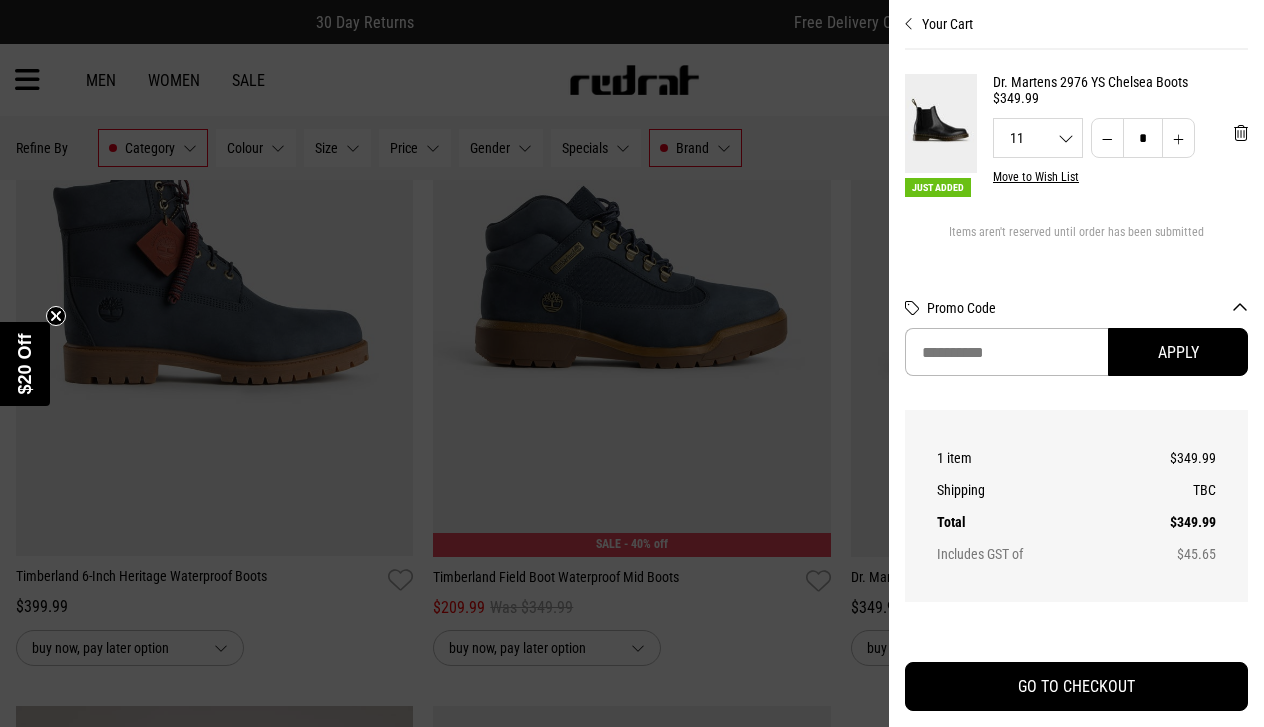 scroll, scrollTop: 0, scrollLeft: 0, axis: both 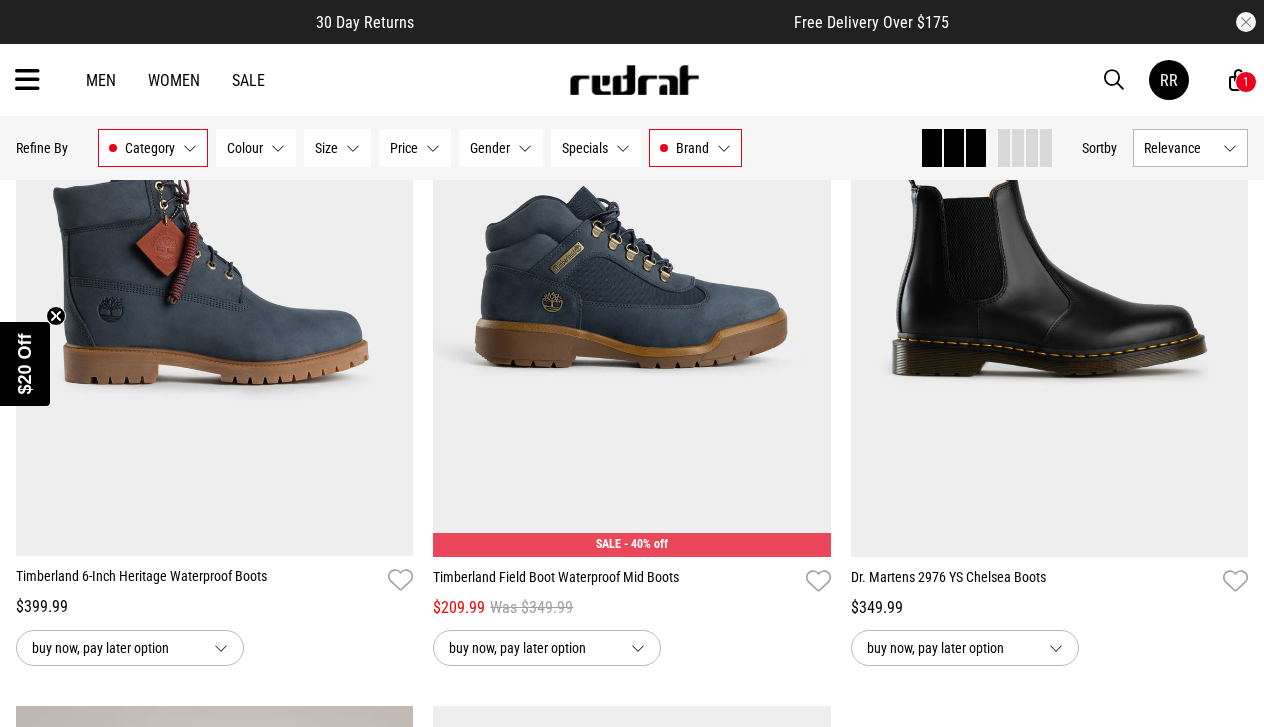 click at bounding box center [27, 80] 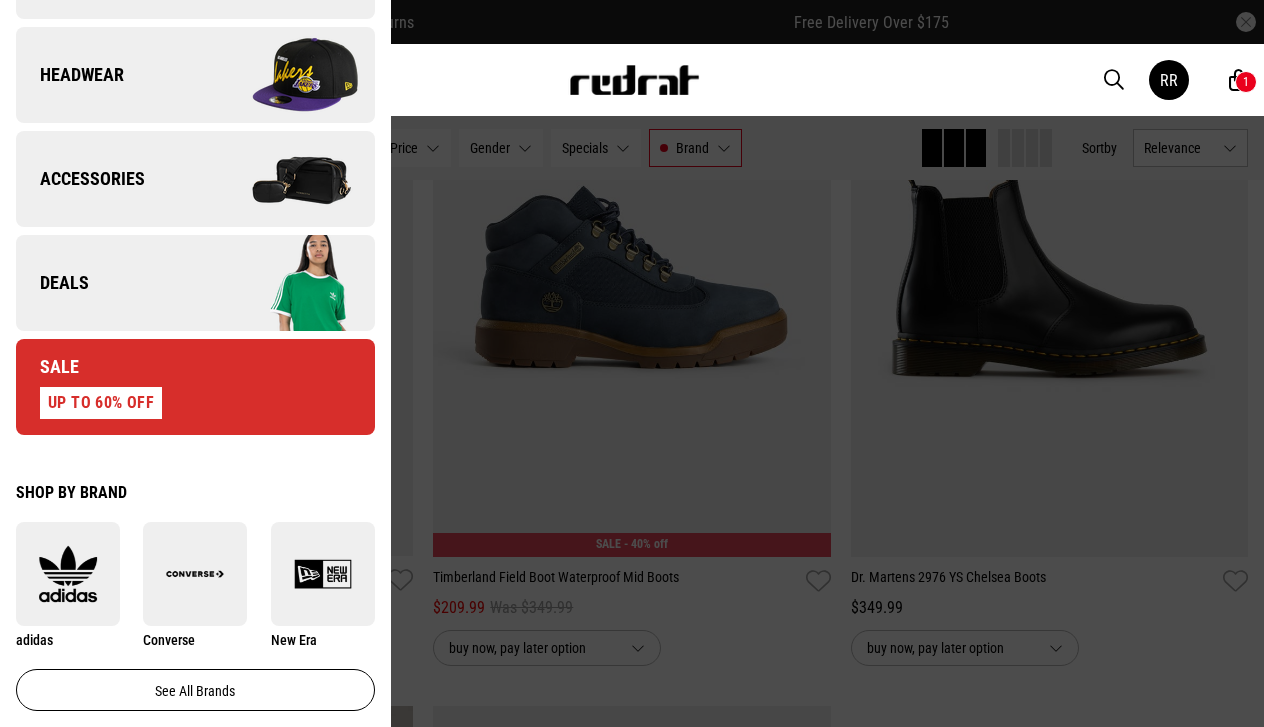 scroll, scrollTop: 711, scrollLeft: 0, axis: vertical 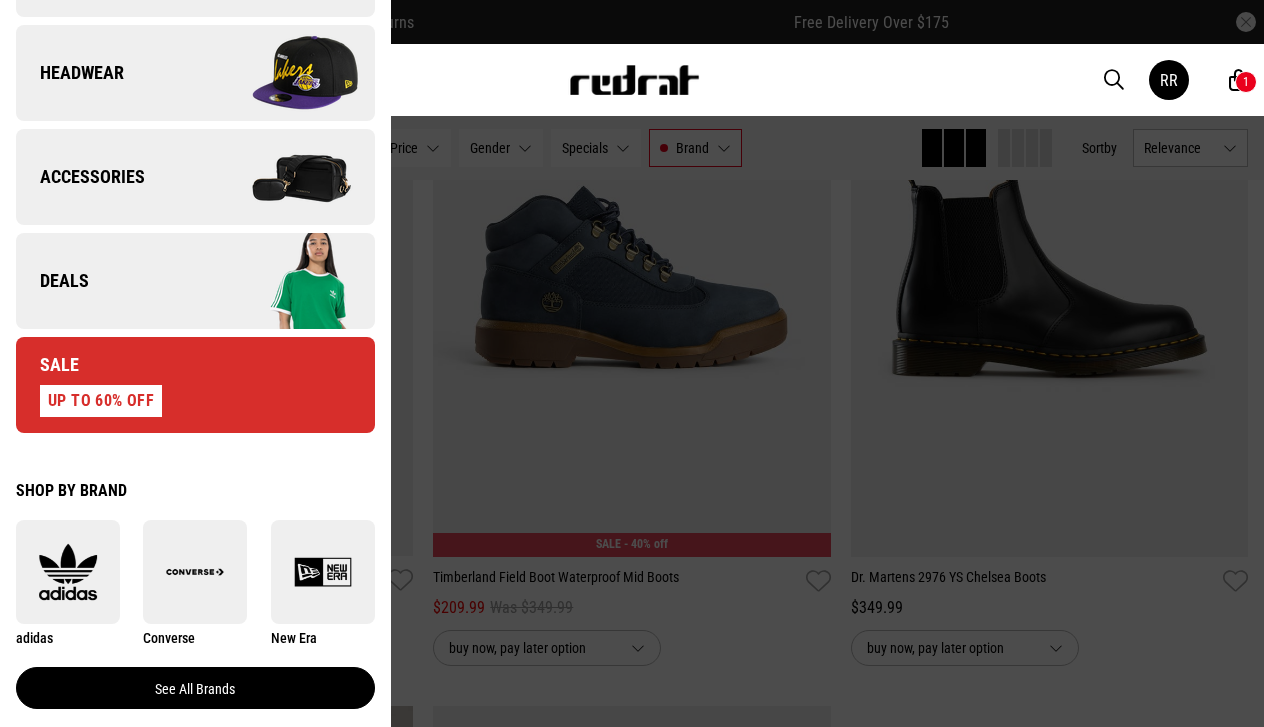 click on "See all brands" at bounding box center (195, 688) 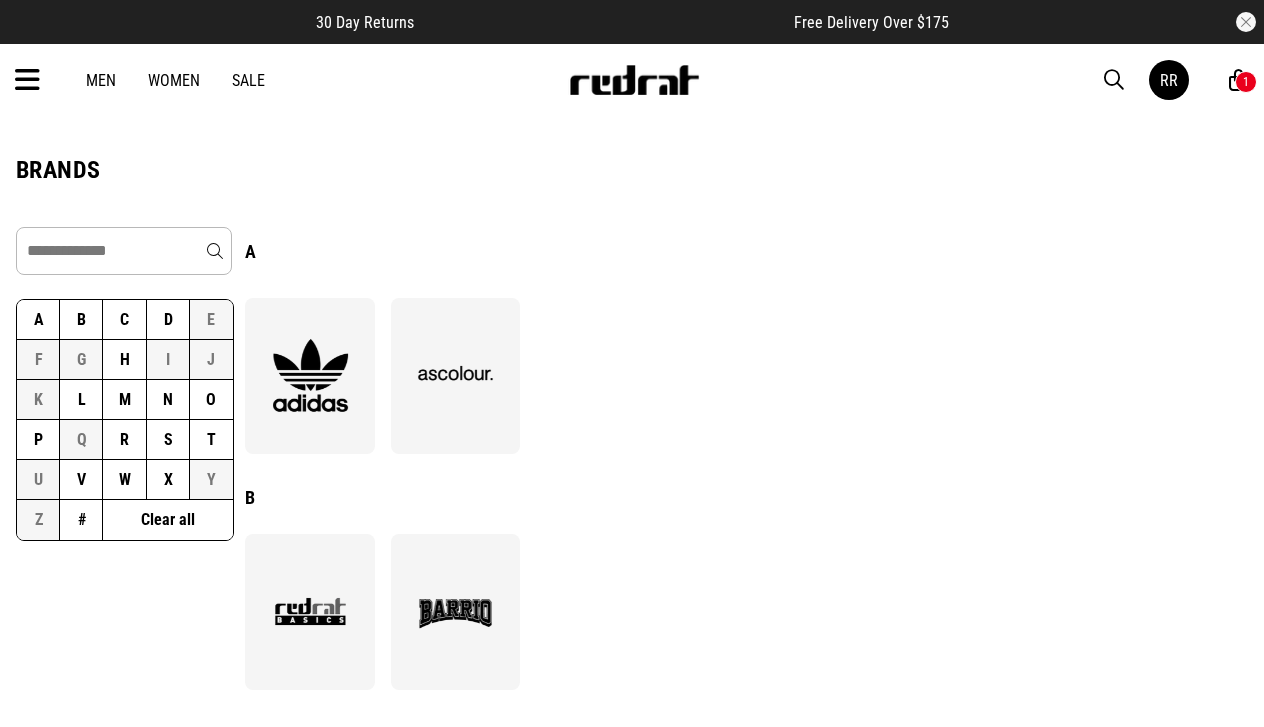 scroll, scrollTop: 0, scrollLeft: 0, axis: both 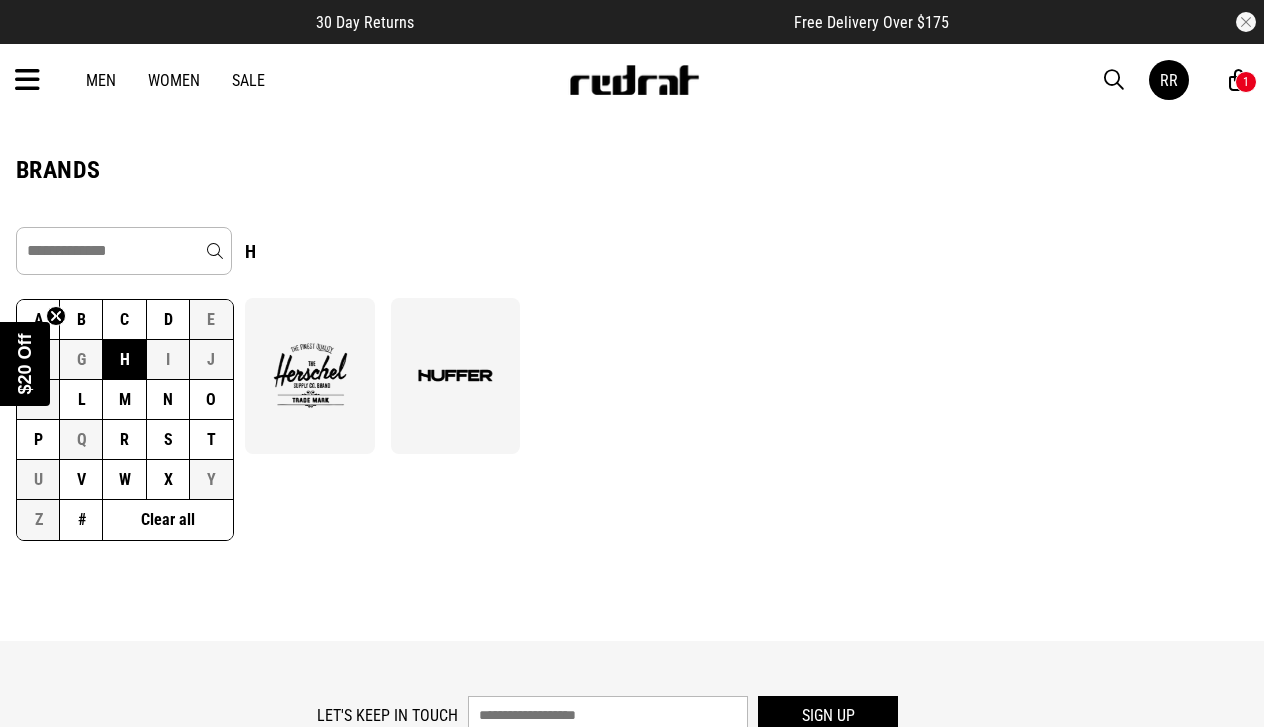 click at bounding box center (455, 375) 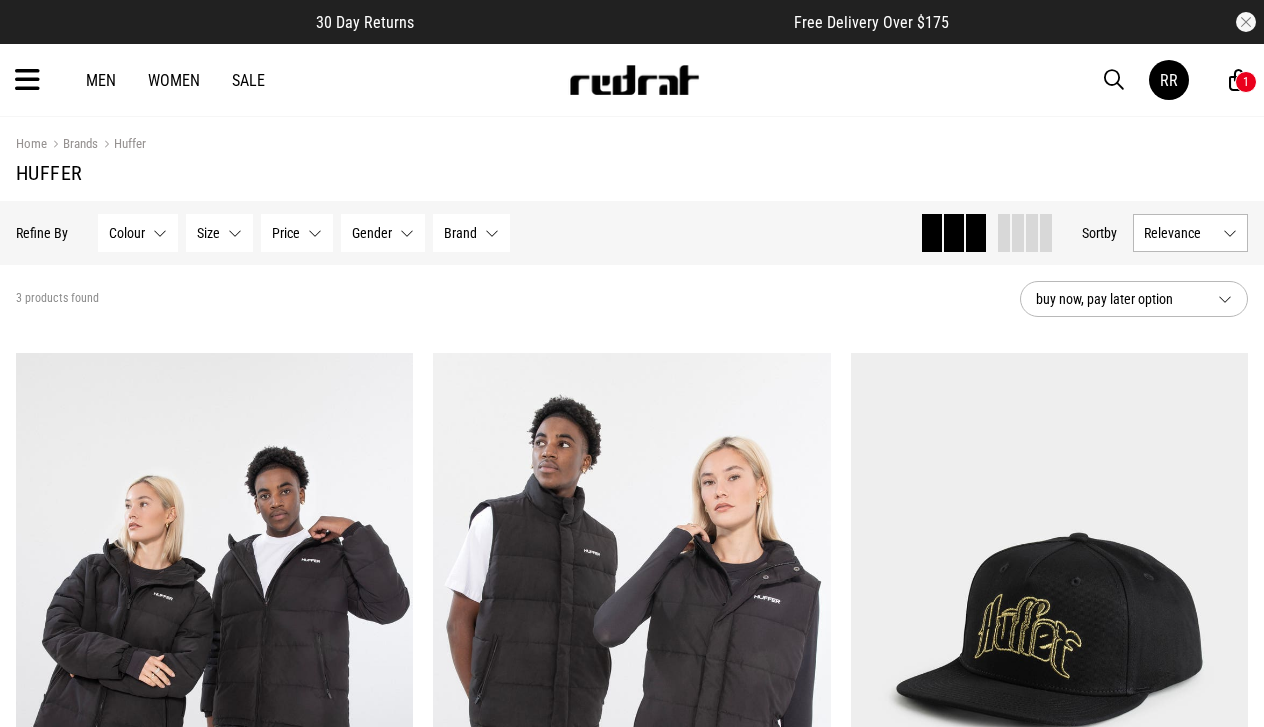 scroll, scrollTop: 0, scrollLeft: 0, axis: both 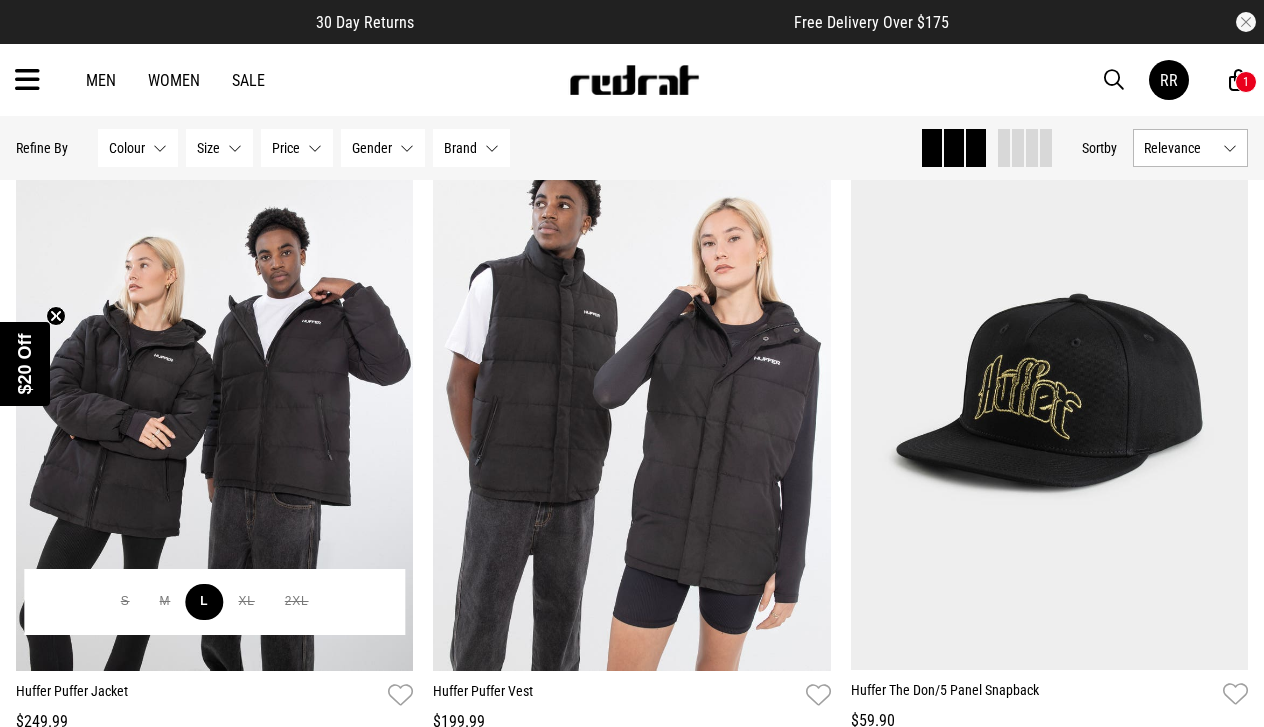 click on "L" at bounding box center (204, 602) 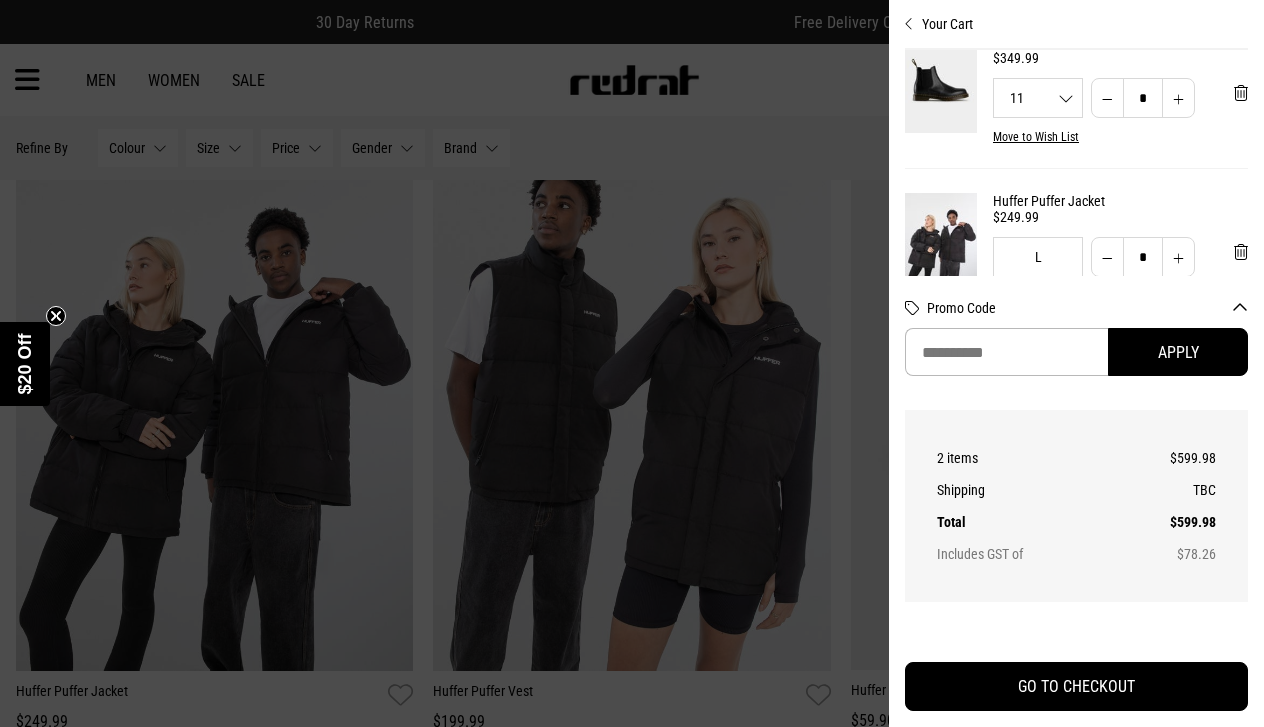 scroll, scrollTop: 43, scrollLeft: 0, axis: vertical 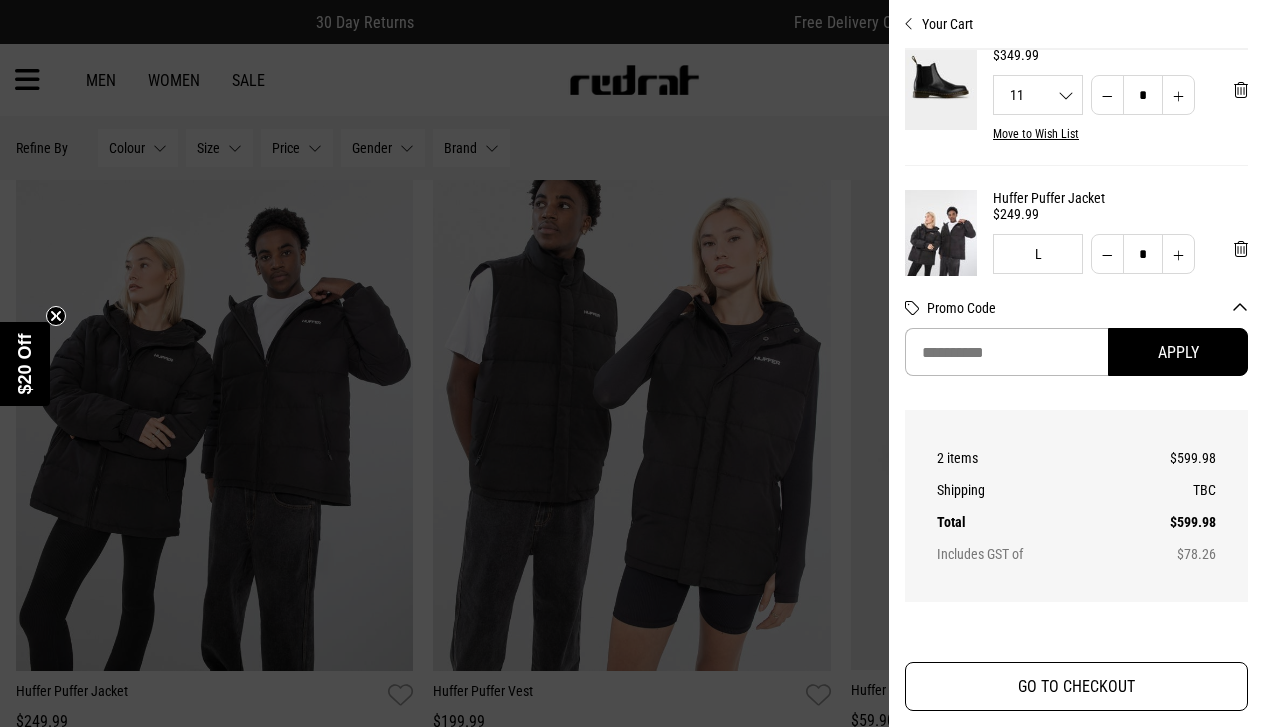 click on "GO TO CHECKOUT" at bounding box center [1076, 686] 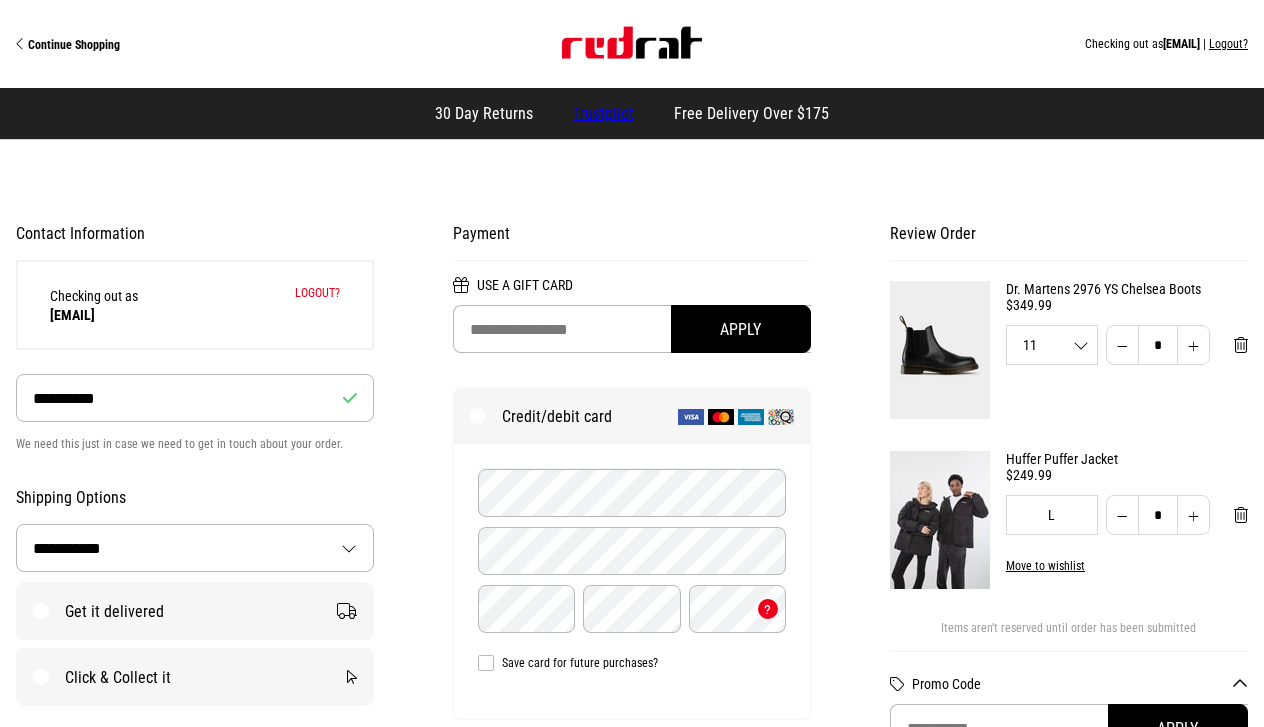 select on "**********" 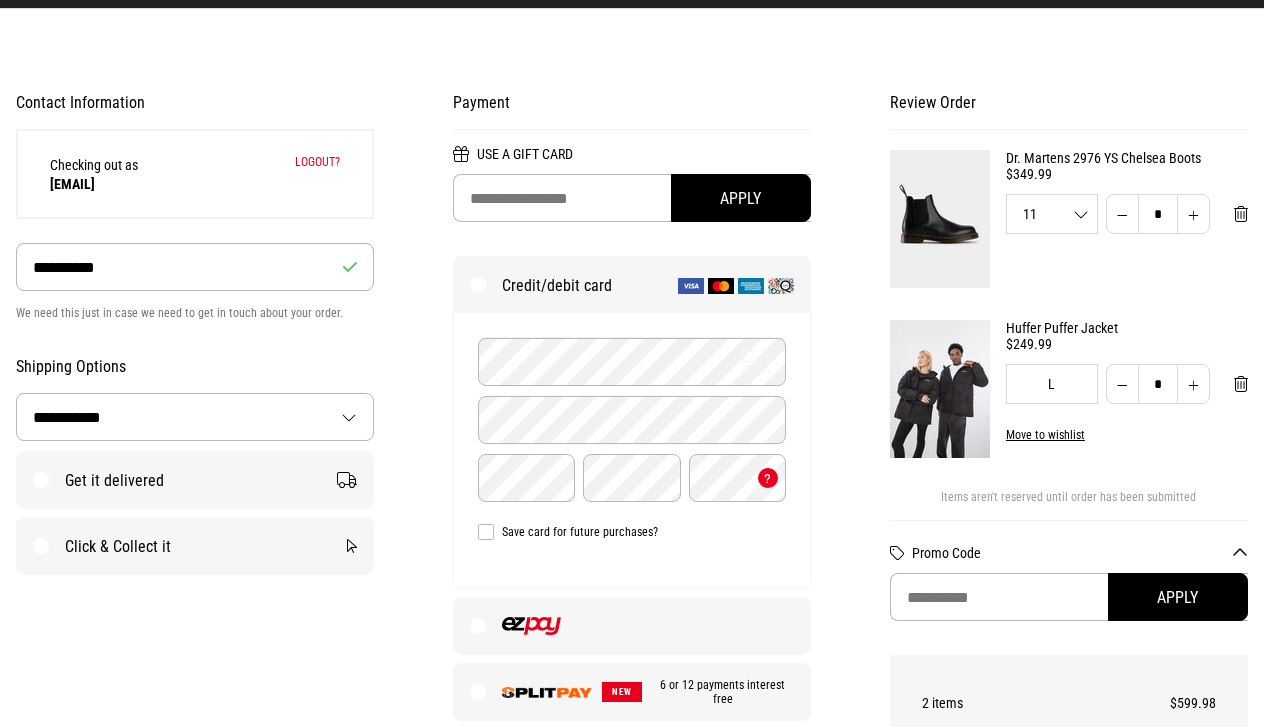 scroll, scrollTop: 133, scrollLeft: 0, axis: vertical 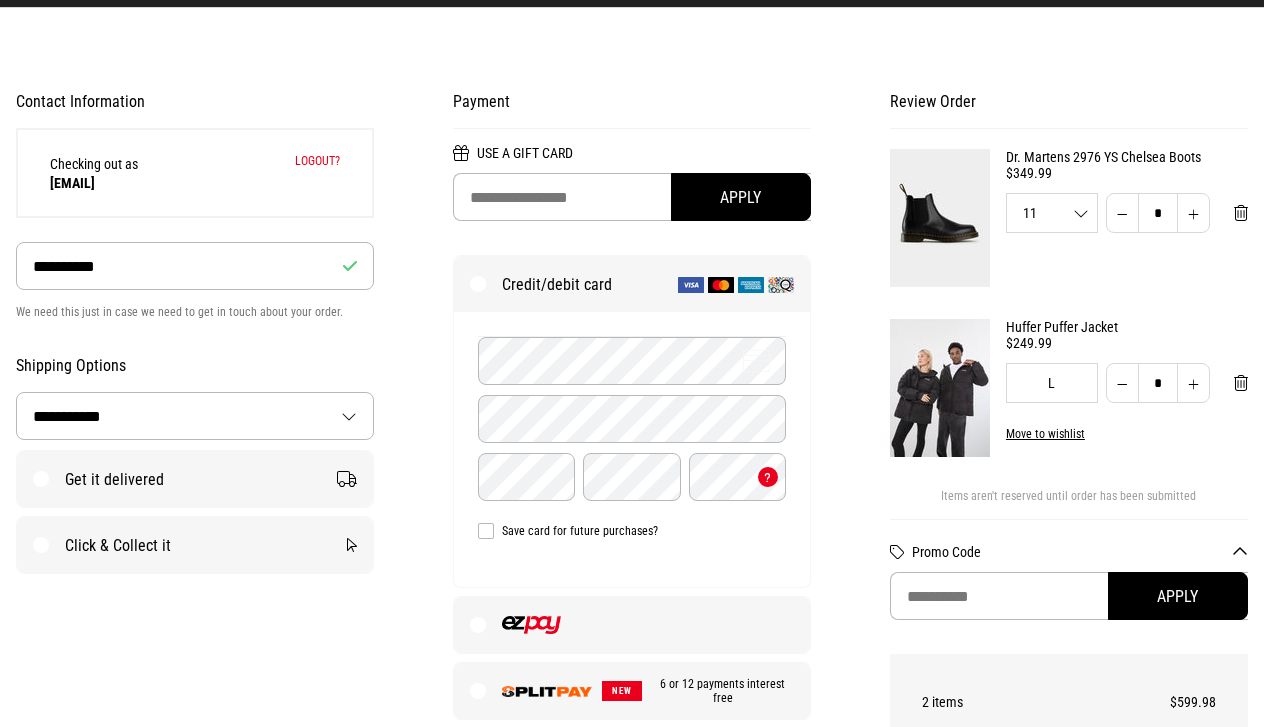 click on "Get it delivered" at bounding box center (195, 479) 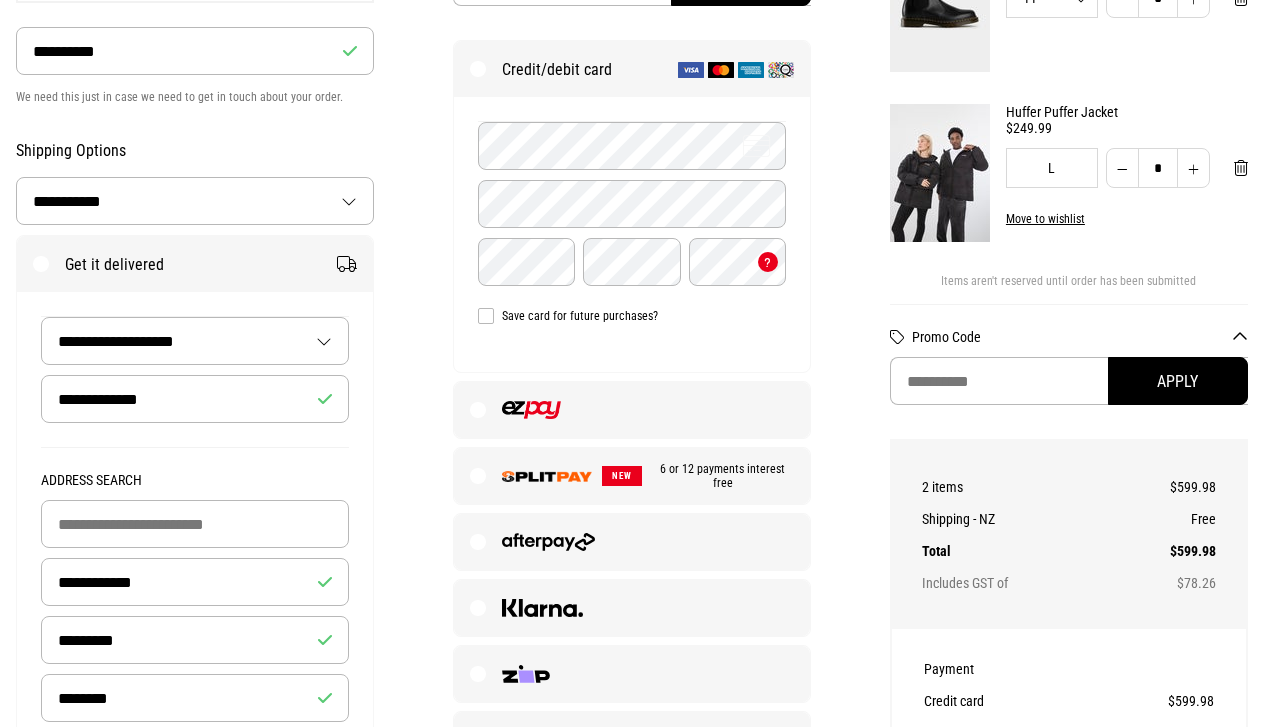 scroll, scrollTop: 346, scrollLeft: 0, axis: vertical 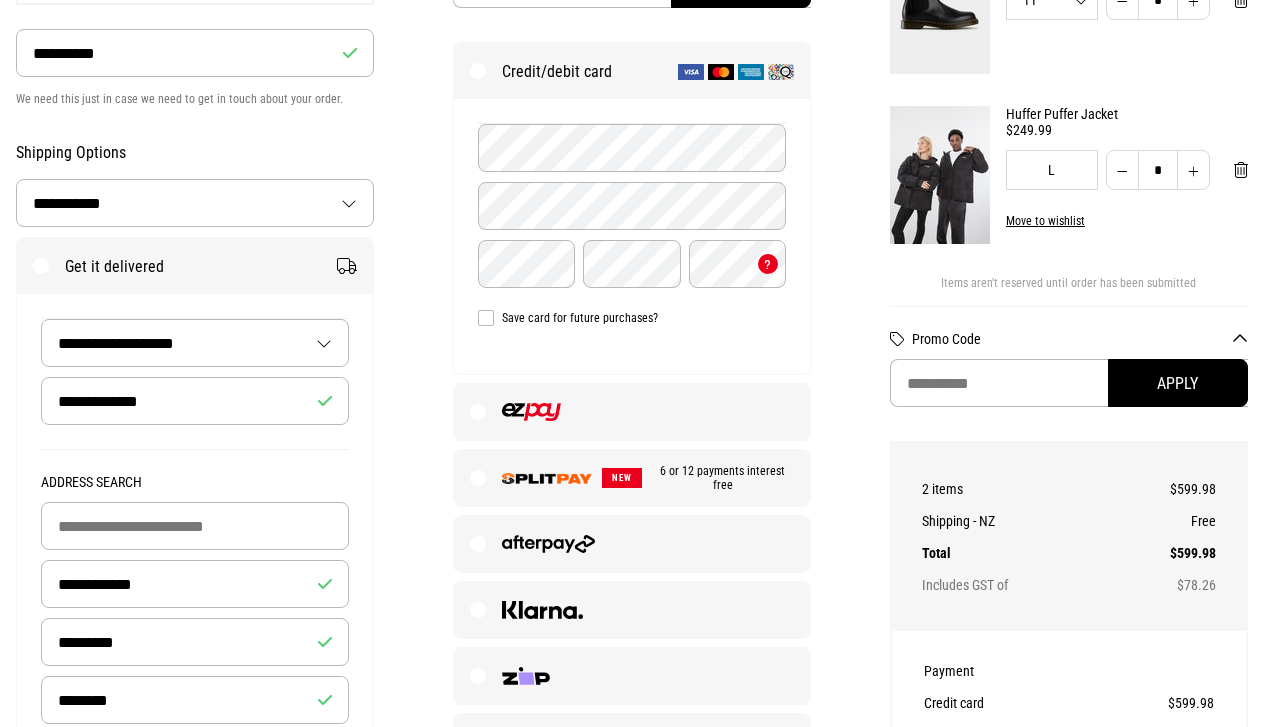 click at bounding box center [632, 412] 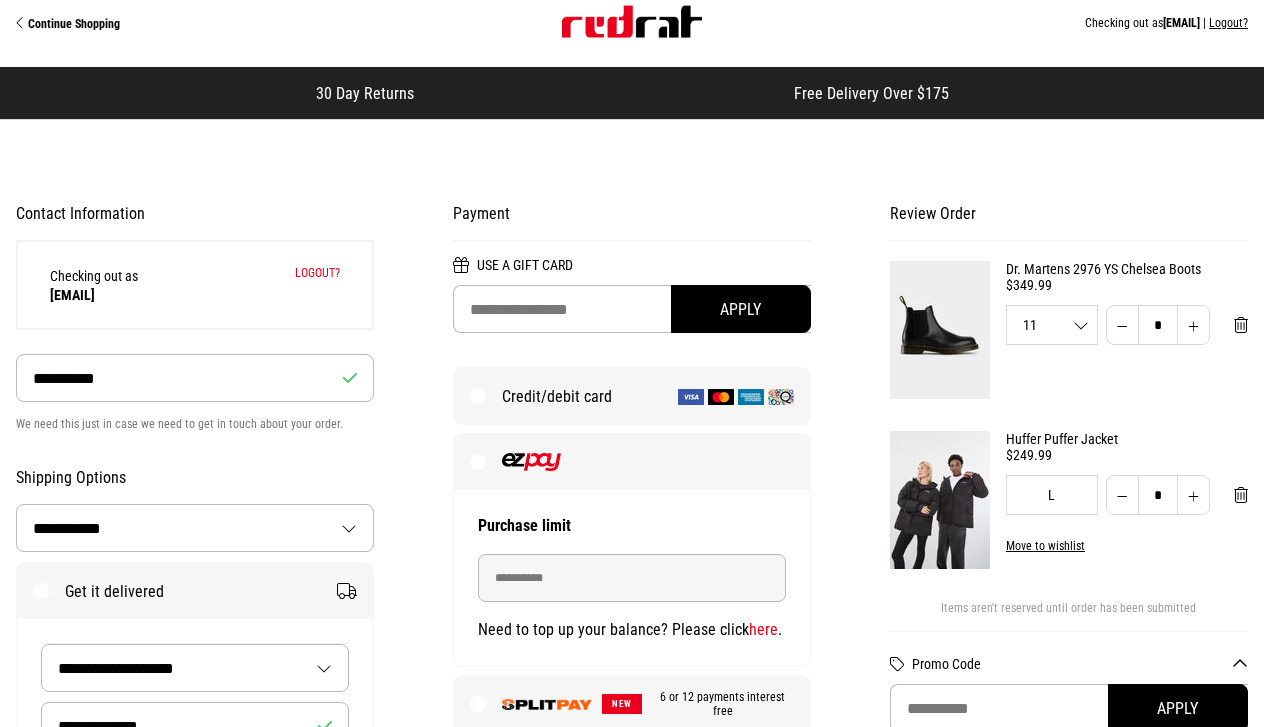 scroll, scrollTop: 19, scrollLeft: 0, axis: vertical 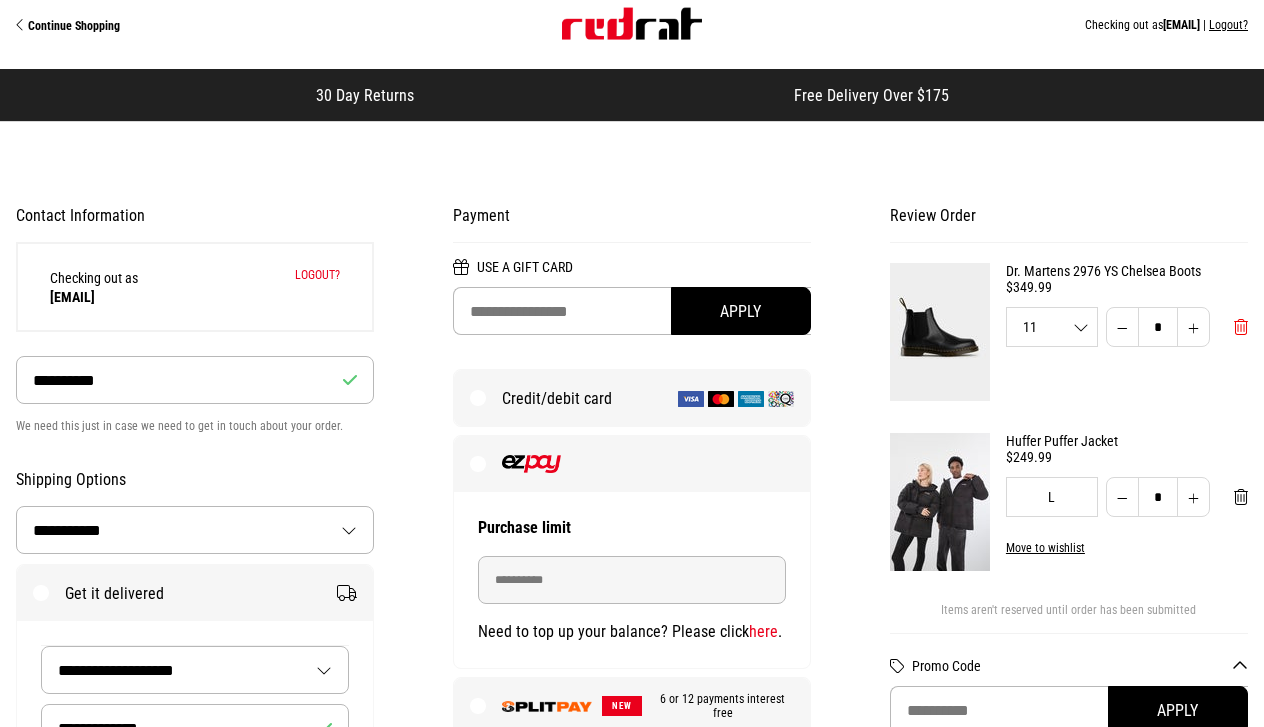 click at bounding box center [1241, 327] 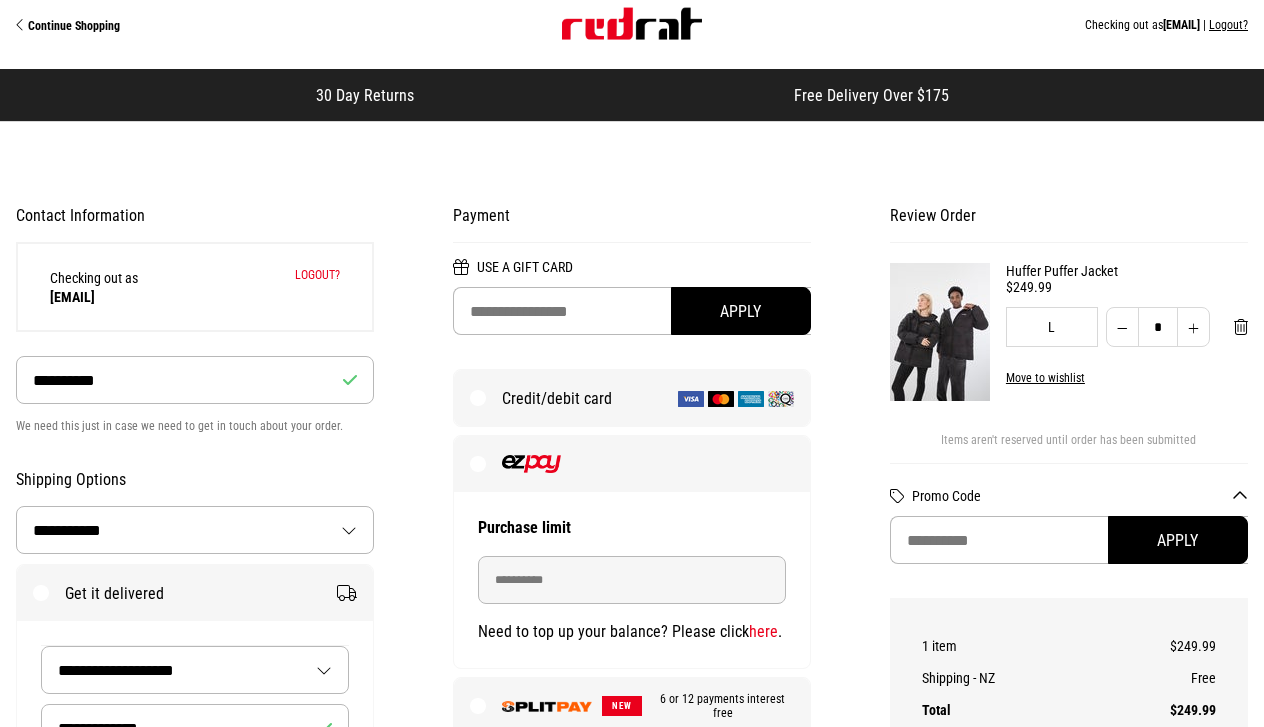 click on "Continue Shopping" at bounding box center [74, 26] 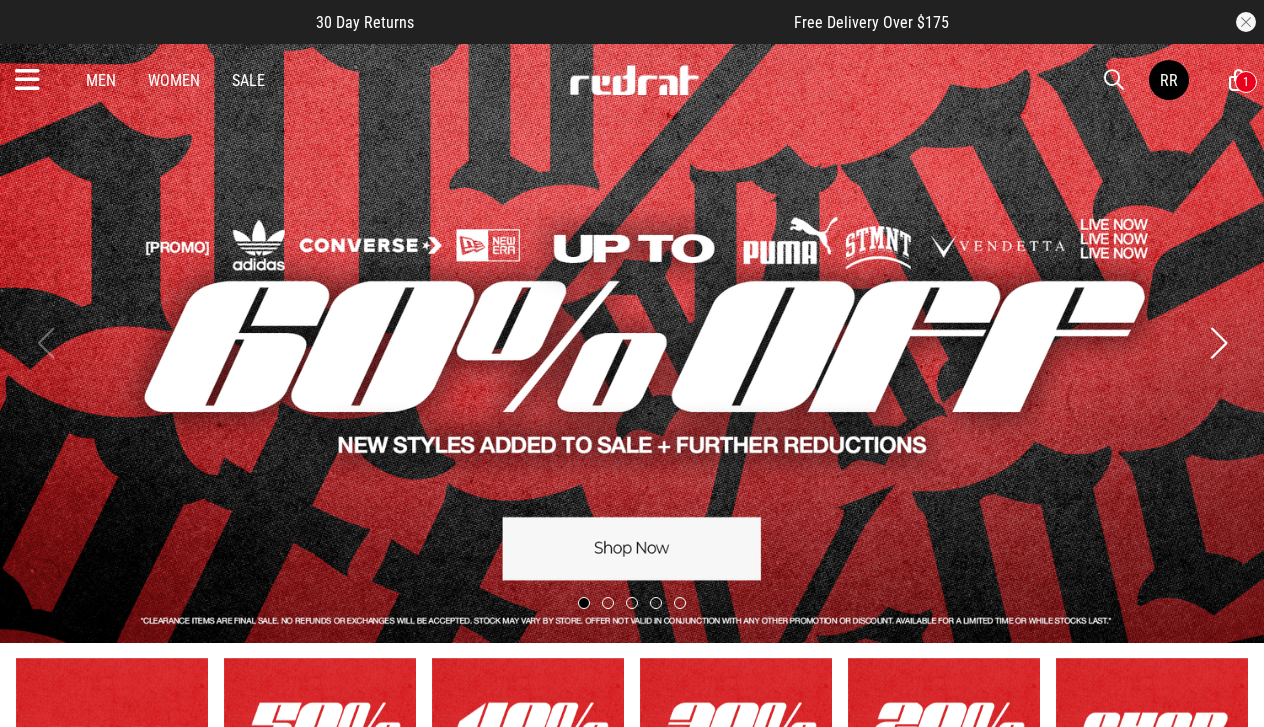 scroll, scrollTop: 0, scrollLeft: 0, axis: both 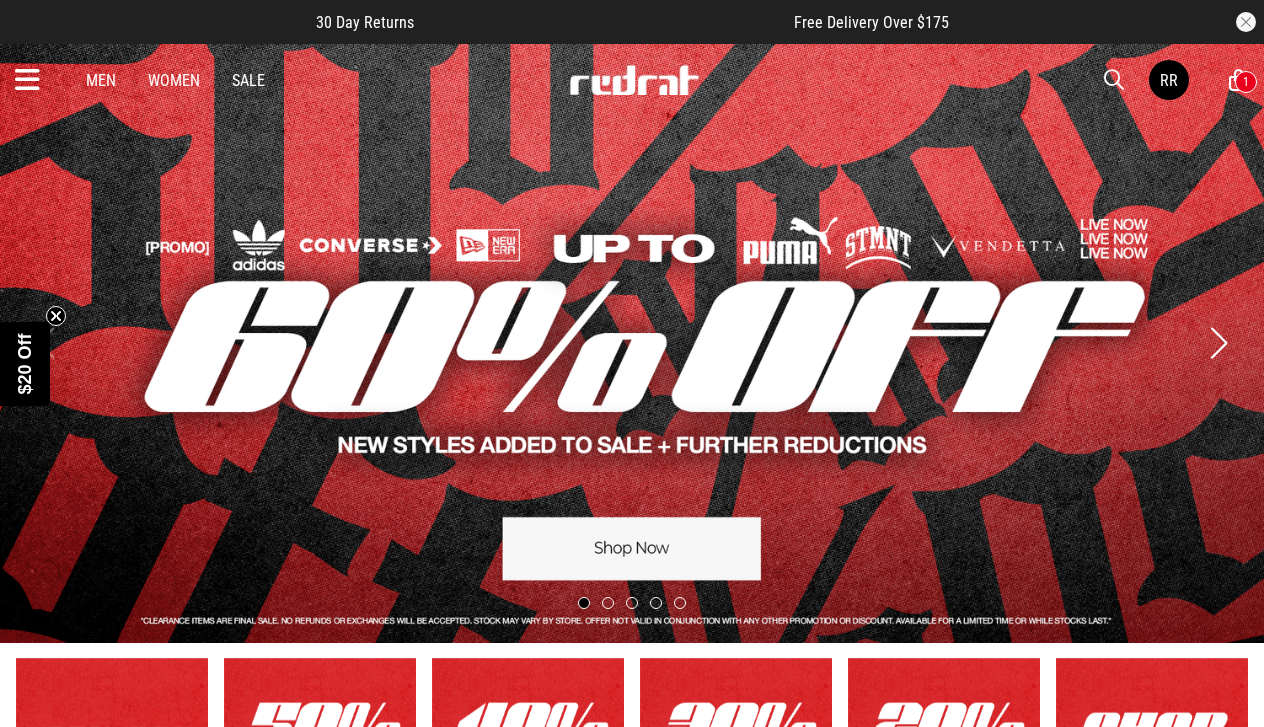 click on "Men" at bounding box center (101, 80) 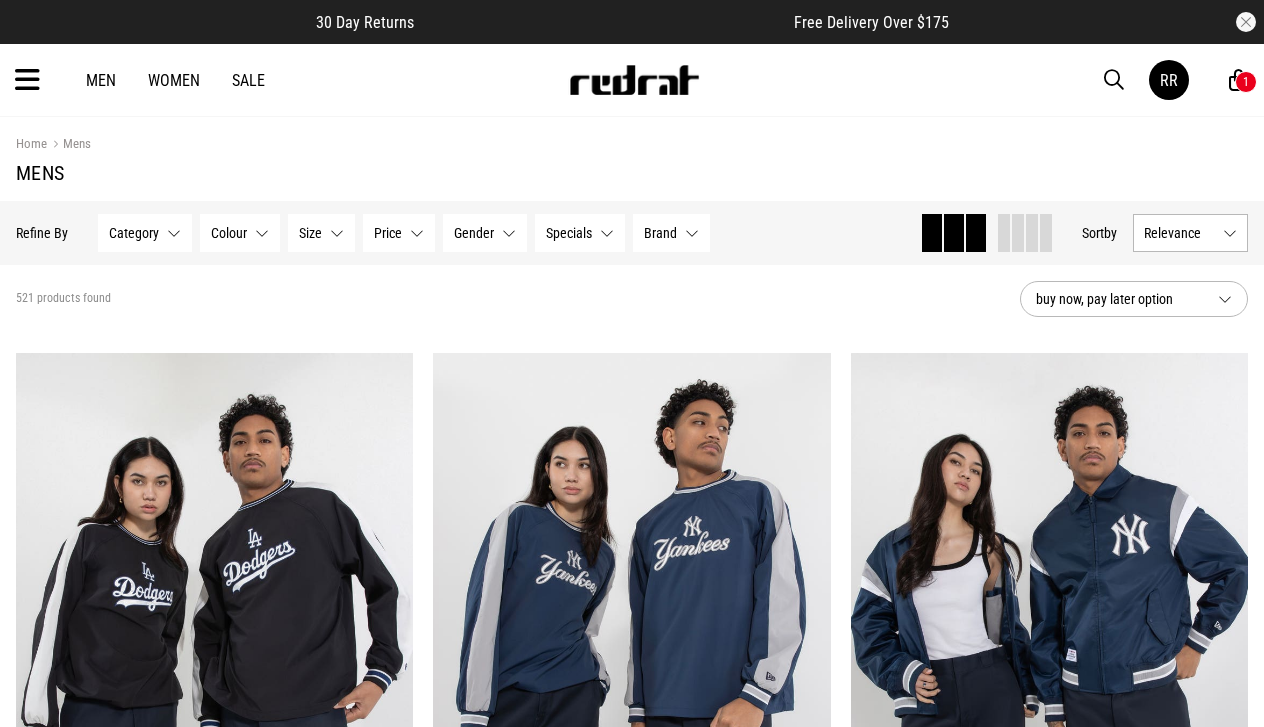 scroll, scrollTop: 0, scrollLeft: 0, axis: both 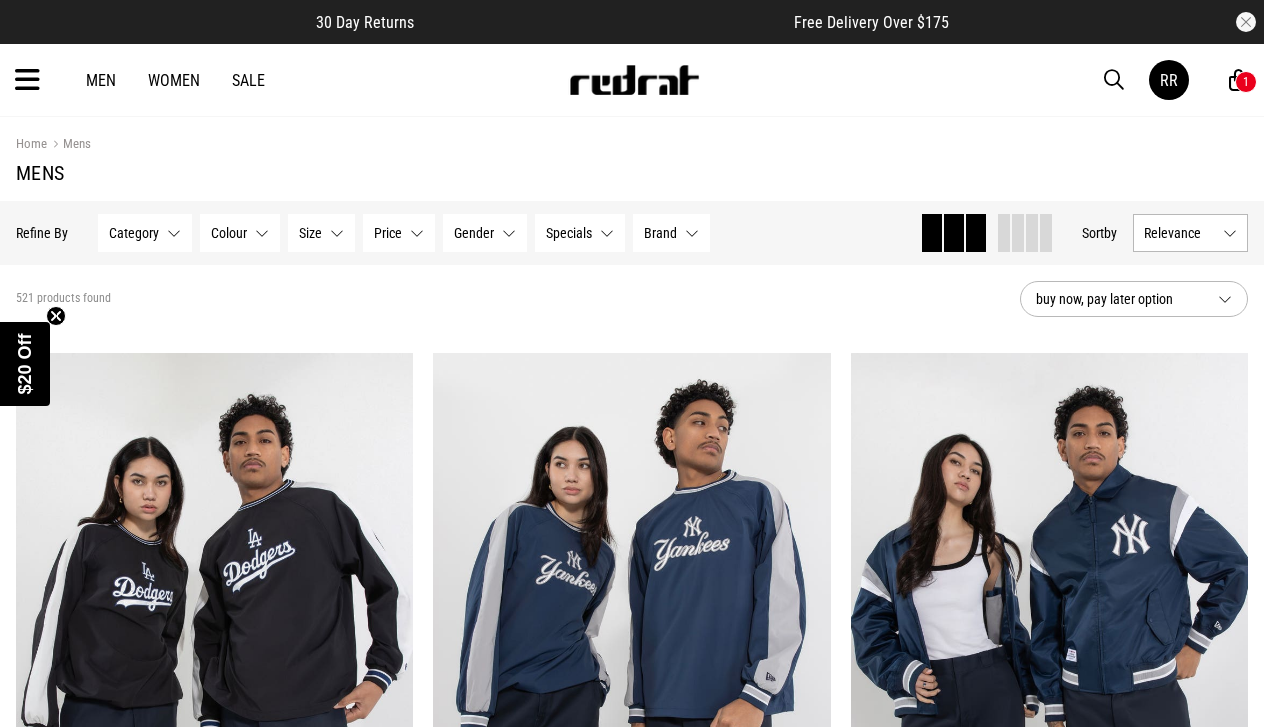 click on "Category  None selected" at bounding box center [145, 233] 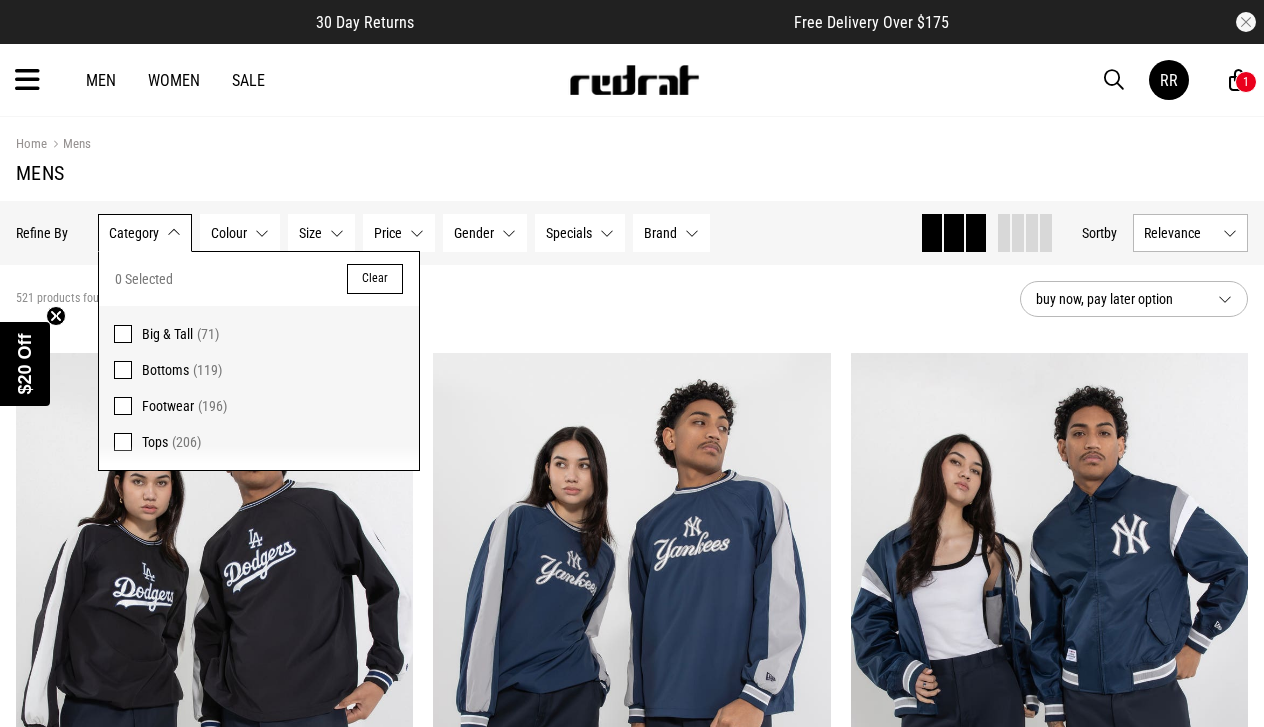 click at bounding box center [123, 442] 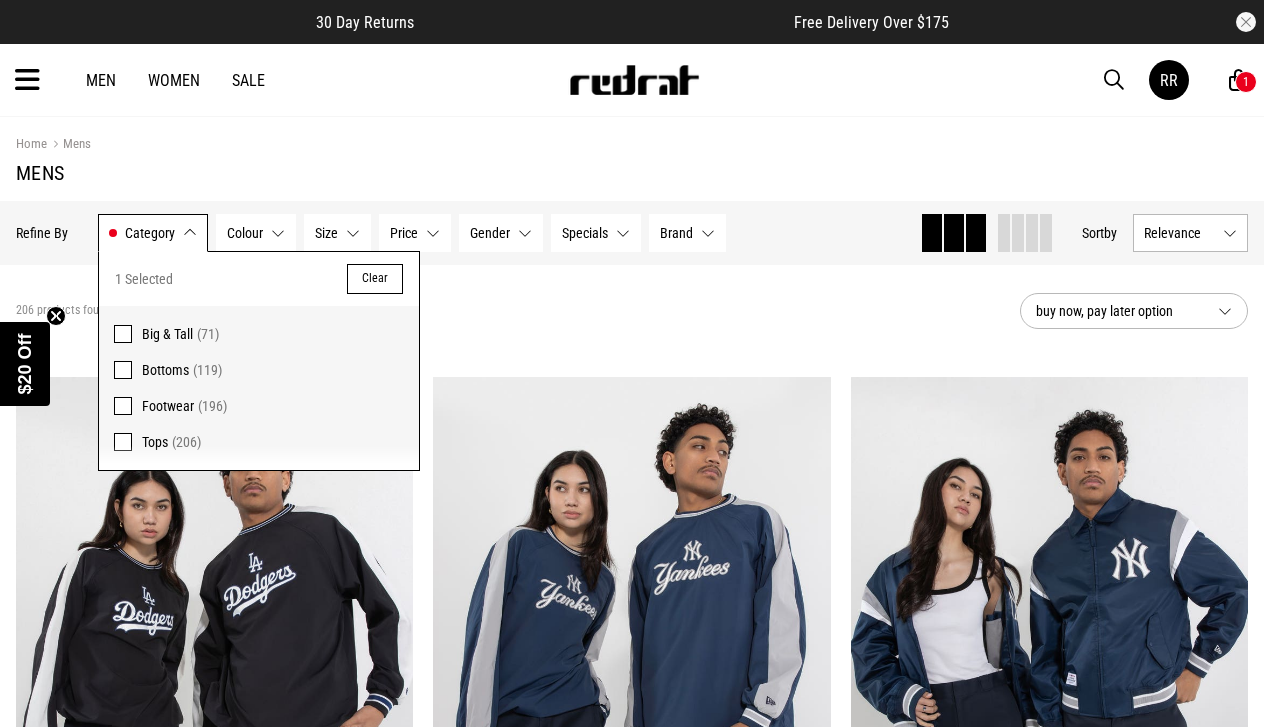 click on "Clear" at bounding box center (375, 279) 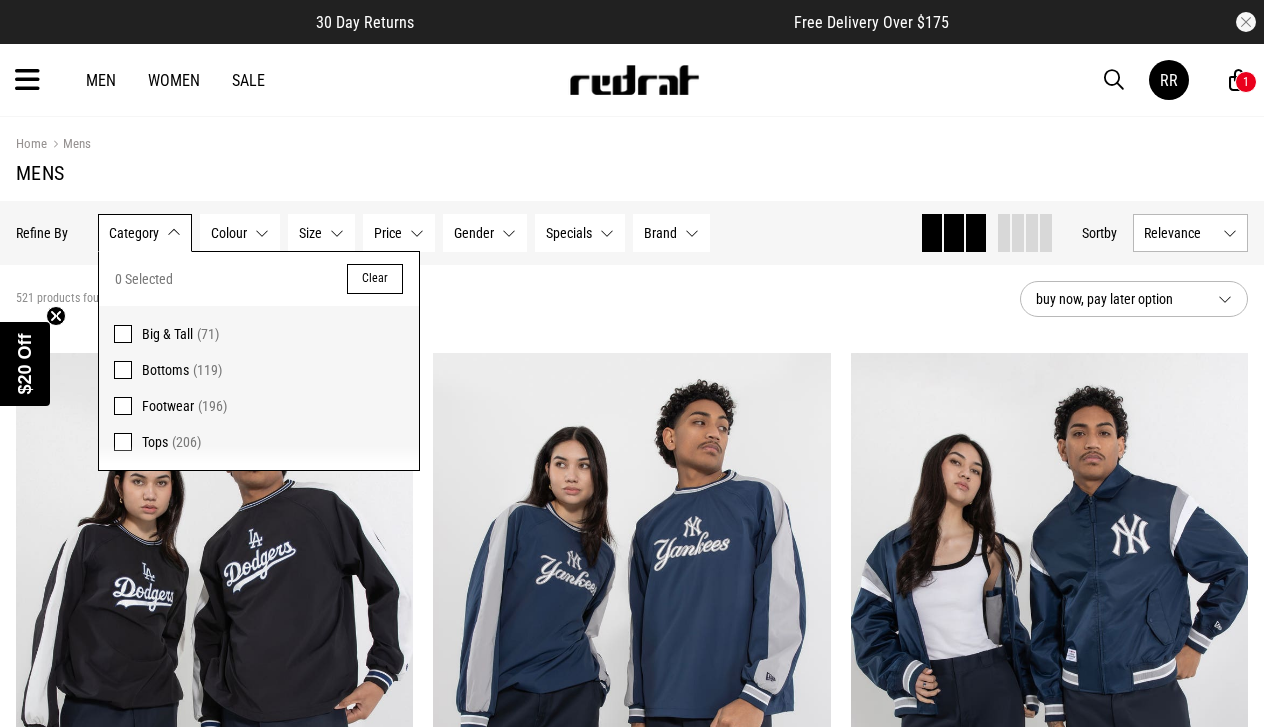 click at bounding box center [27, 80] 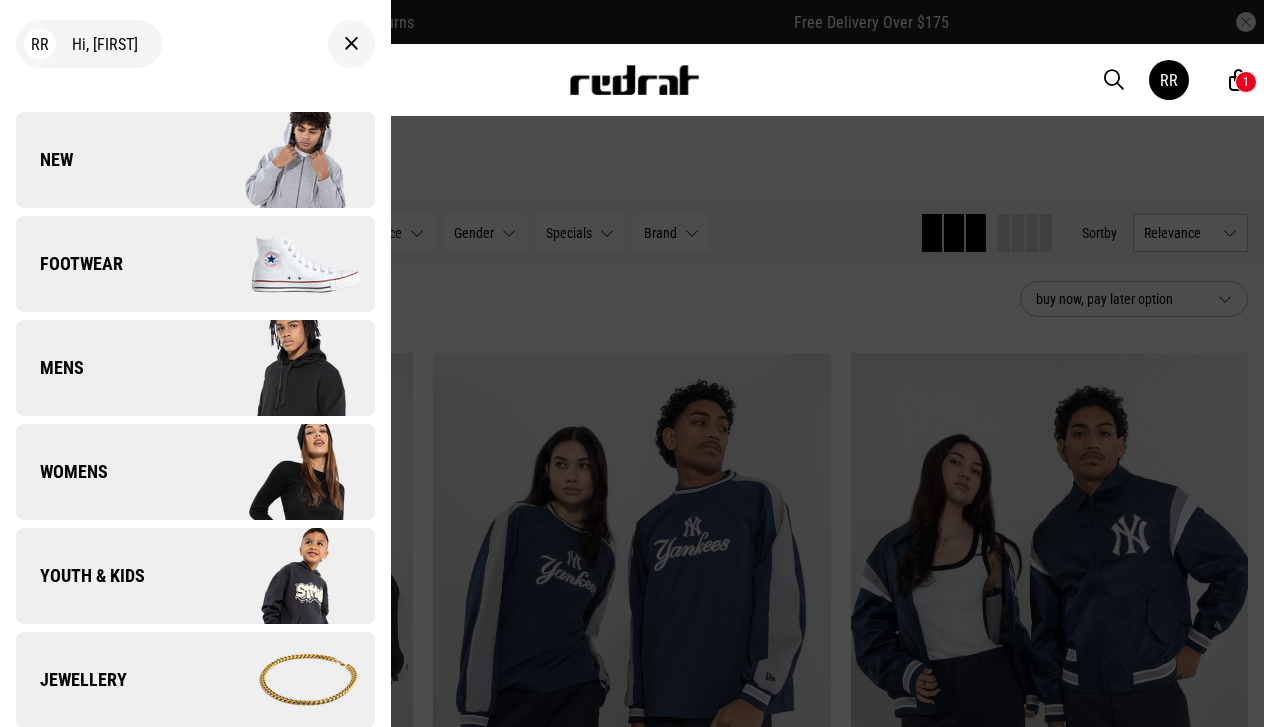 click at bounding box center [284, 368] 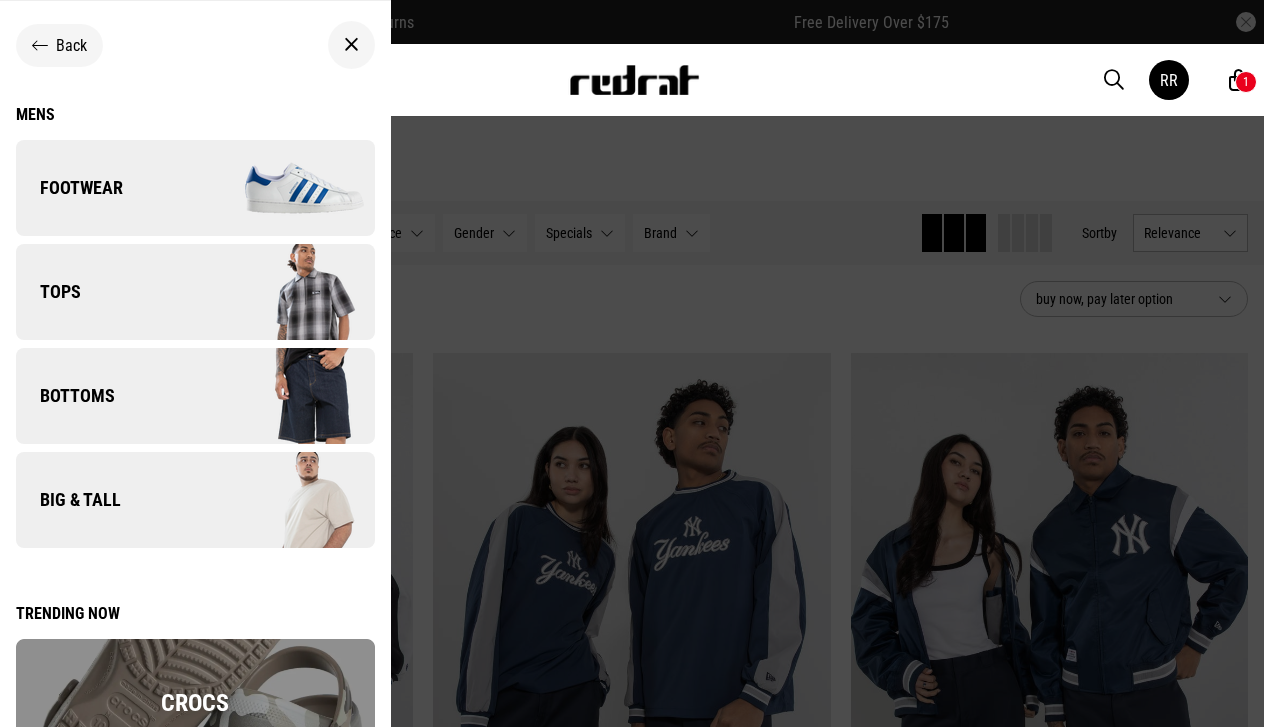 click on "Tops" at bounding box center (195, 292) 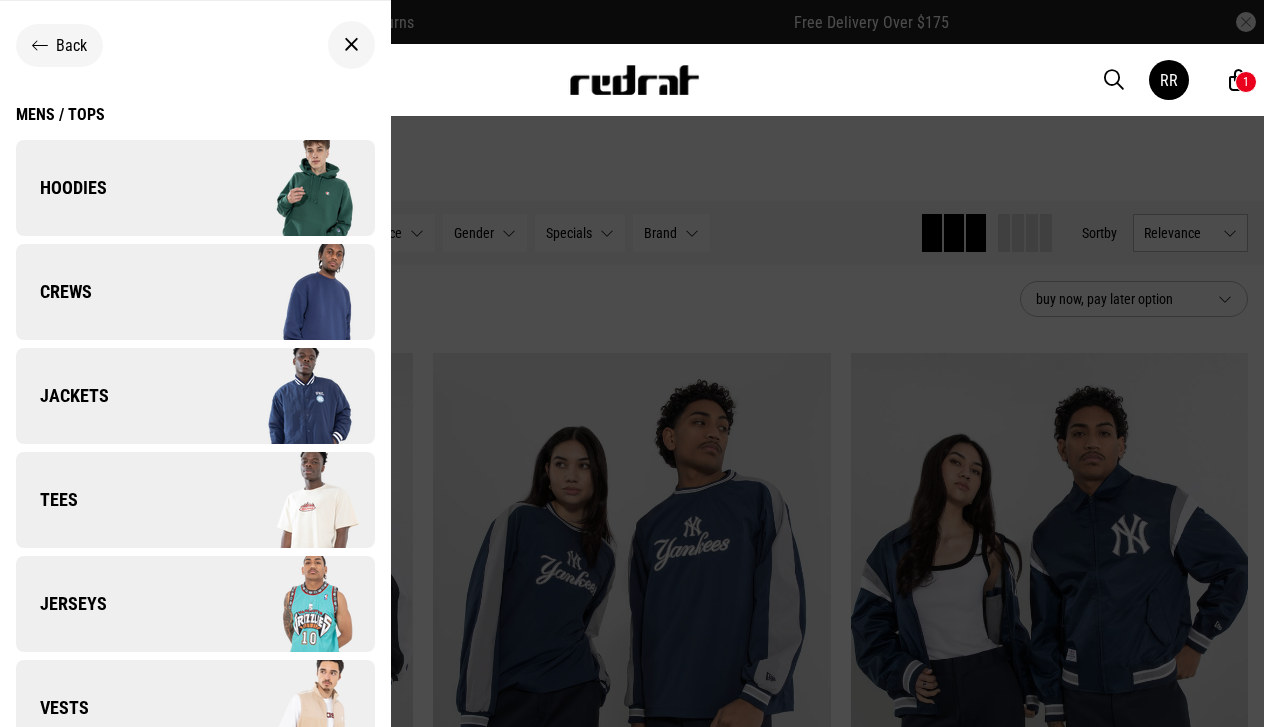 click on "Hoodies" at bounding box center (195, 188) 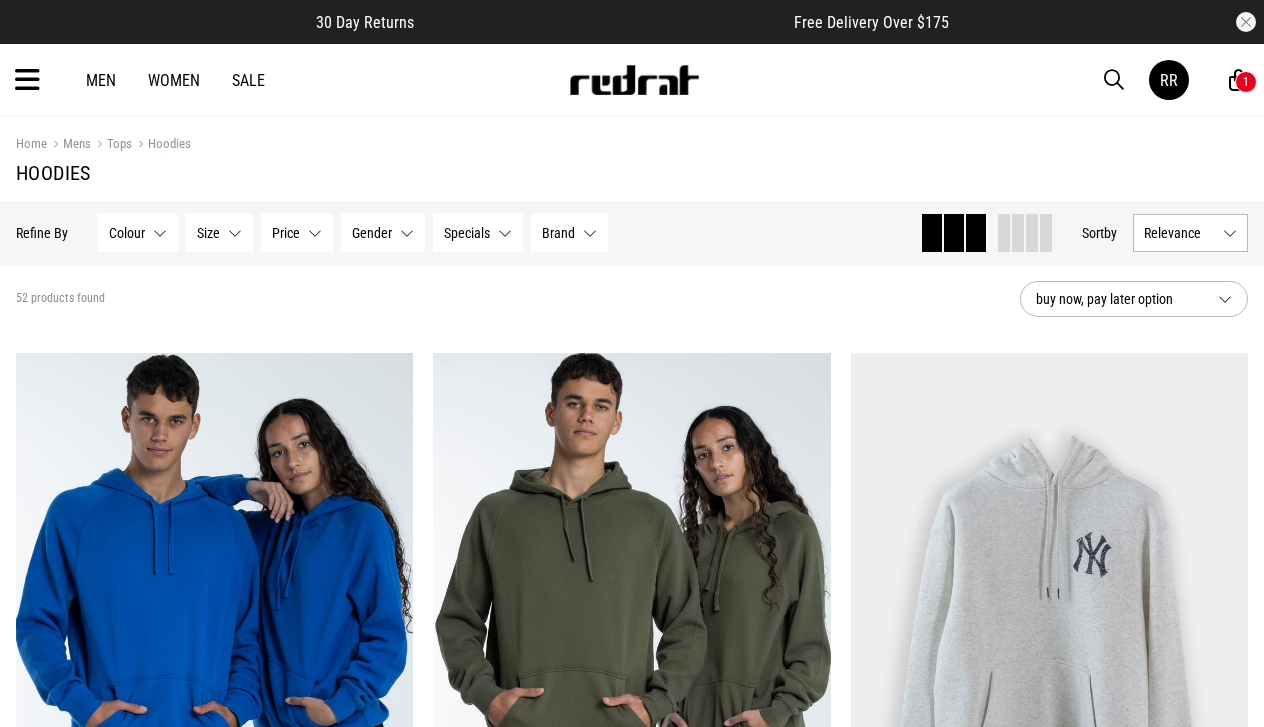 scroll, scrollTop: 0, scrollLeft: 0, axis: both 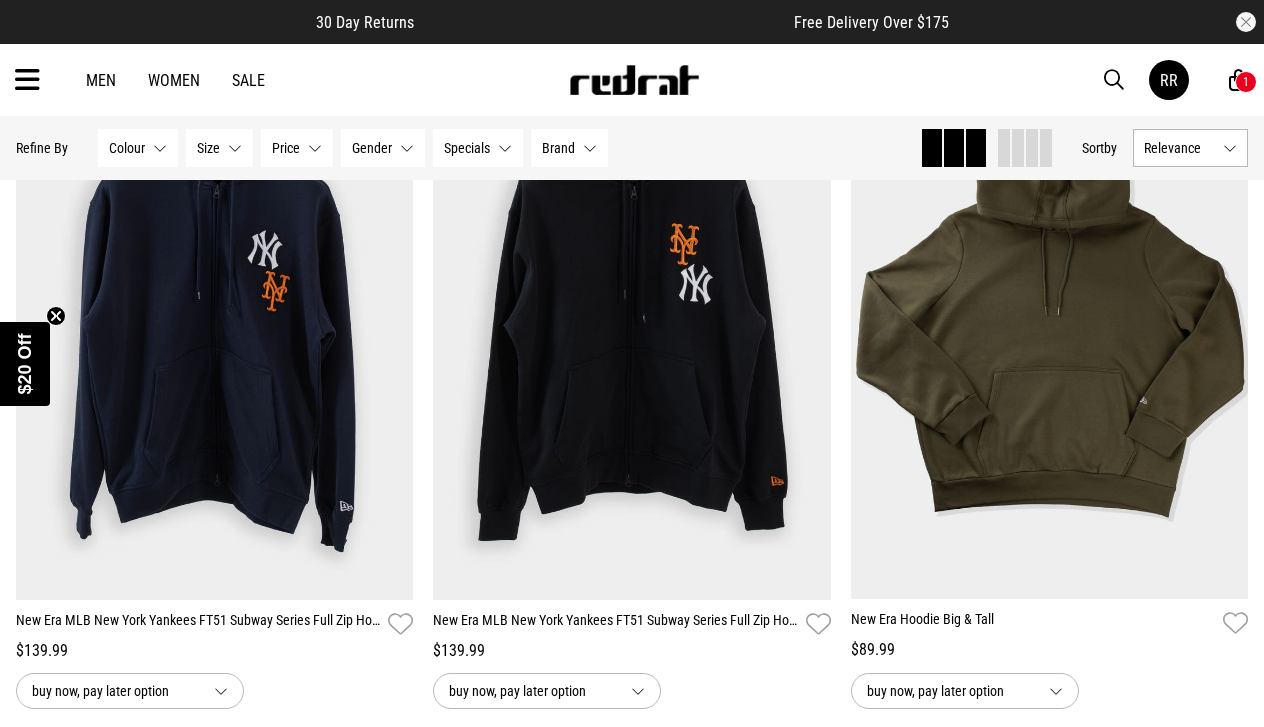 click at bounding box center (27, 80) 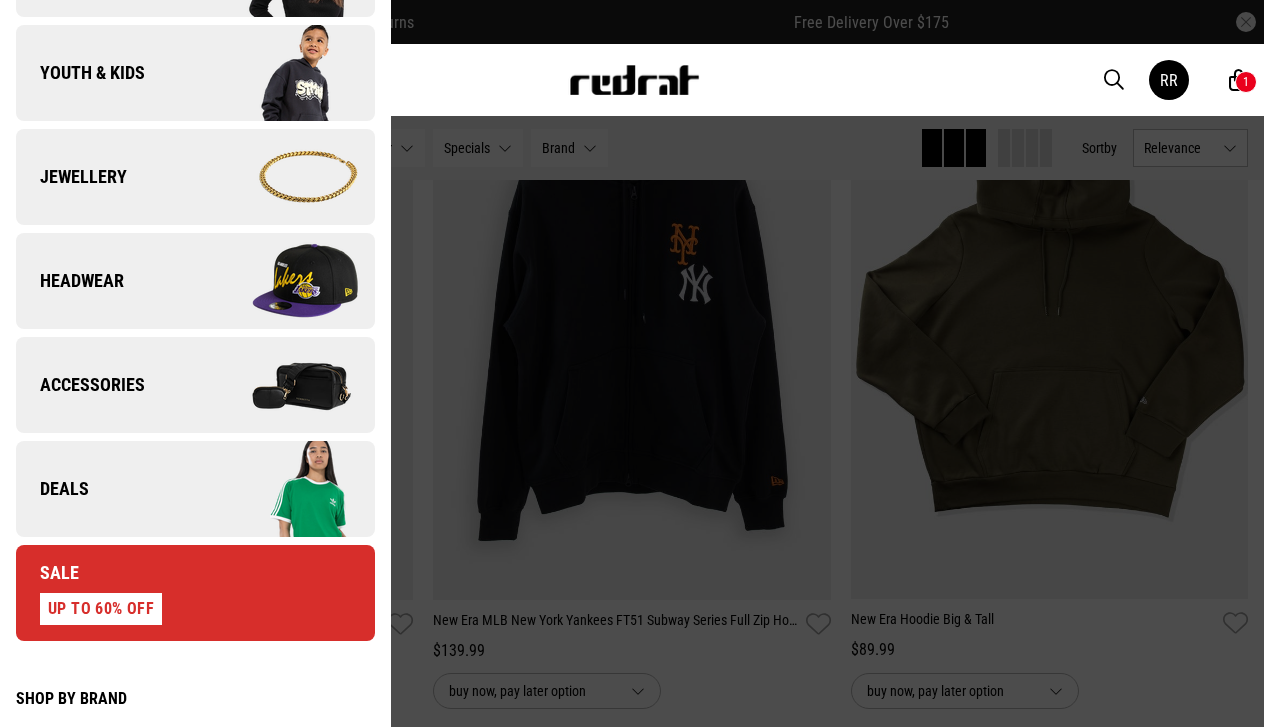 scroll, scrollTop: 501, scrollLeft: 0, axis: vertical 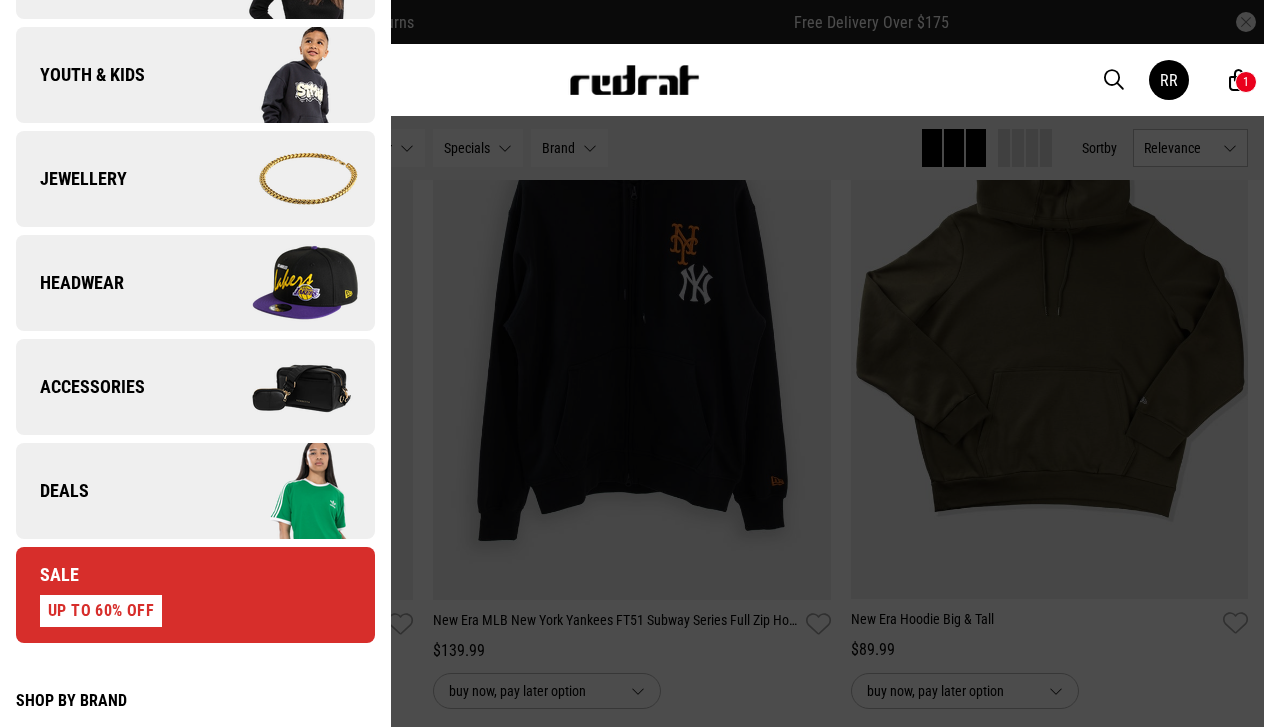 click at bounding box center [284, 491] 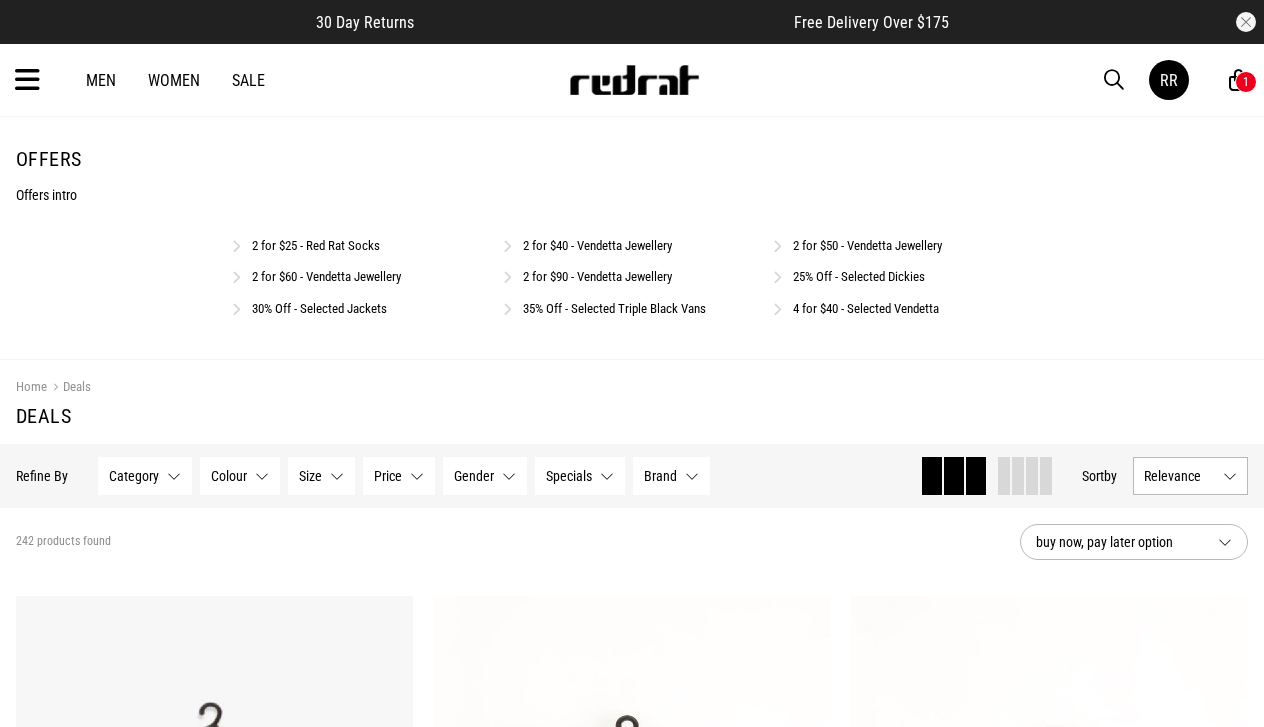 scroll, scrollTop: 0, scrollLeft: 0, axis: both 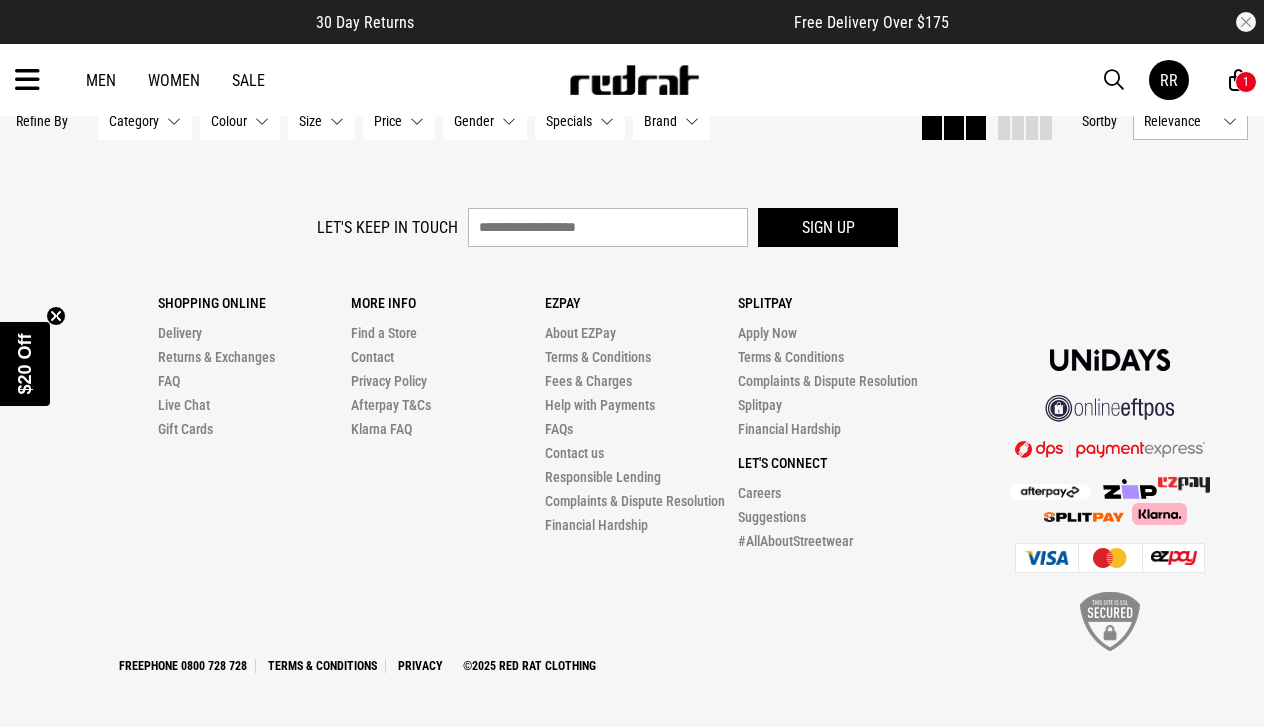 click at bounding box center [27, 80] 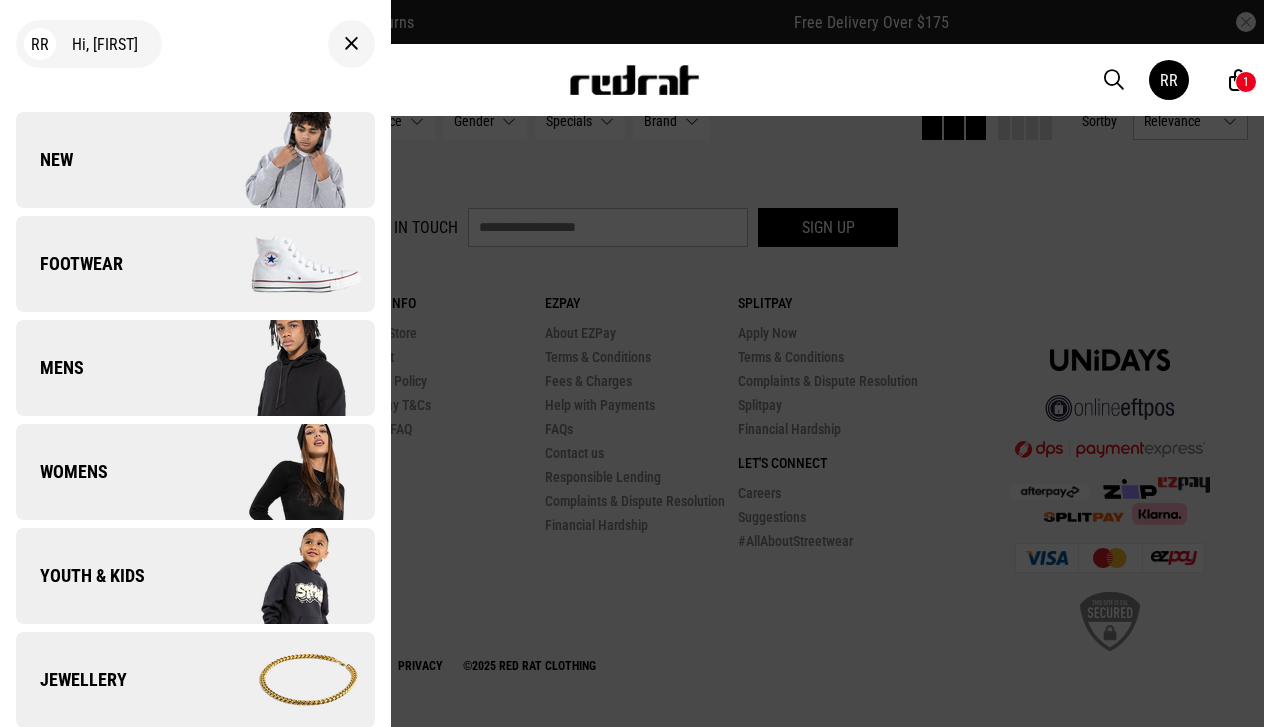 click at bounding box center [284, 368] 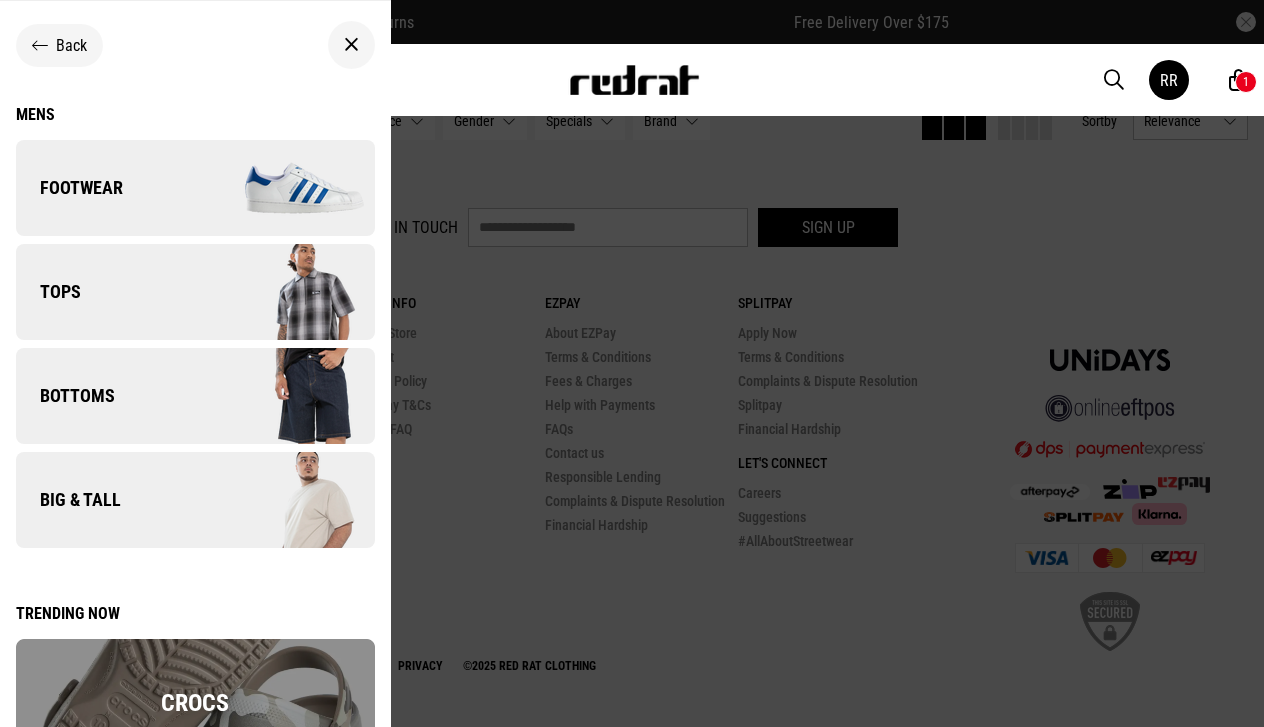 click on "Tops" at bounding box center (195, 292) 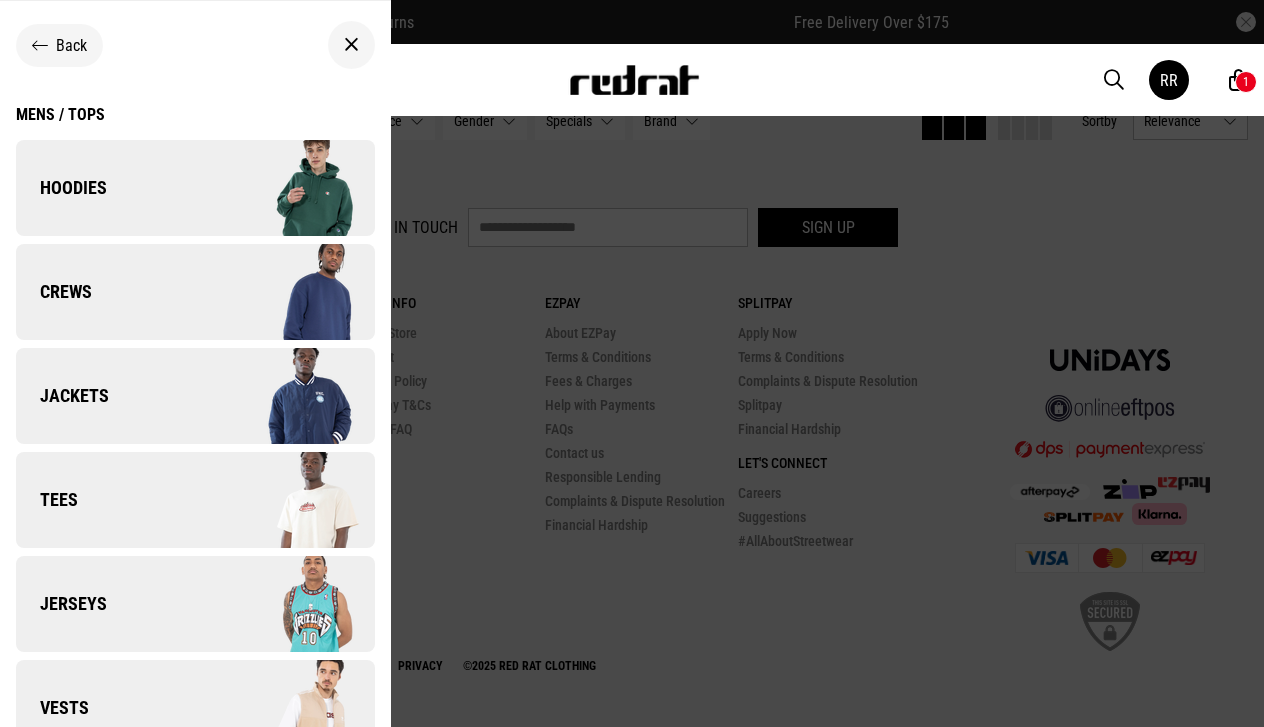 click on "Crews" at bounding box center (195, 292) 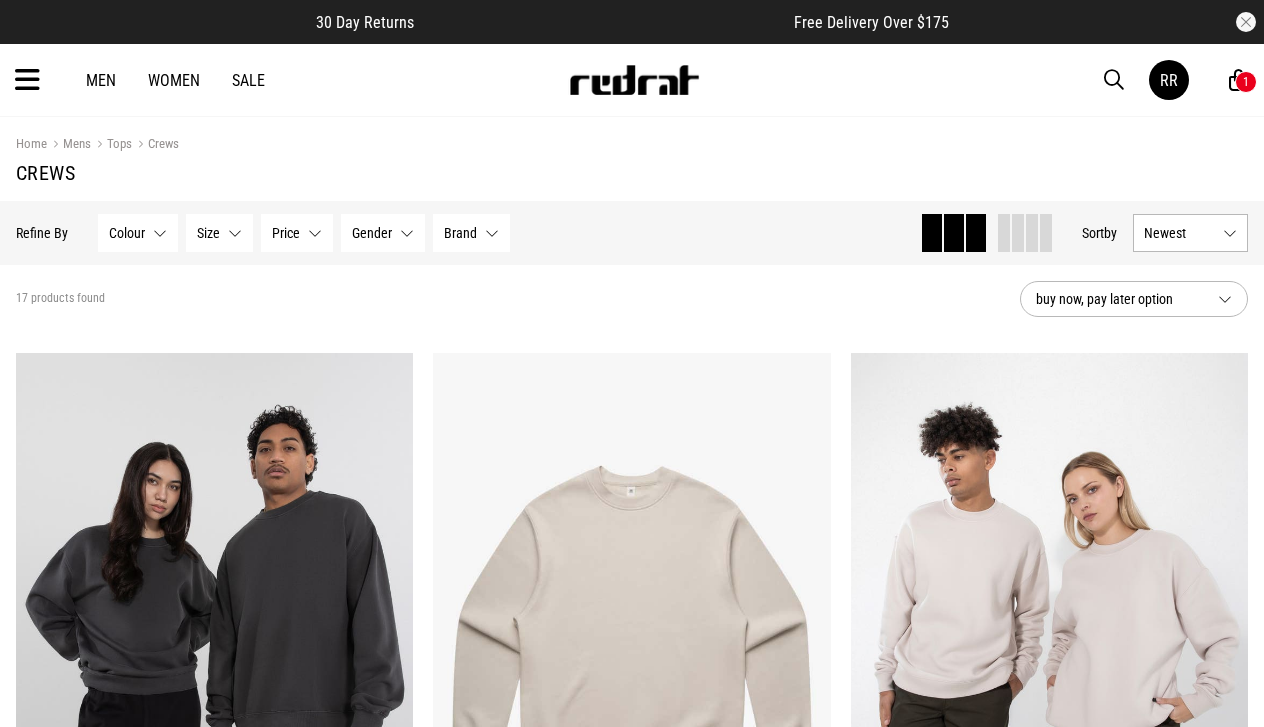 scroll, scrollTop: 0, scrollLeft: 0, axis: both 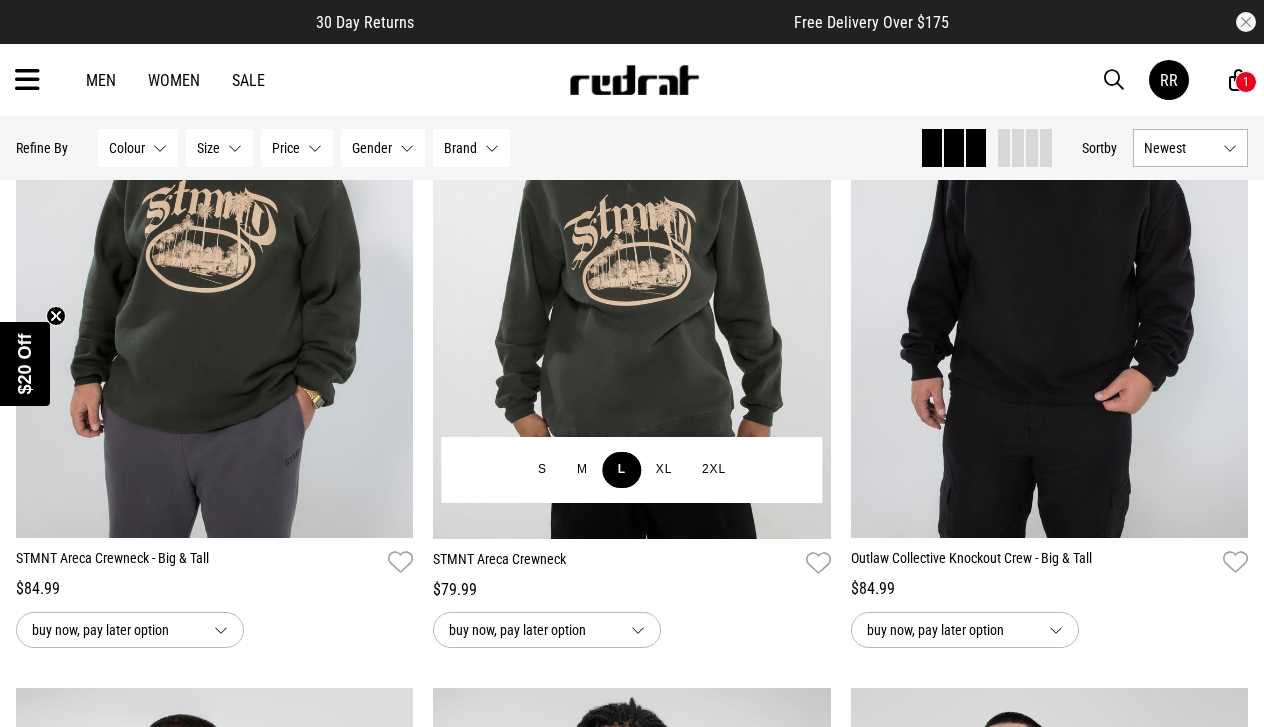 click on "L" at bounding box center [622, 470] 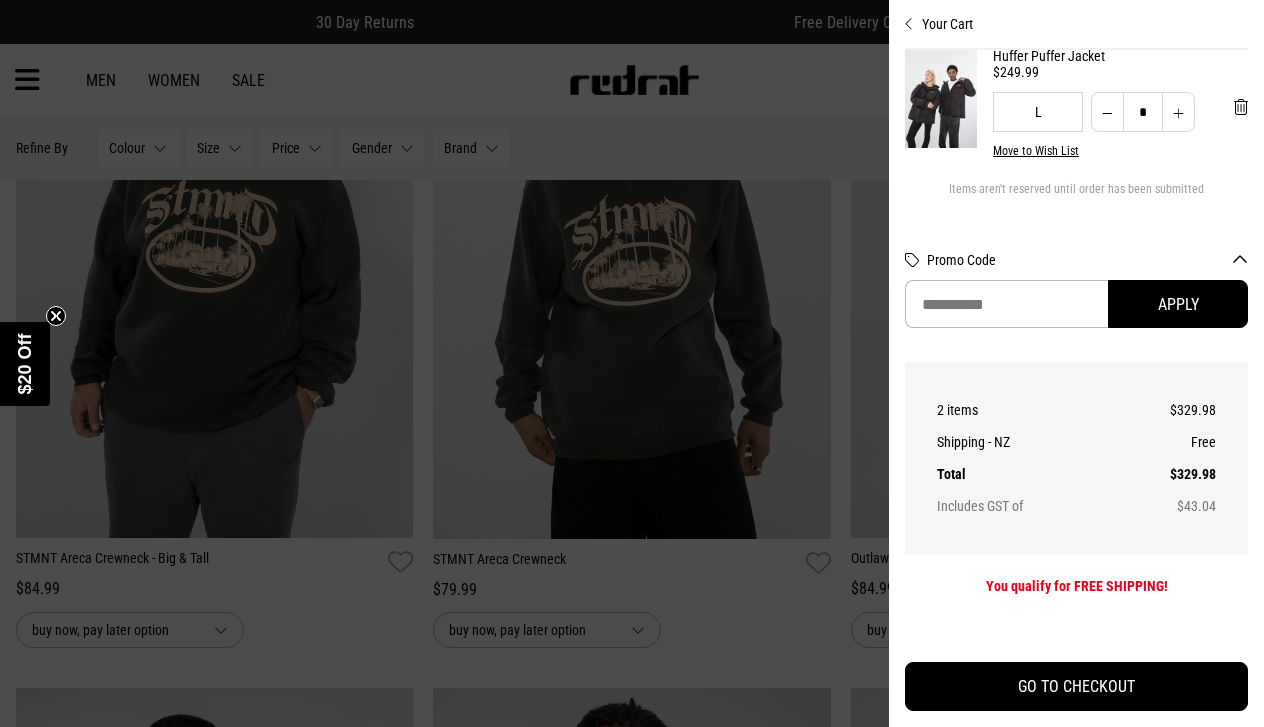 scroll, scrollTop: 202, scrollLeft: 0, axis: vertical 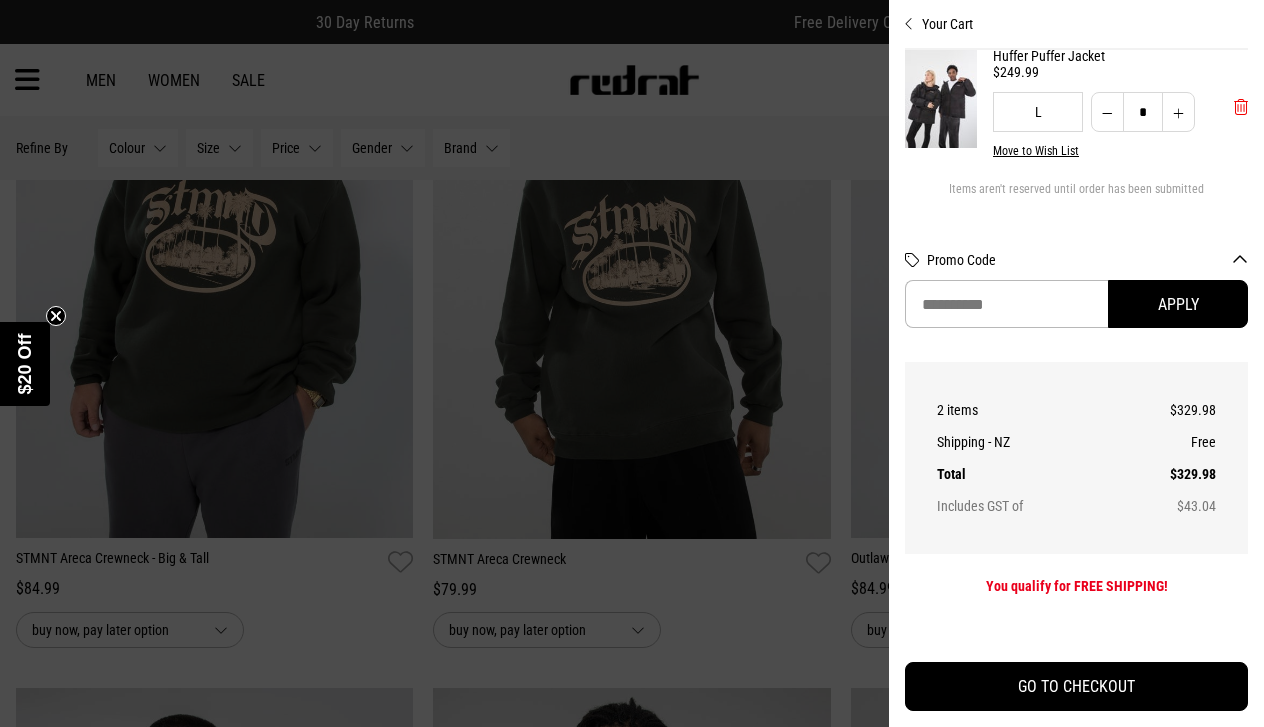 click at bounding box center [1241, 107] 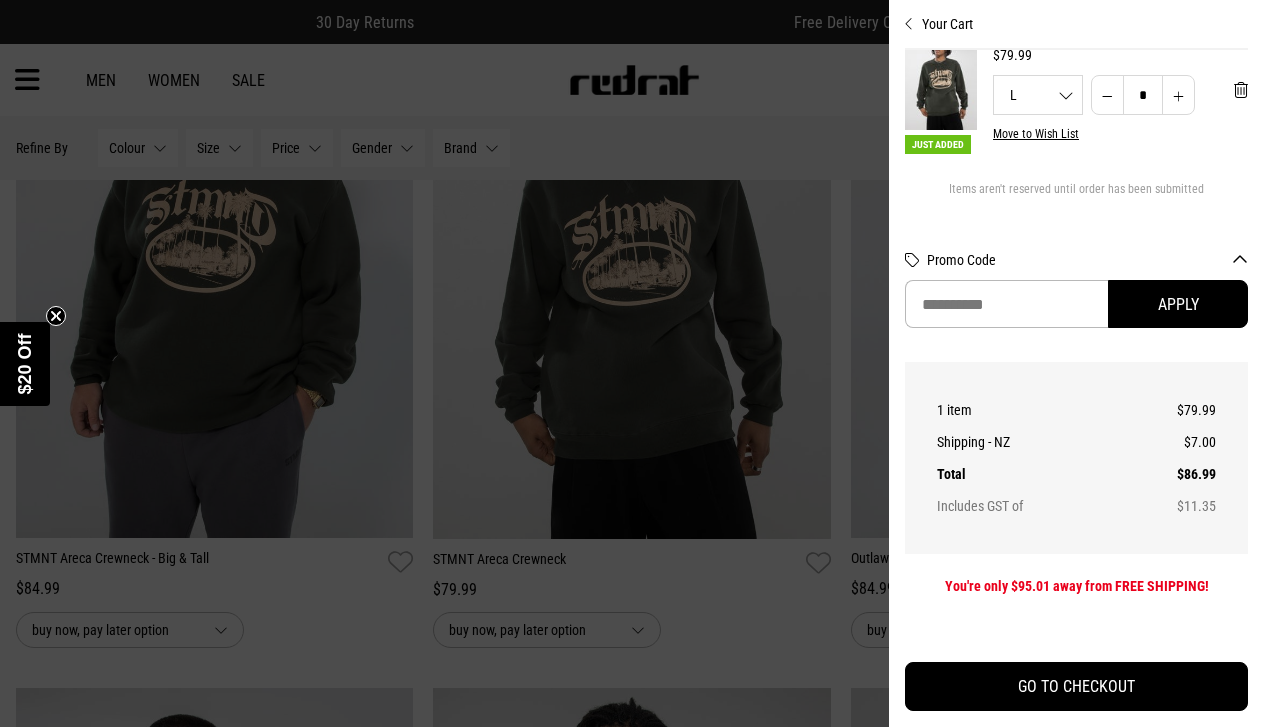 scroll, scrollTop: 43, scrollLeft: 0, axis: vertical 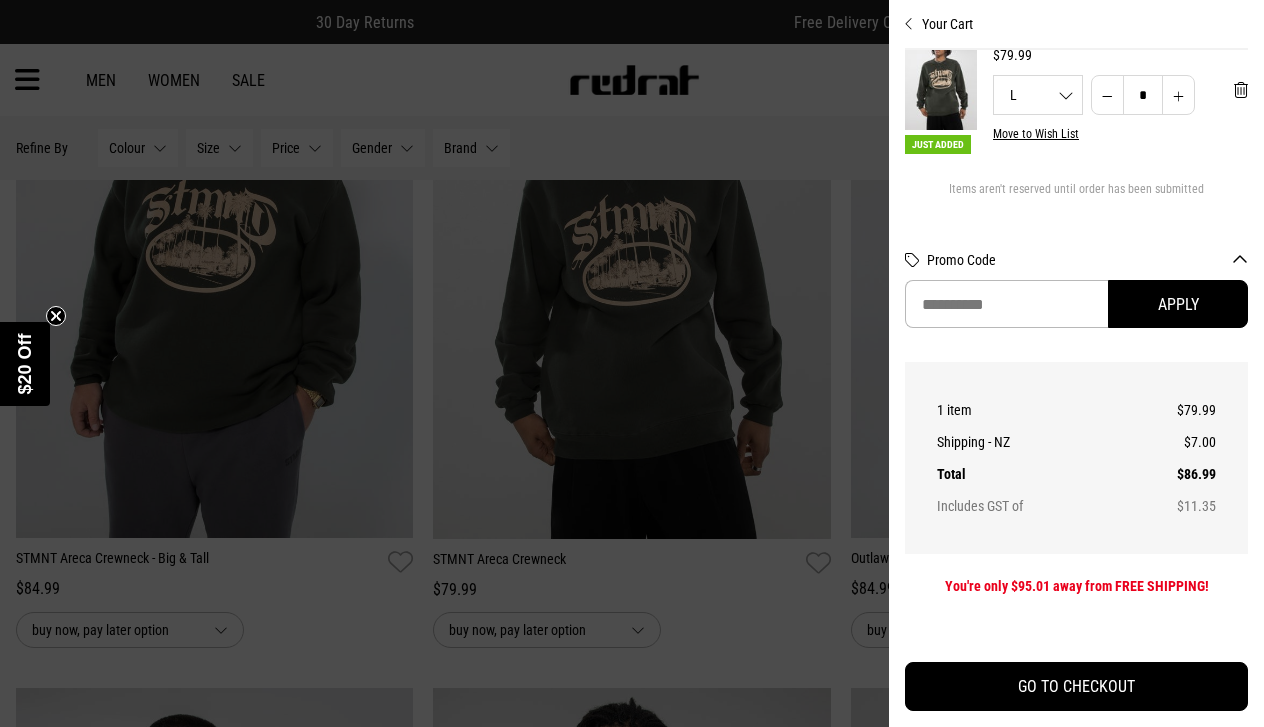 click at bounding box center [632, 363] 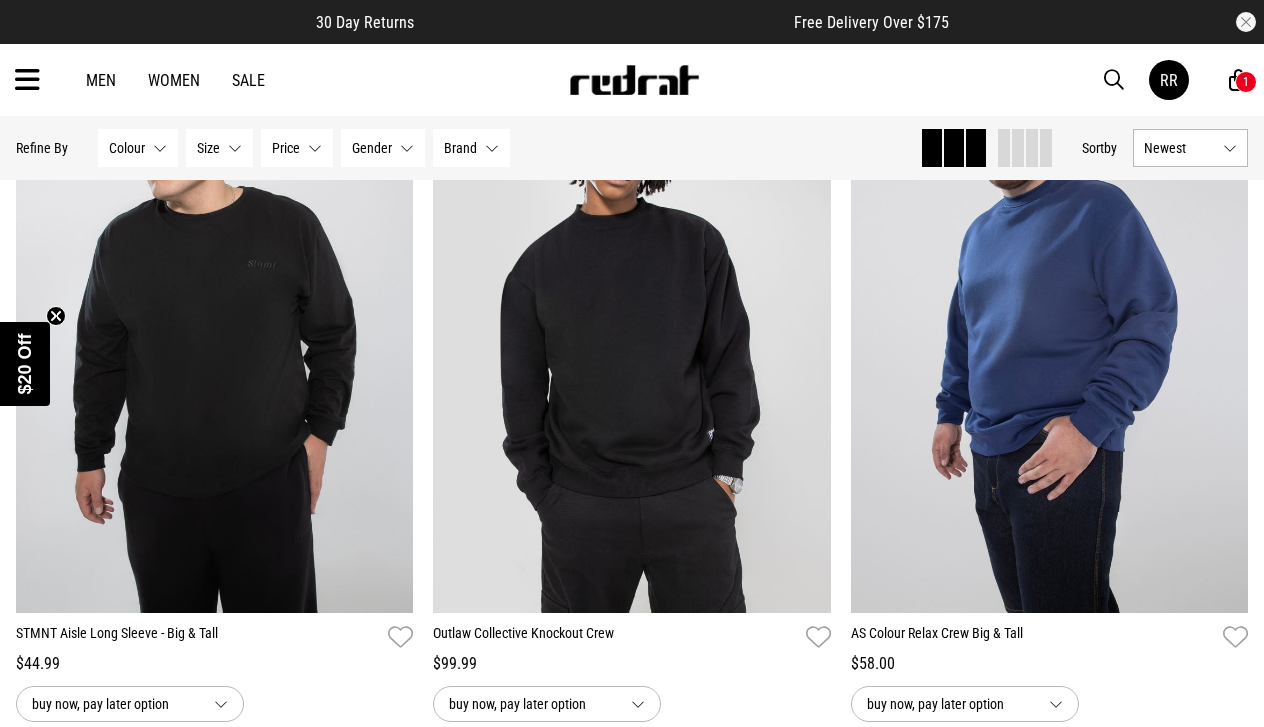 scroll, scrollTop: 1717, scrollLeft: 0, axis: vertical 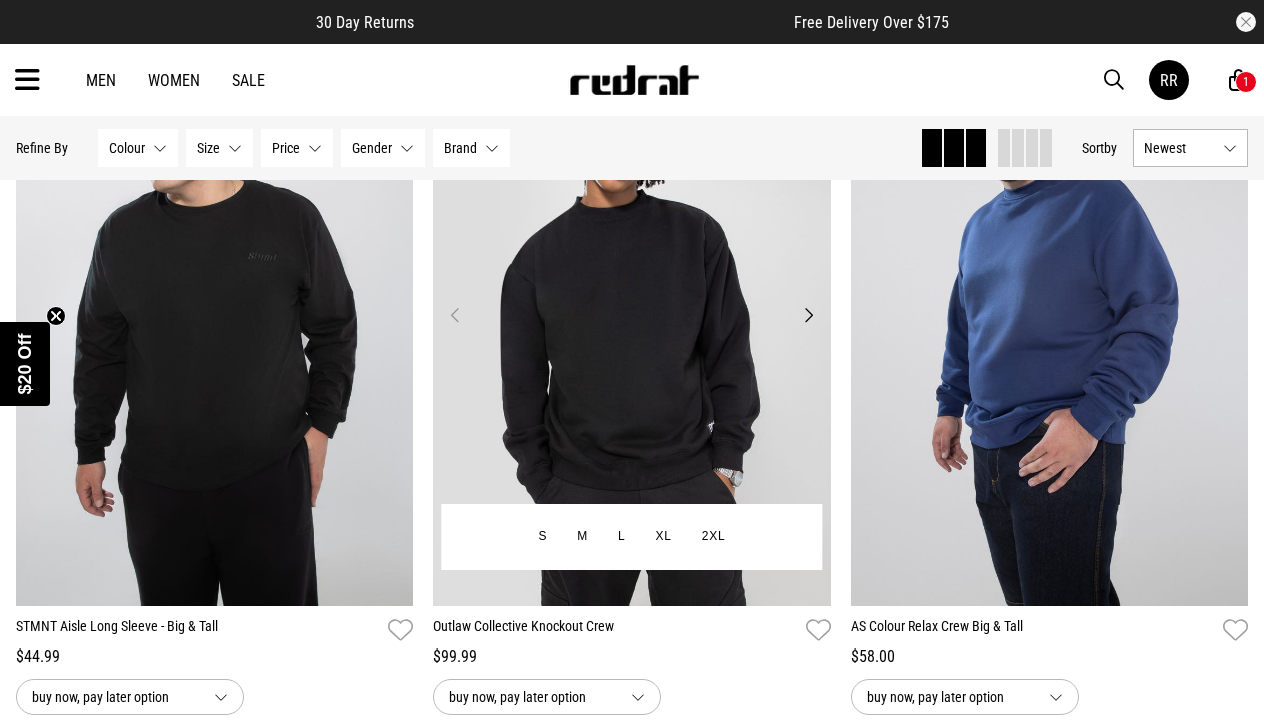 click on "Next" at bounding box center [808, 315] 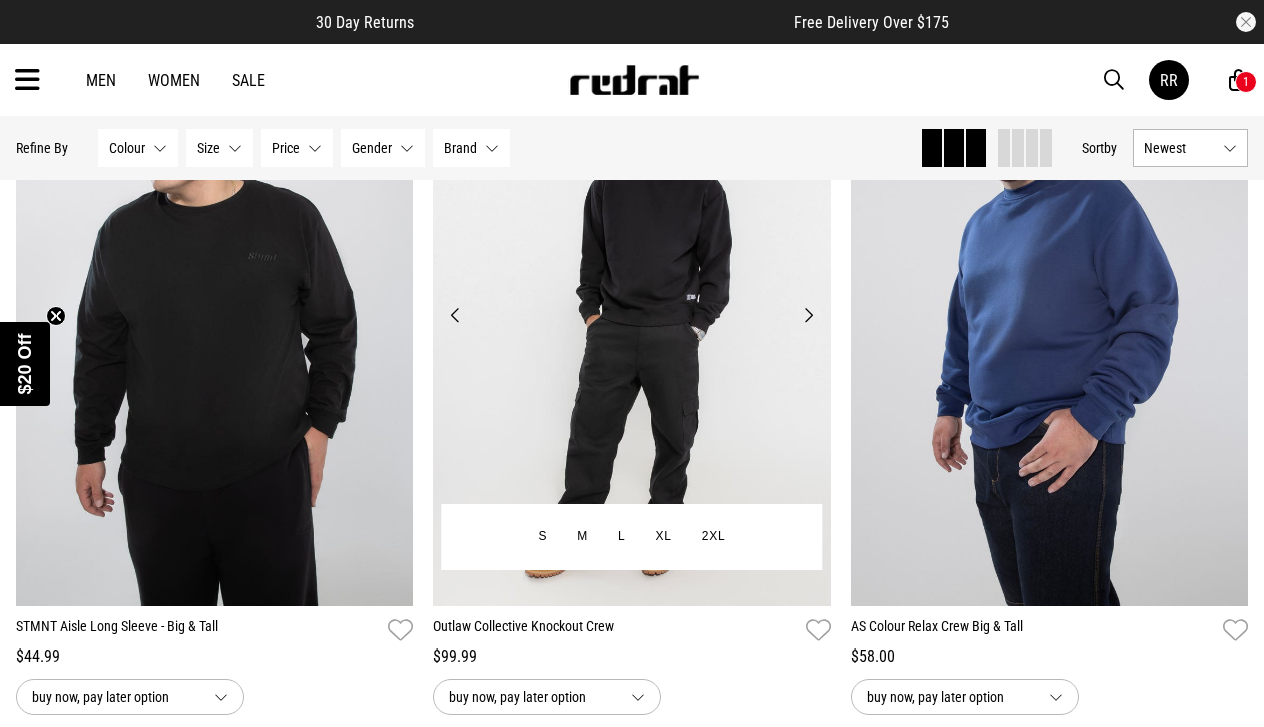 click on "Next" at bounding box center (808, 315) 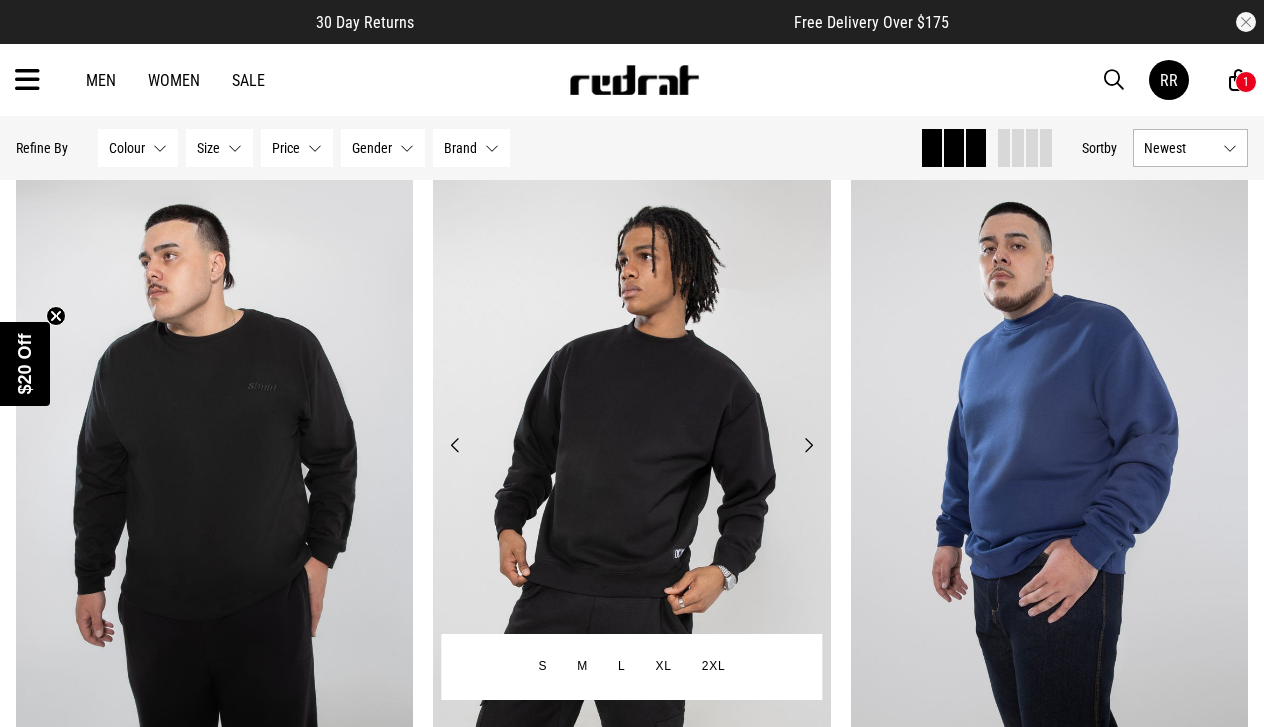 scroll, scrollTop: 1623, scrollLeft: 0, axis: vertical 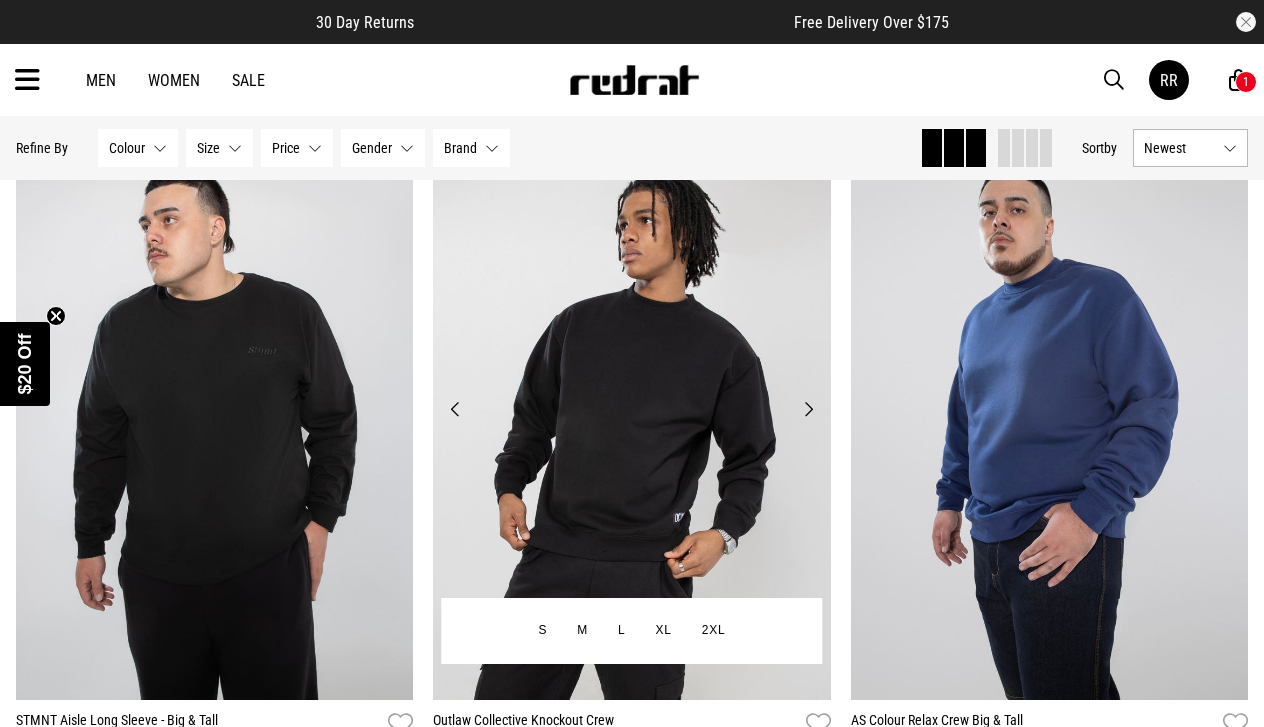 click on "Next" at bounding box center (808, 409) 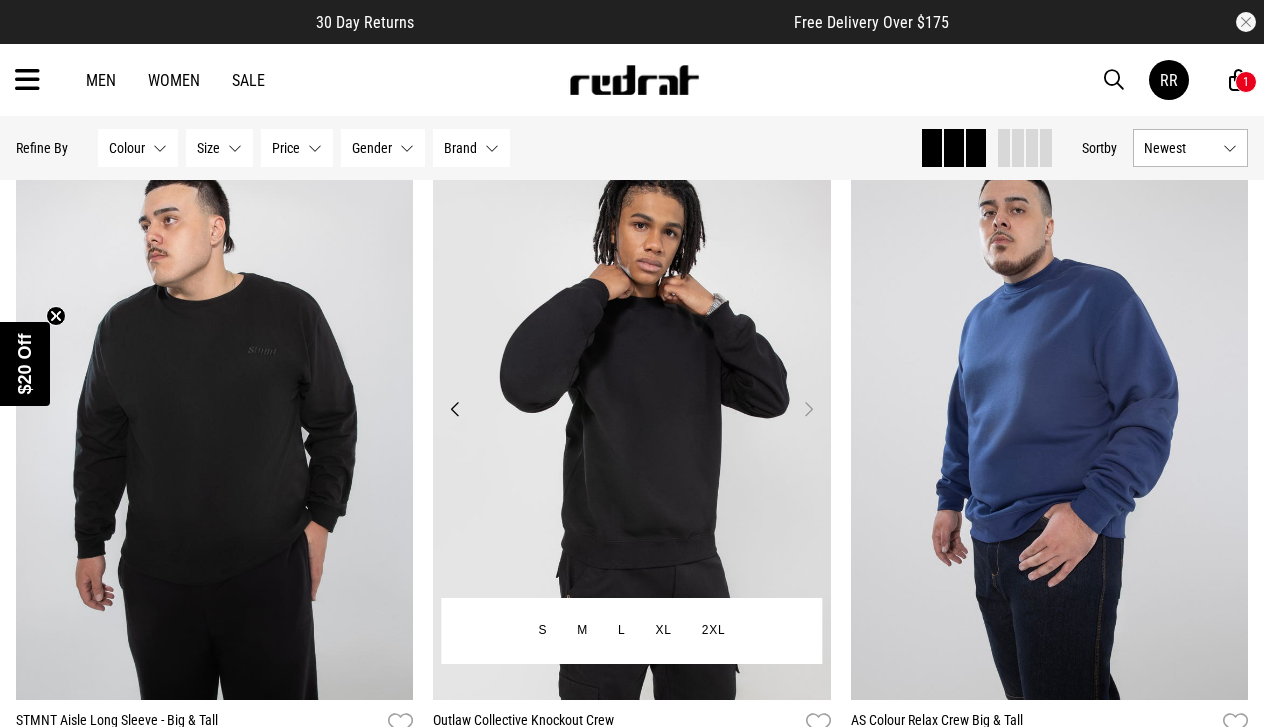 click on "Next" at bounding box center [808, 409] 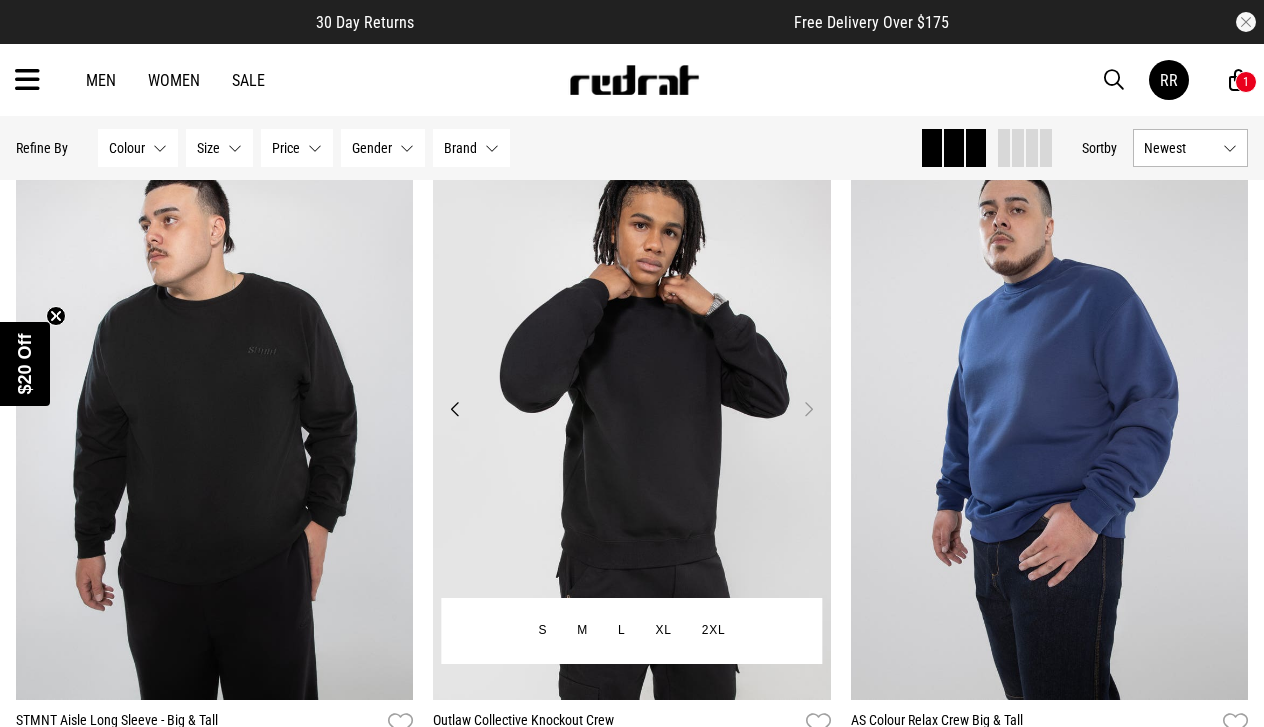 click on "Next" at bounding box center (808, 409) 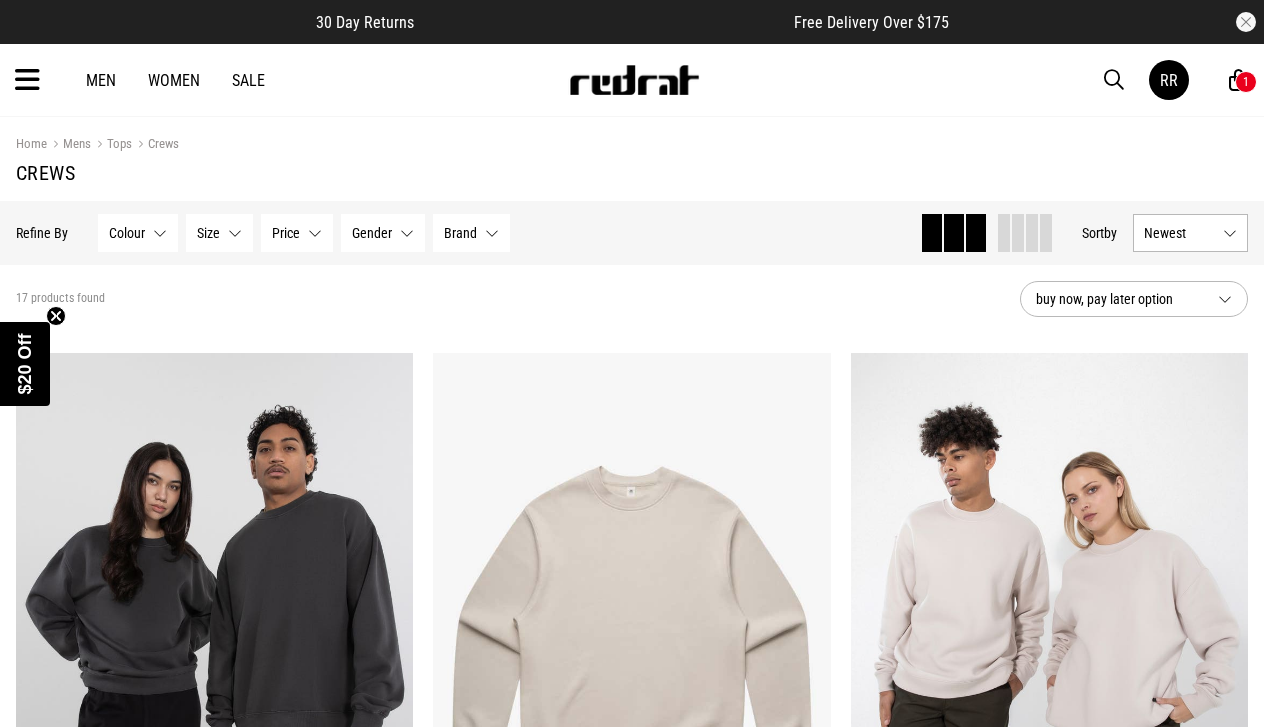 scroll, scrollTop: 0, scrollLeft: 0, axis: both 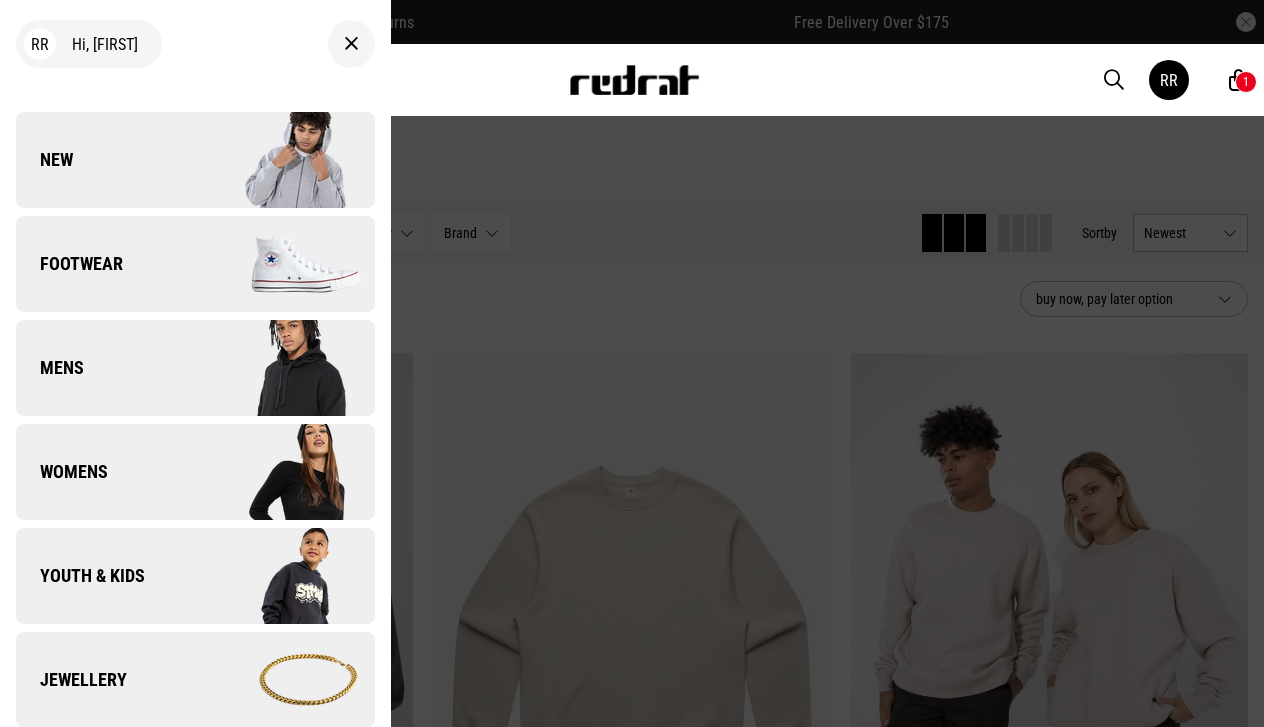 click on "Mens" at bounding box center [195, 368] 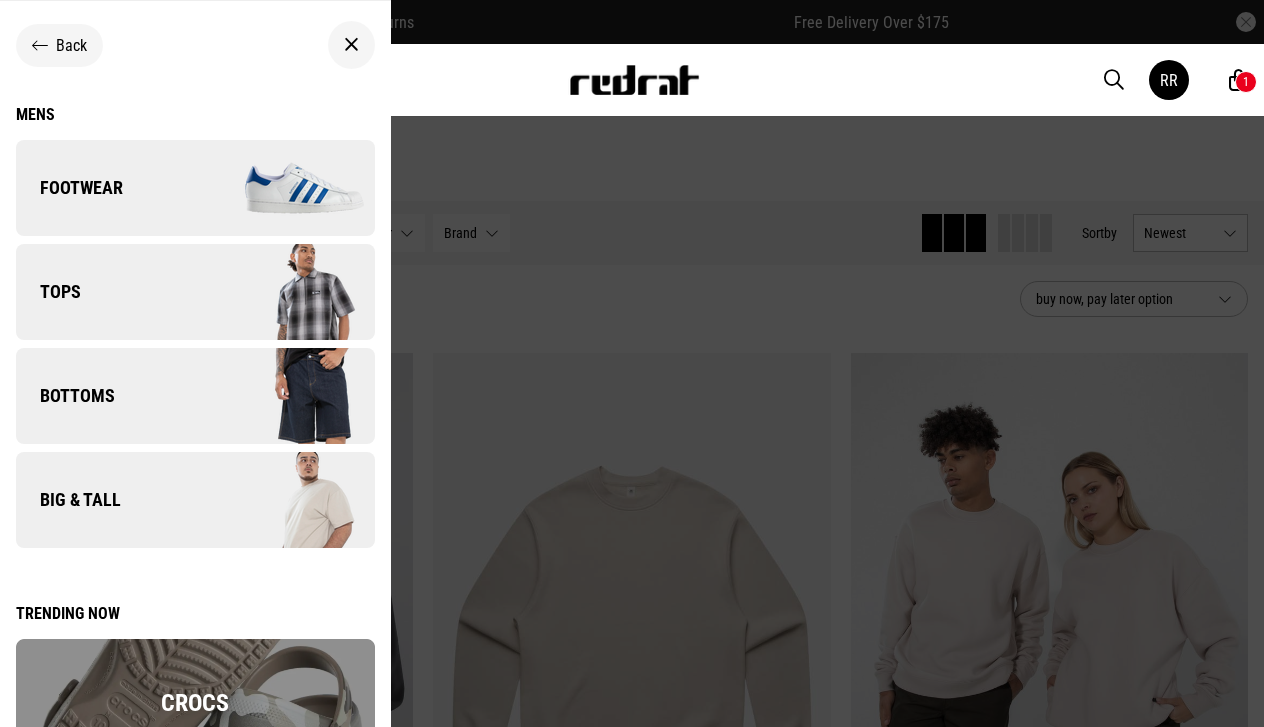 click on "Tops" at bounding box center [195, 292] 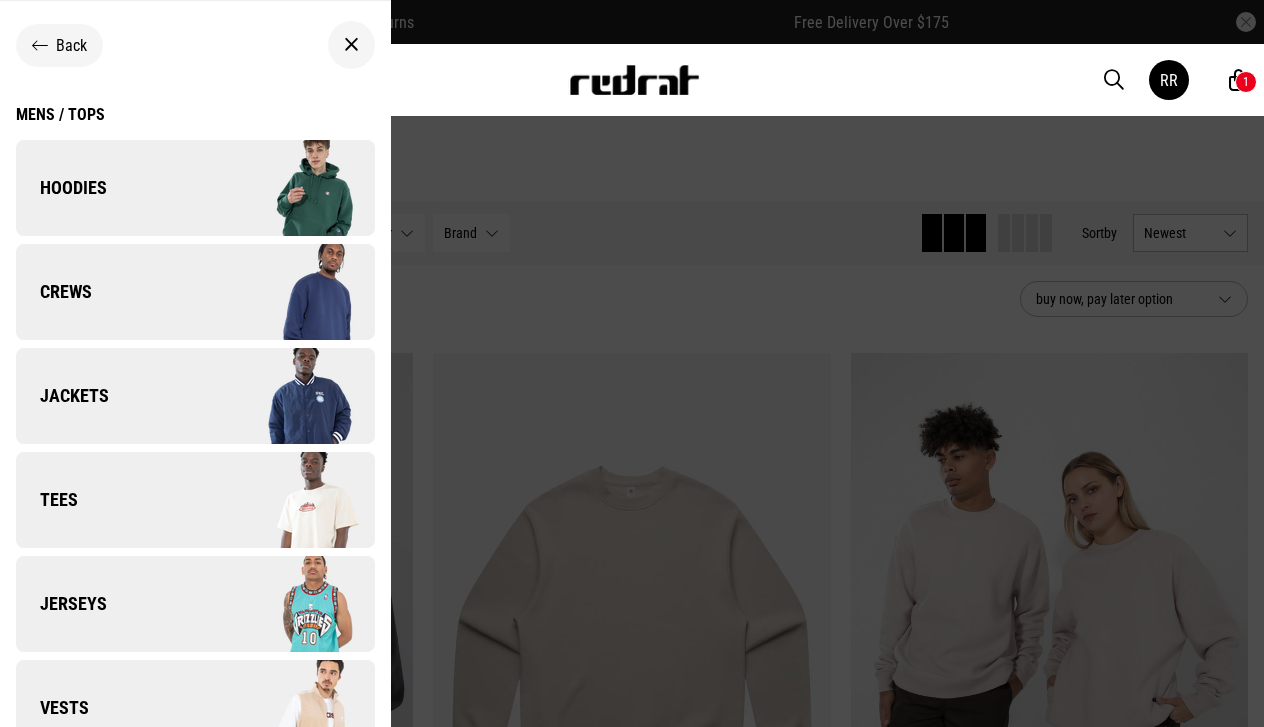 click on "Hoodies" at bounding box center [195, 188] 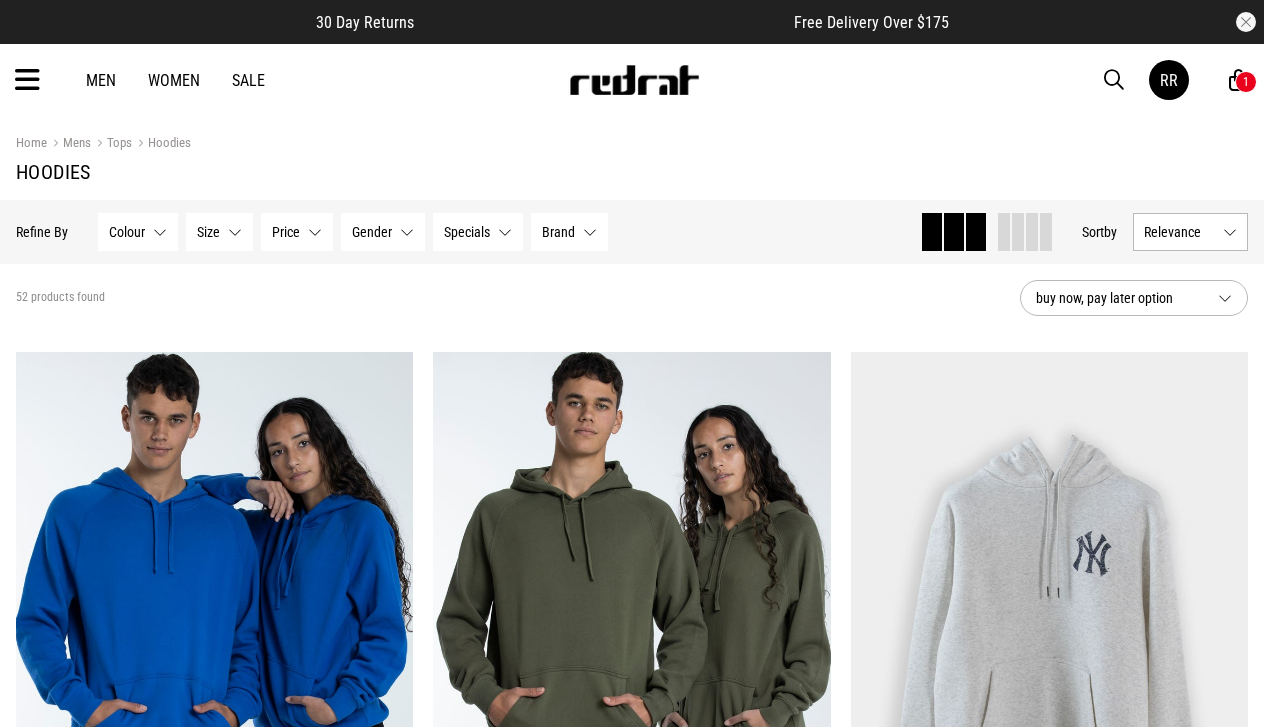 scroll, scrollTop: 0, scrollLeft: 0, axis: both 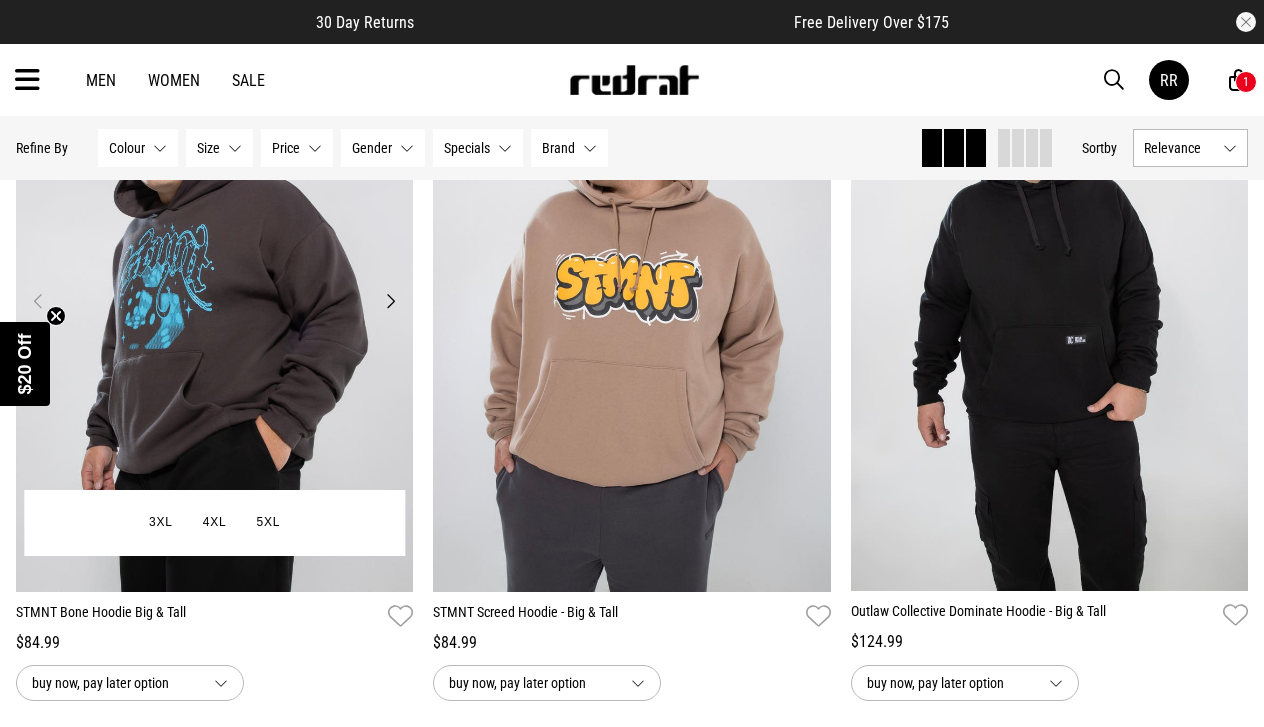 click on "Next" at bounding box center [390, 301] 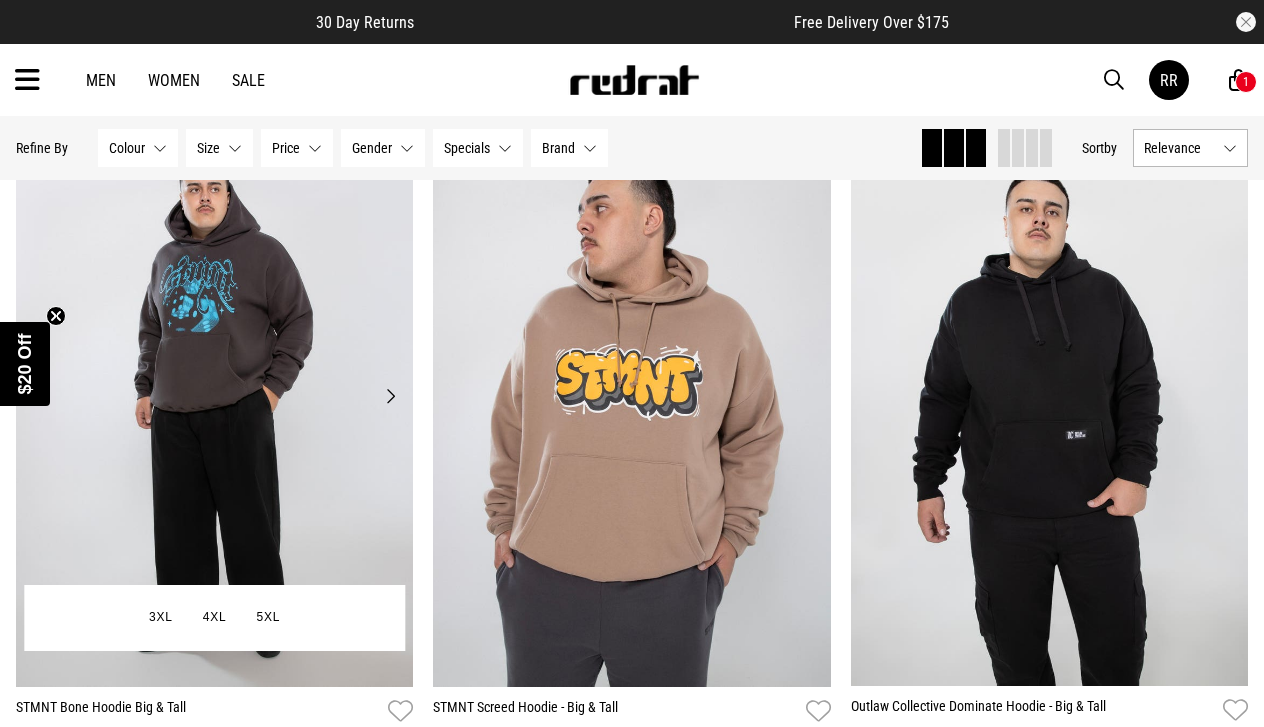 scroll, scrollTop: 4465, scrollLeft: 0, axis: vertical 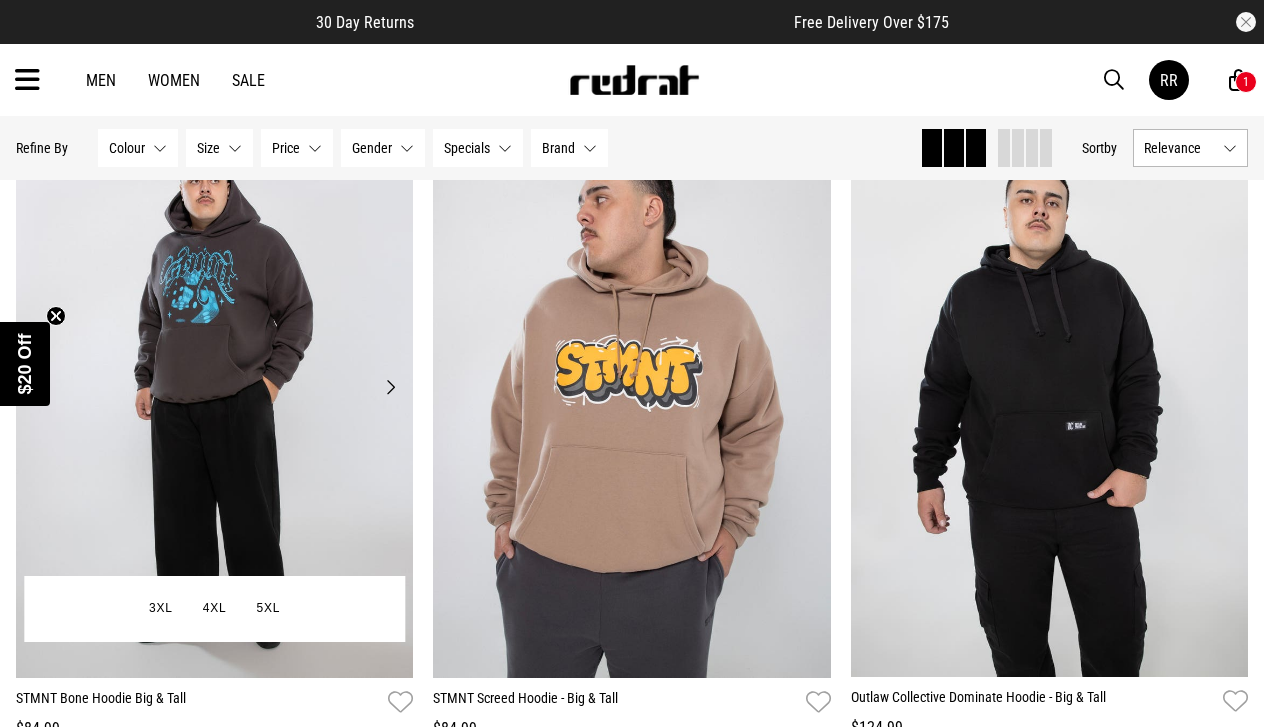 click on "Next" at bounding box center (390, 387) 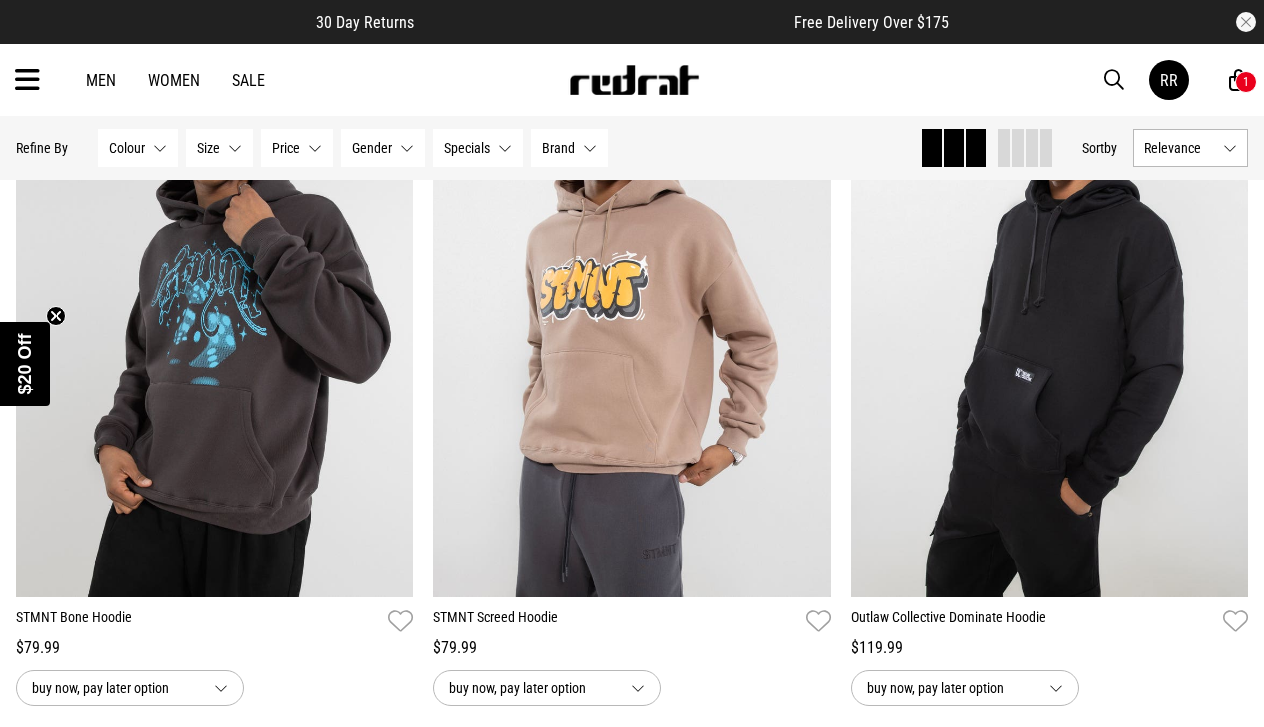 scroll, scrollTop: 5259, scrollLeft: 0, axis: vertical 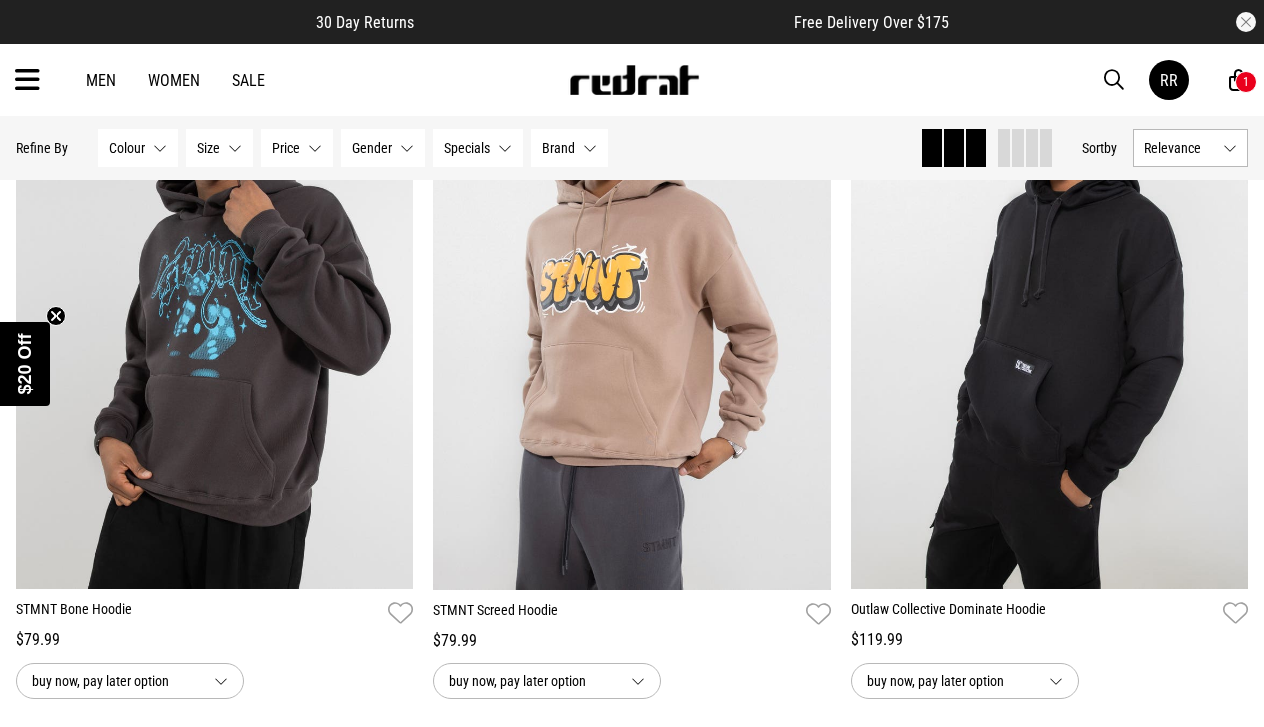 click at bounding box center [1238, 80] 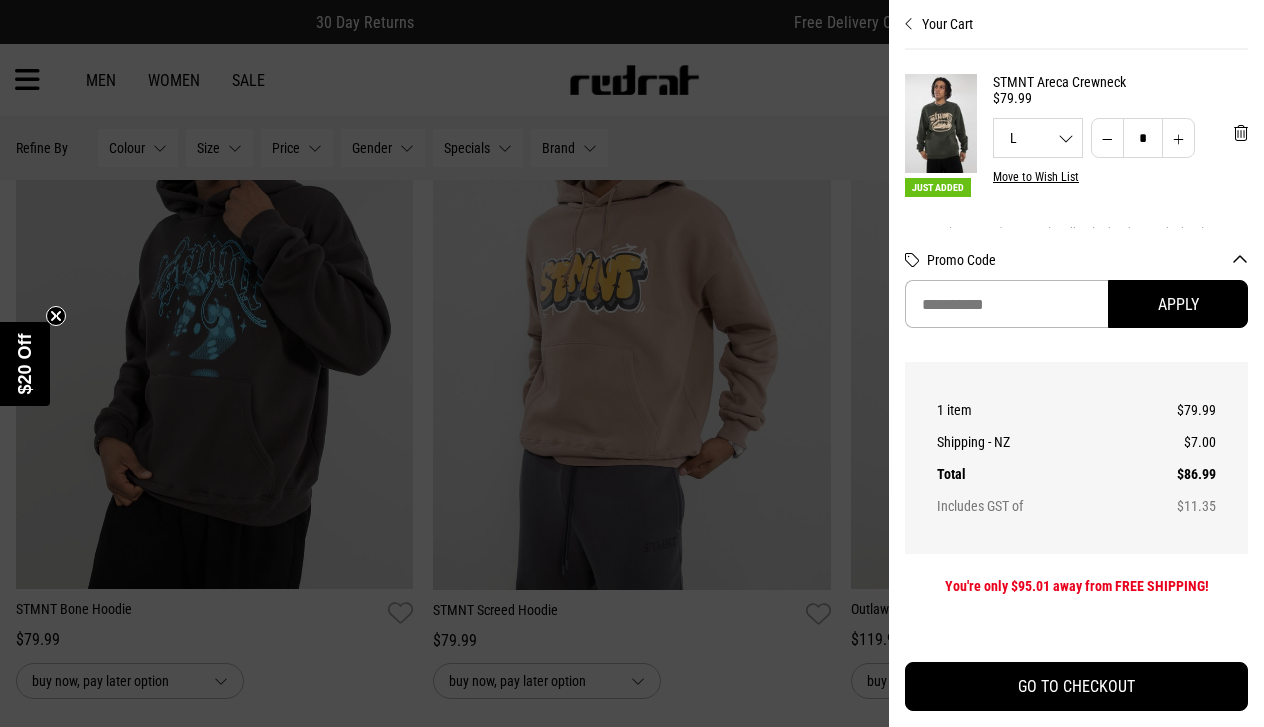 click at bounding box center [909, 24] 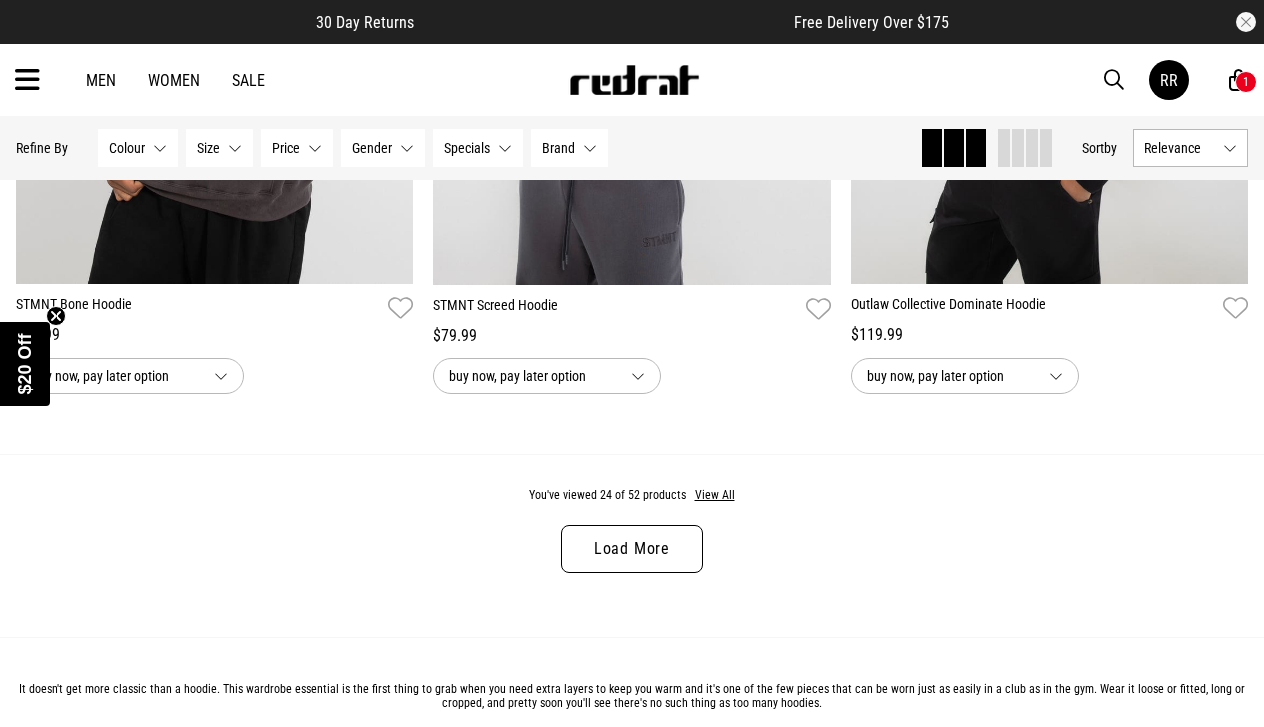 scroll, scrollTop: 5565, scrollLeft: 0, axis: vertical 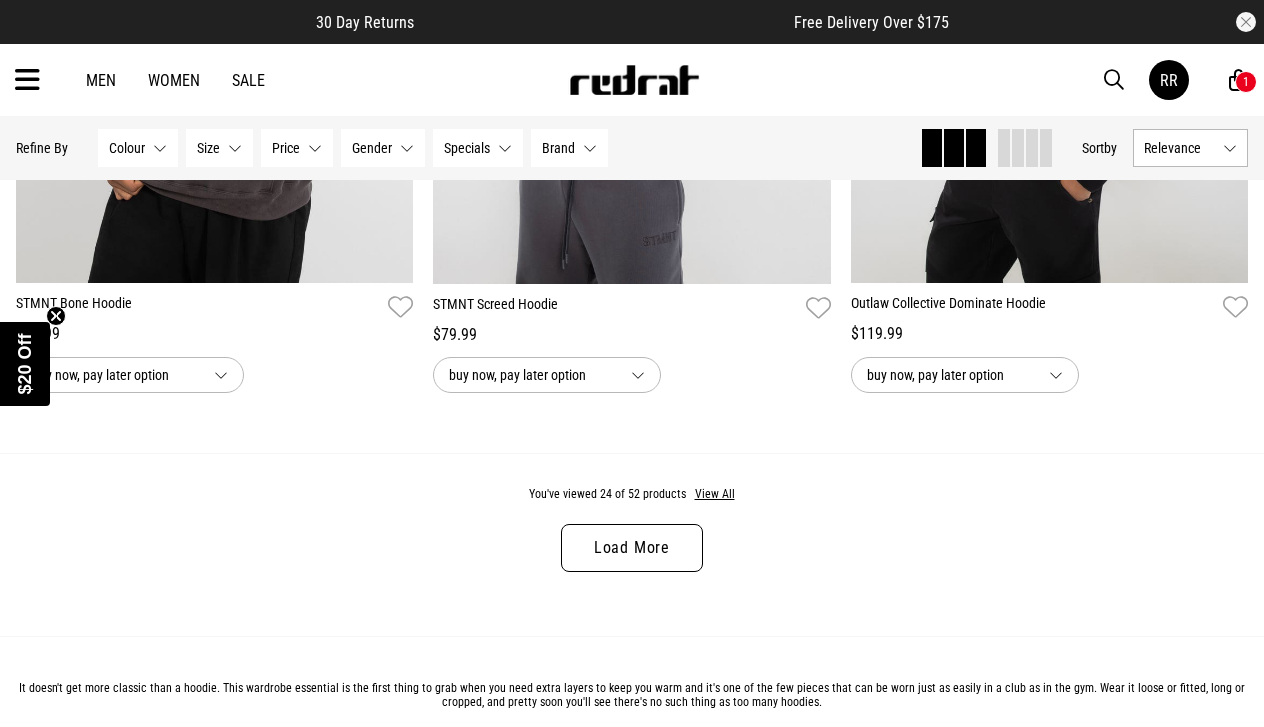 click on "Load More" at bounding box center [632, 548] 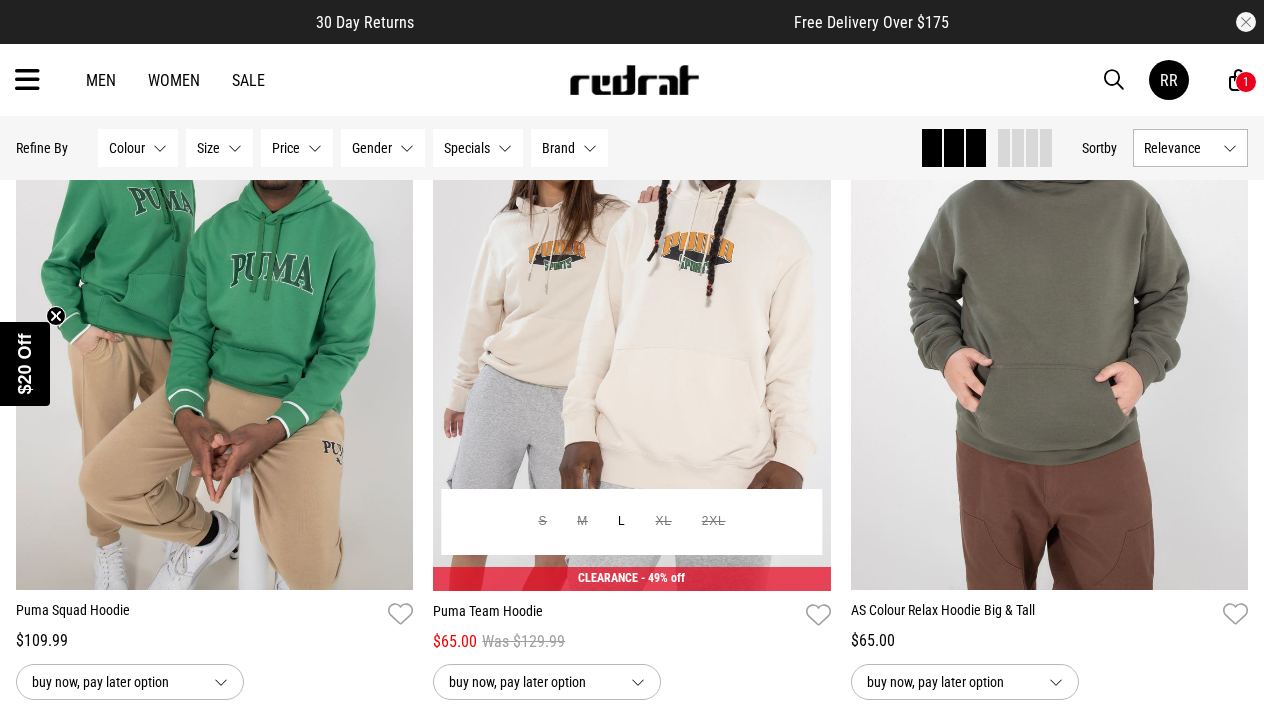 scroll, scrollTop: 9493, scrollLeft: 0, axis: vertical 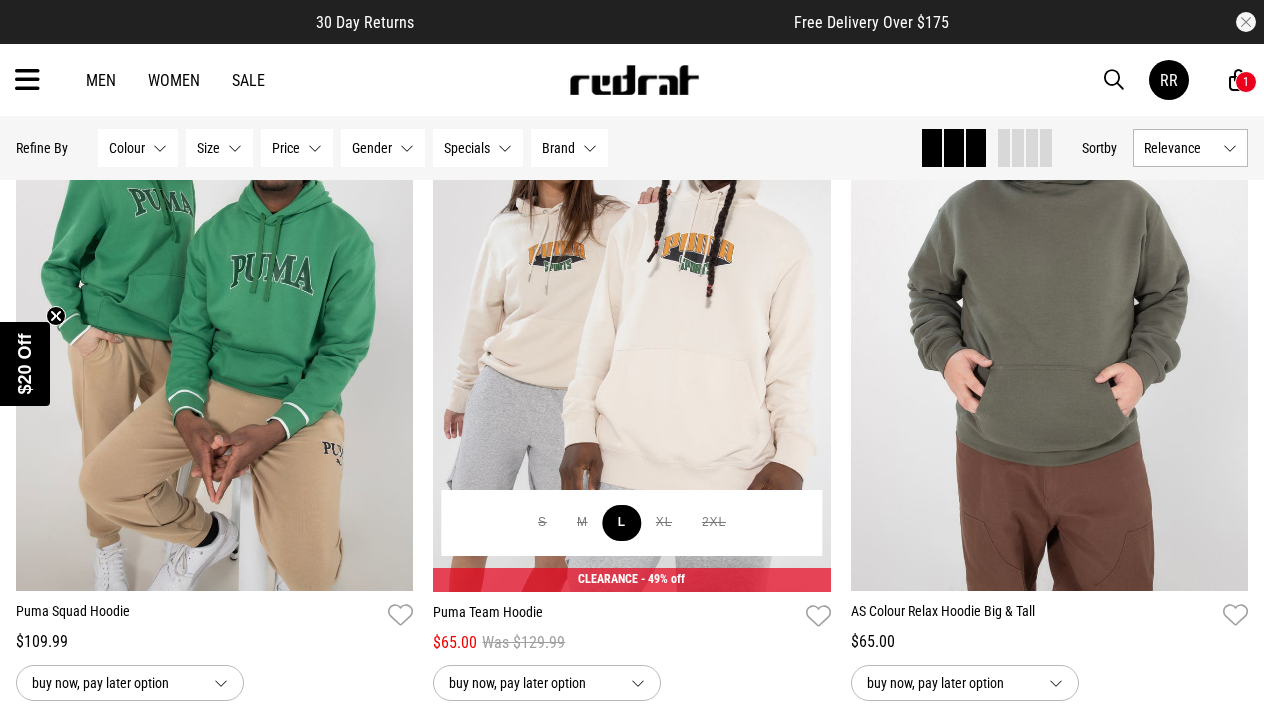 click on "L" at bounding box center [622, 523] 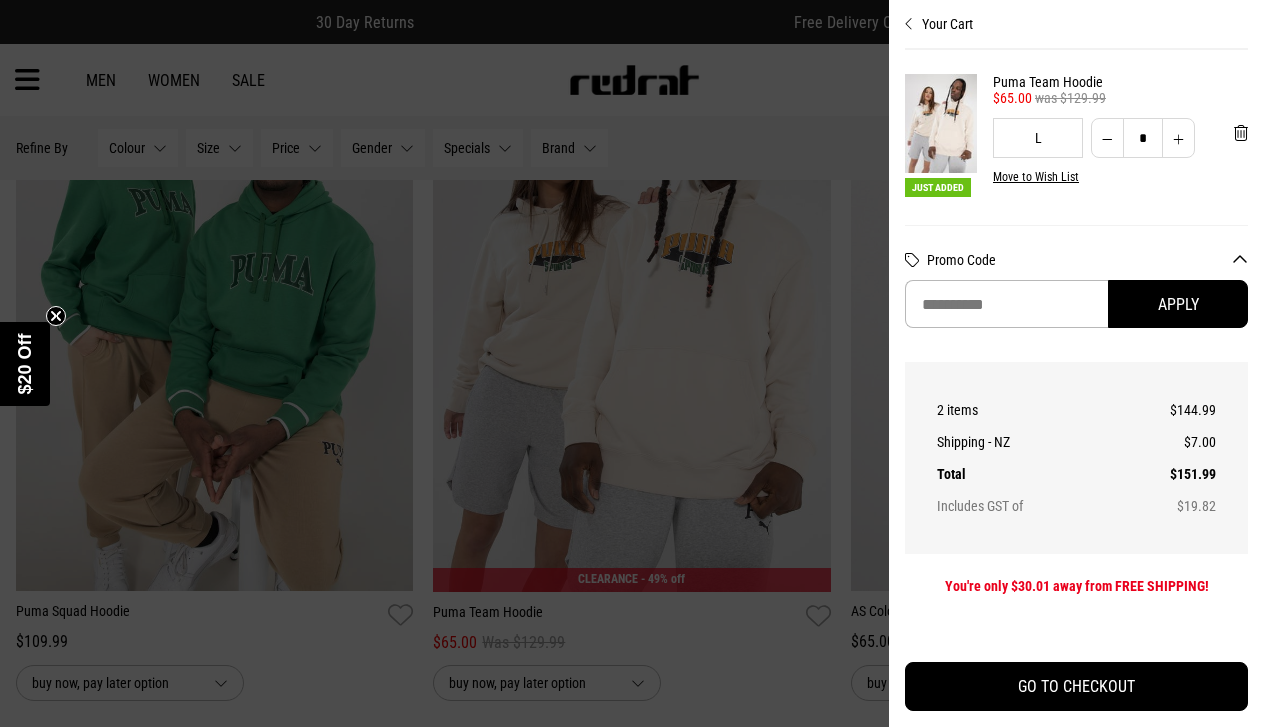 click at bounding box center [909, 24] 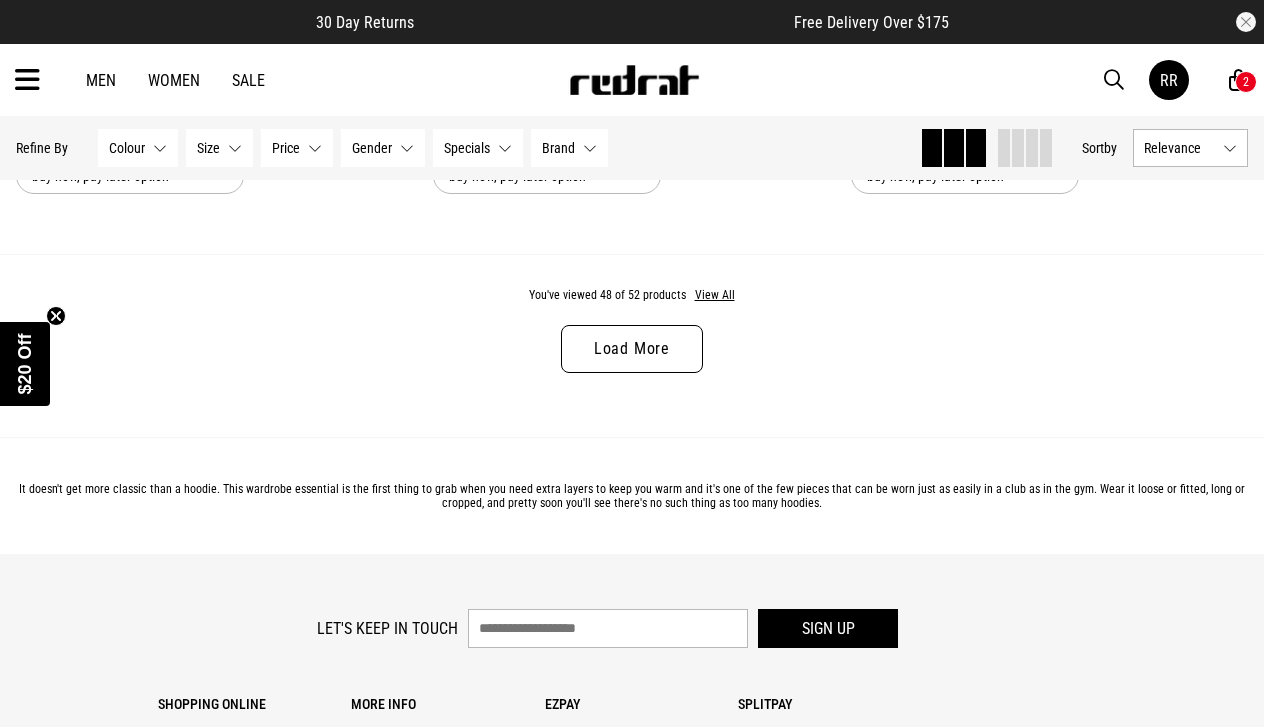scroll, scrollTop: 11414, scrollLeft: 0, axis: vertical 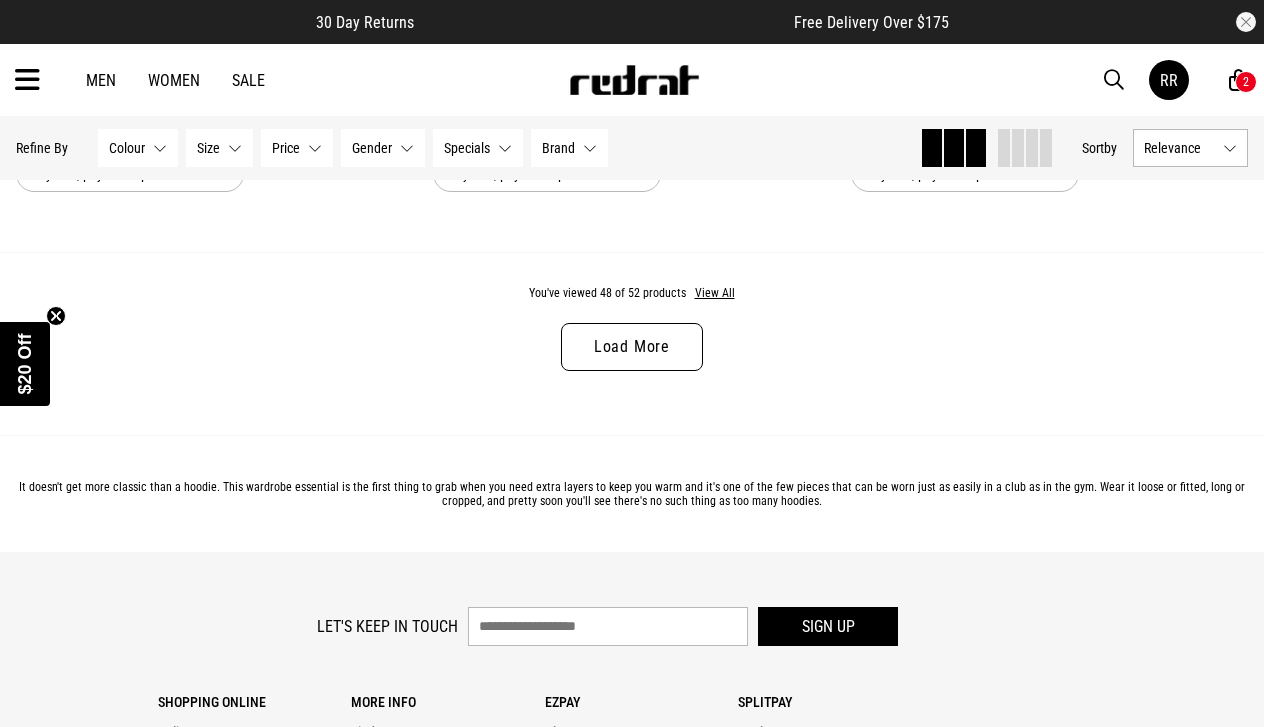 click on "Load More" at bounding box center (632, 347) 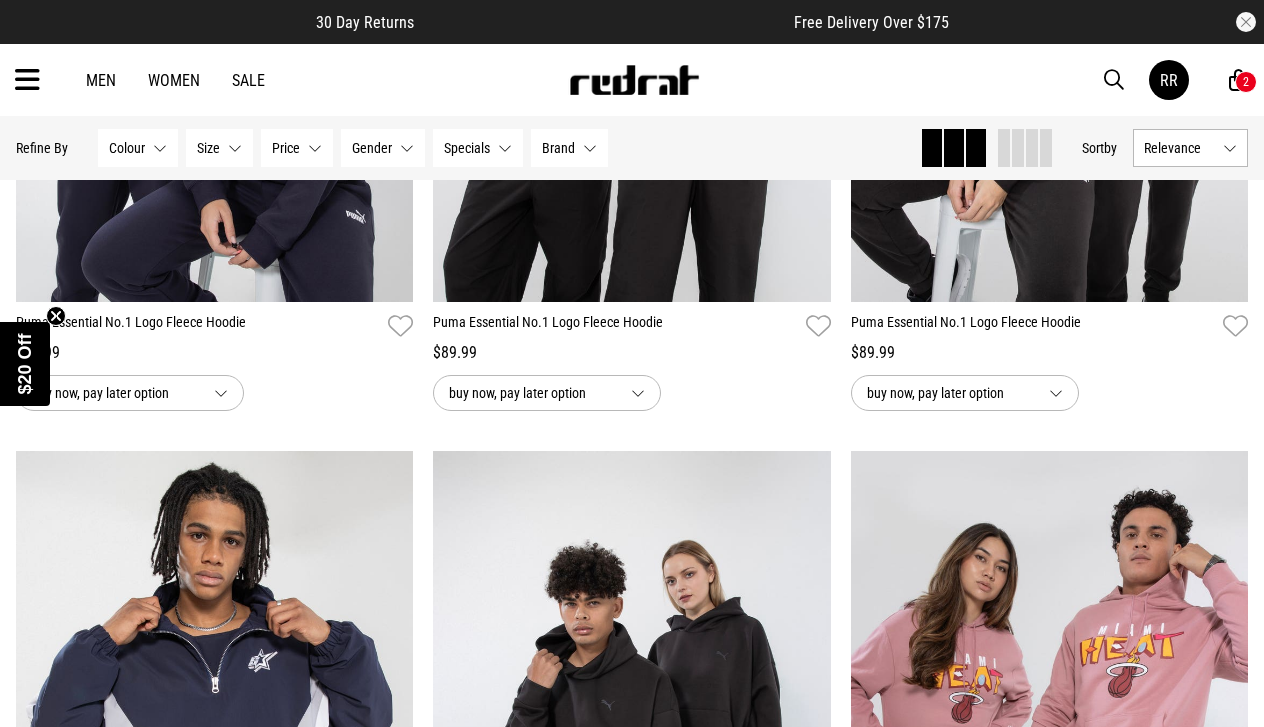 scroll, scrollTop: 6188, scrollLeft: 0, axis: vertical 